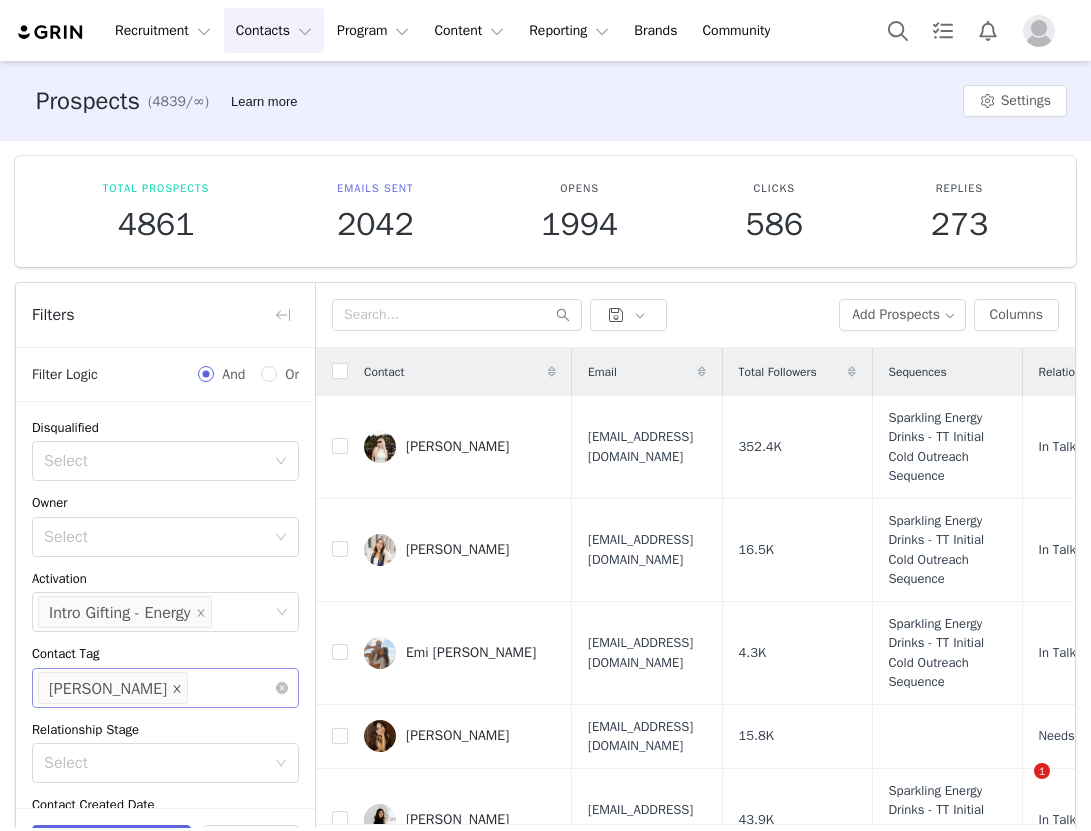 scroll, scrollTop: 0, scrollLeft: 0, axis: both 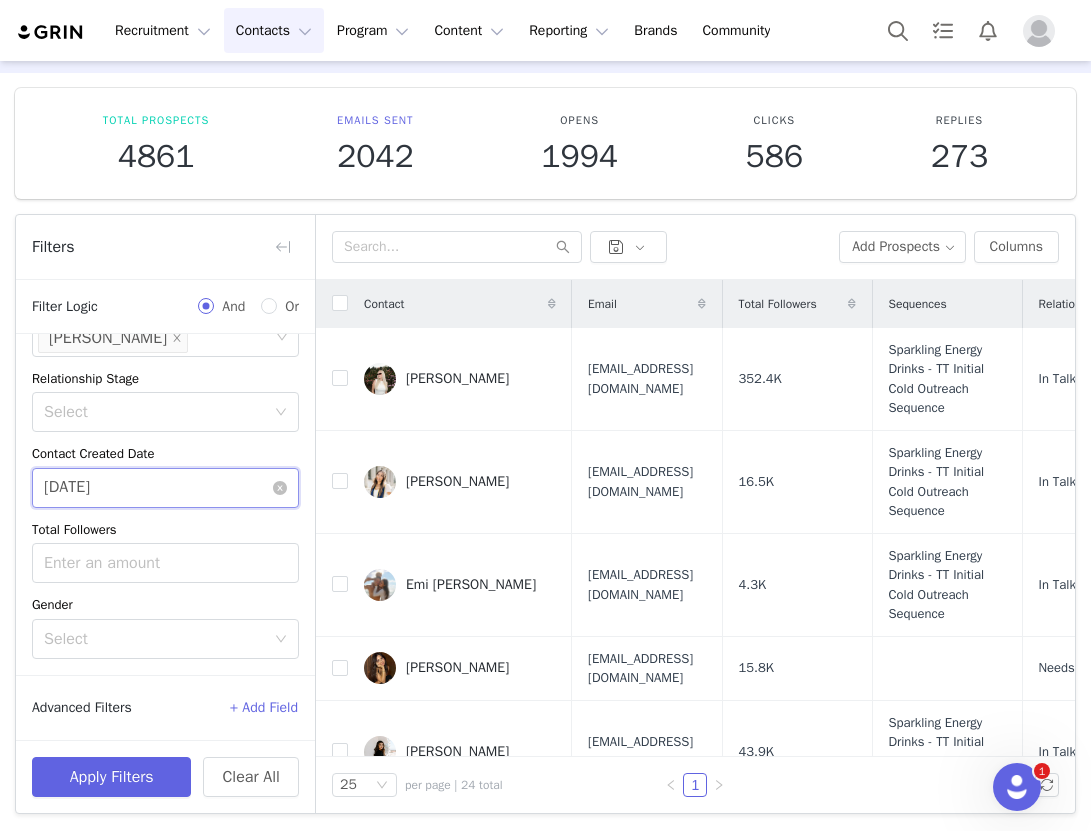 click on "[DATE]" at bounding box center (165, 488) 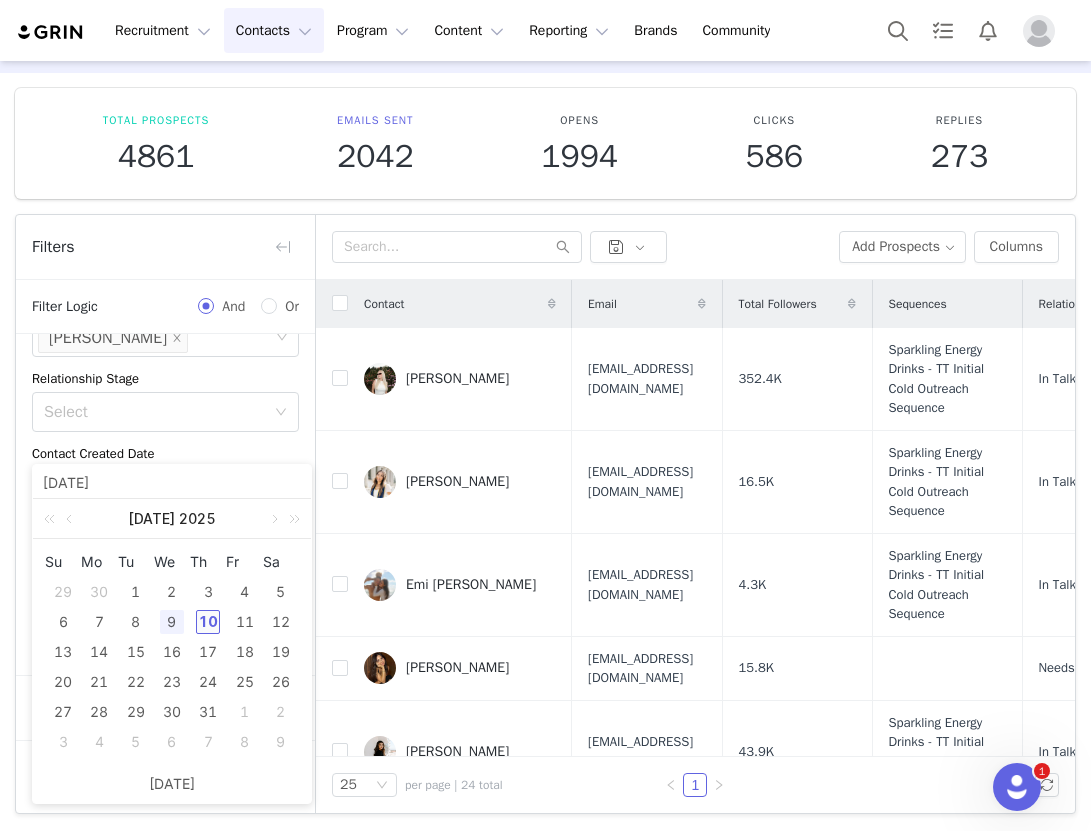 click on "10" at bounding box center [208, 622] 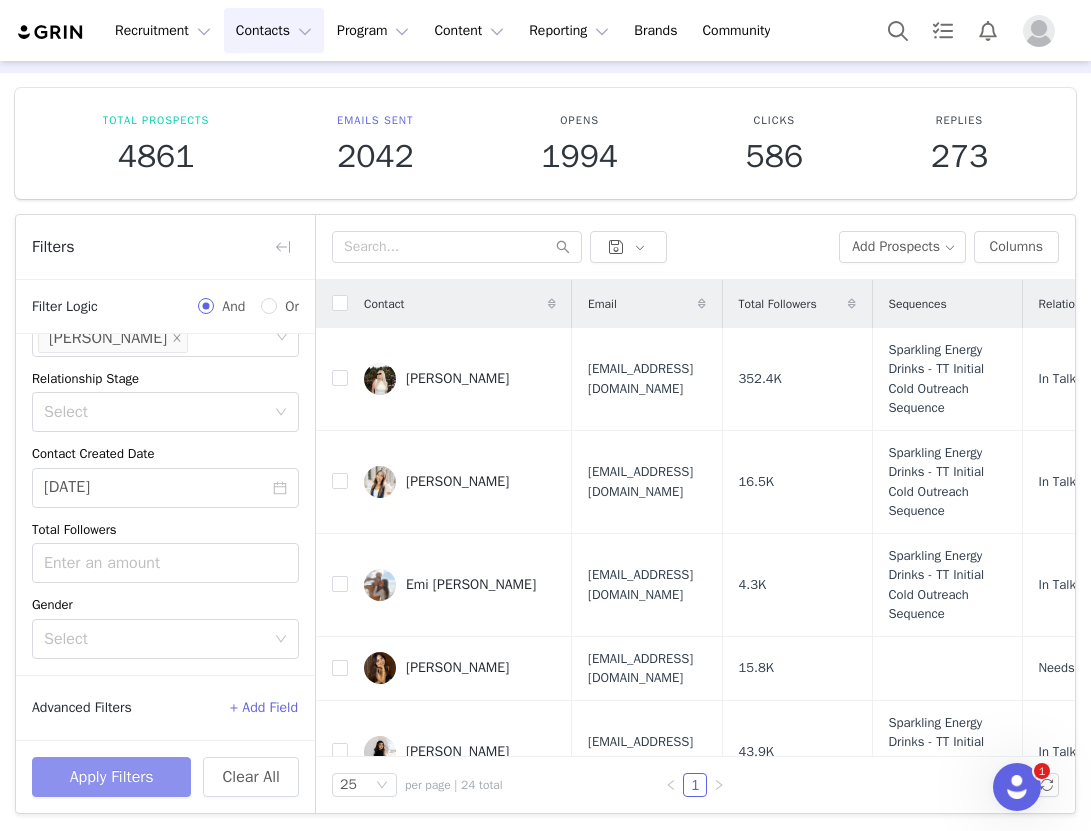 click on "Apply Filters" at bounding box center [111, 777] 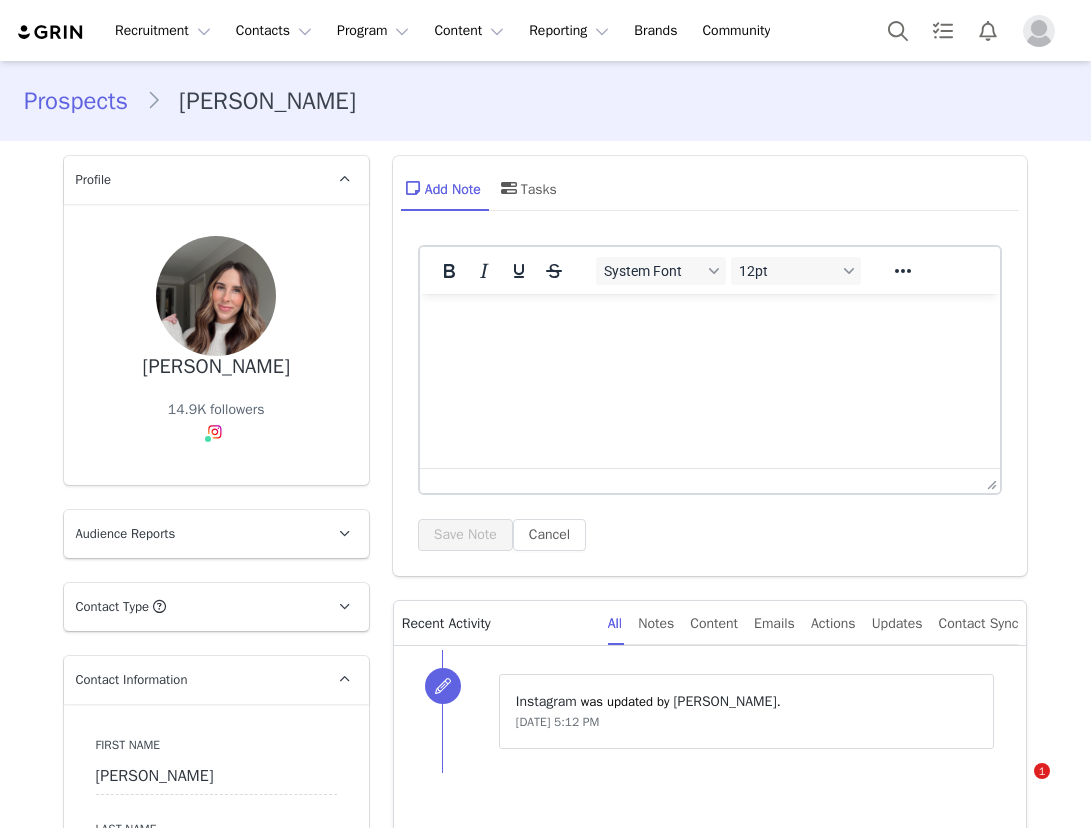 scroll, scrollTop: 0, scrollLeft: 0, axis: both 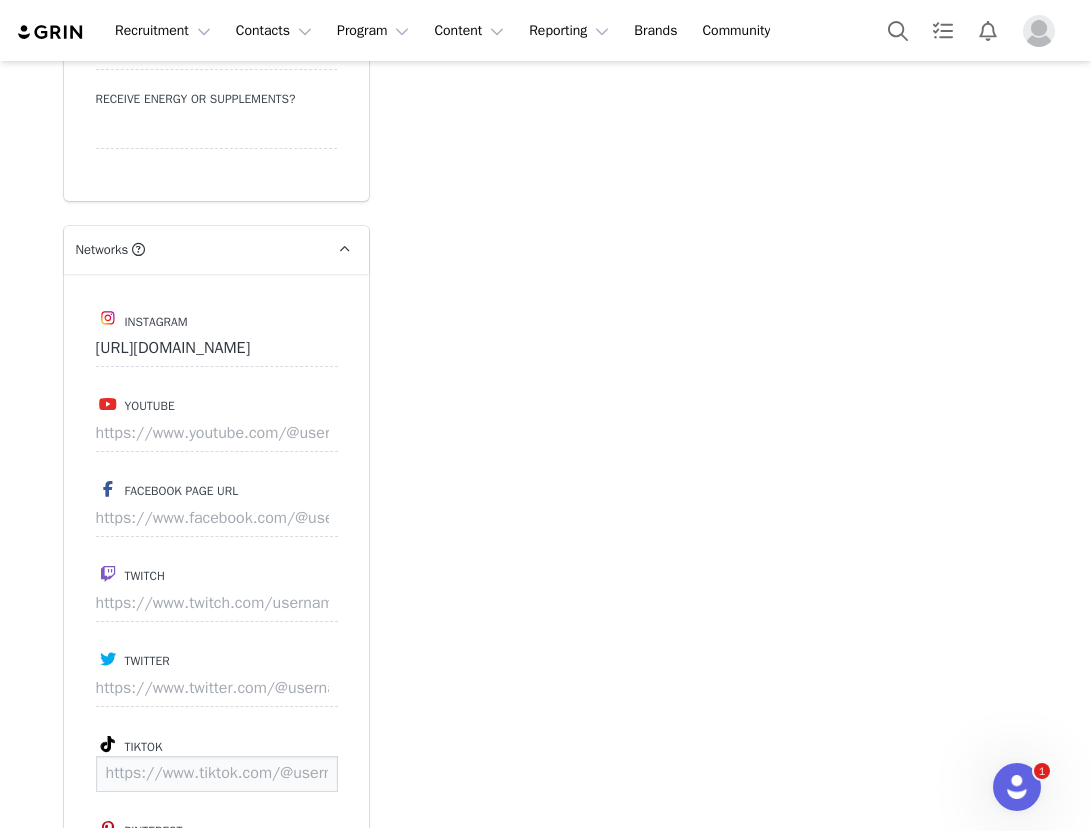 click at bounding box center [217, 774] 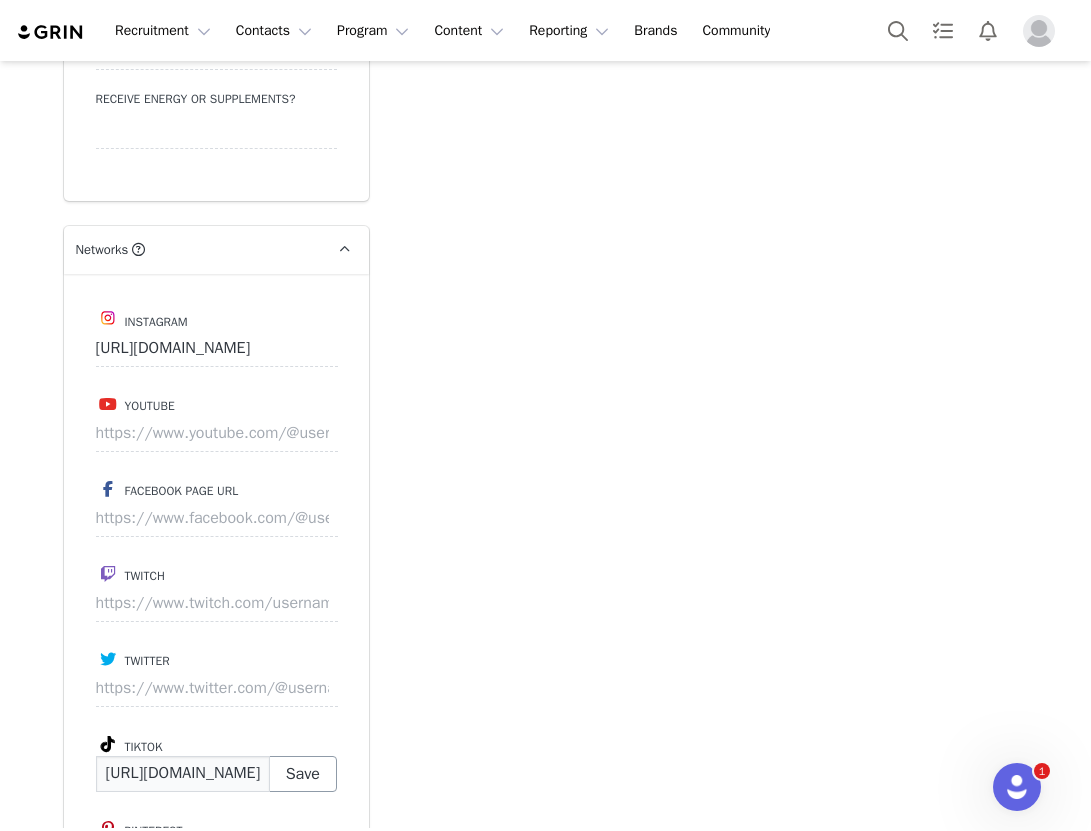 scroll, scrollTop: 0, scrollLeft: 147, axis: horizontal 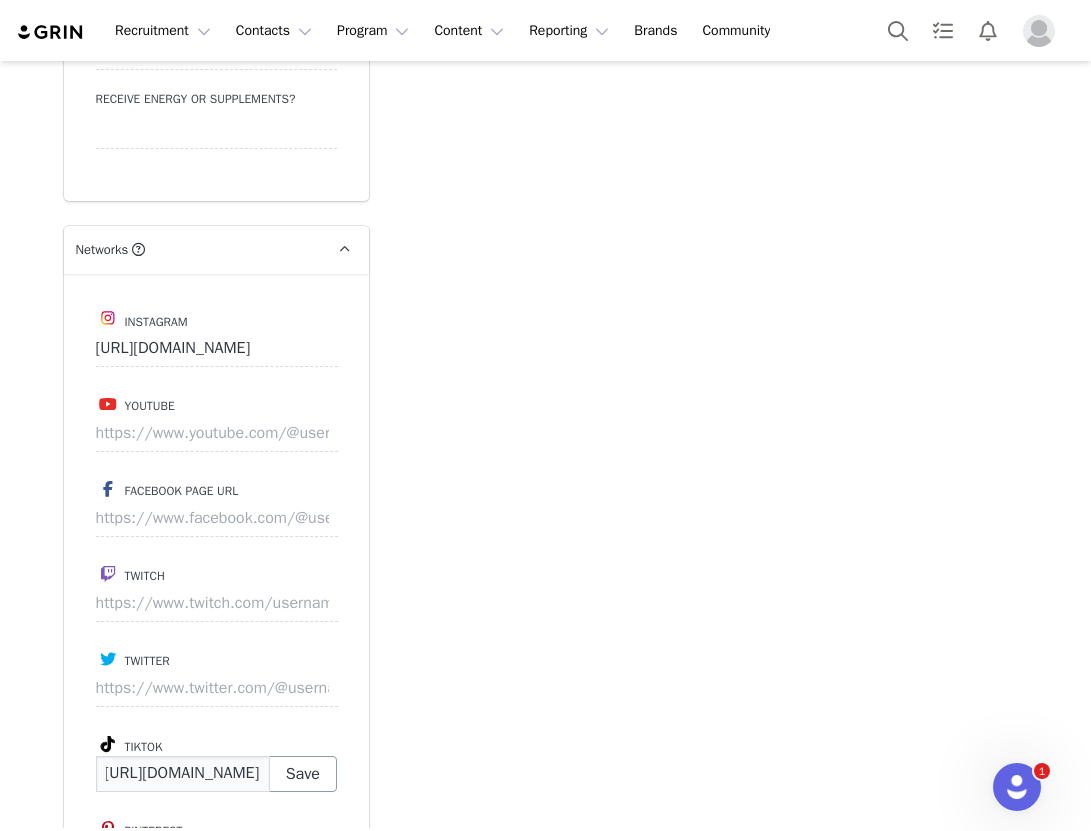 type on "https://www.tiktok.com/@itschelsigregory" 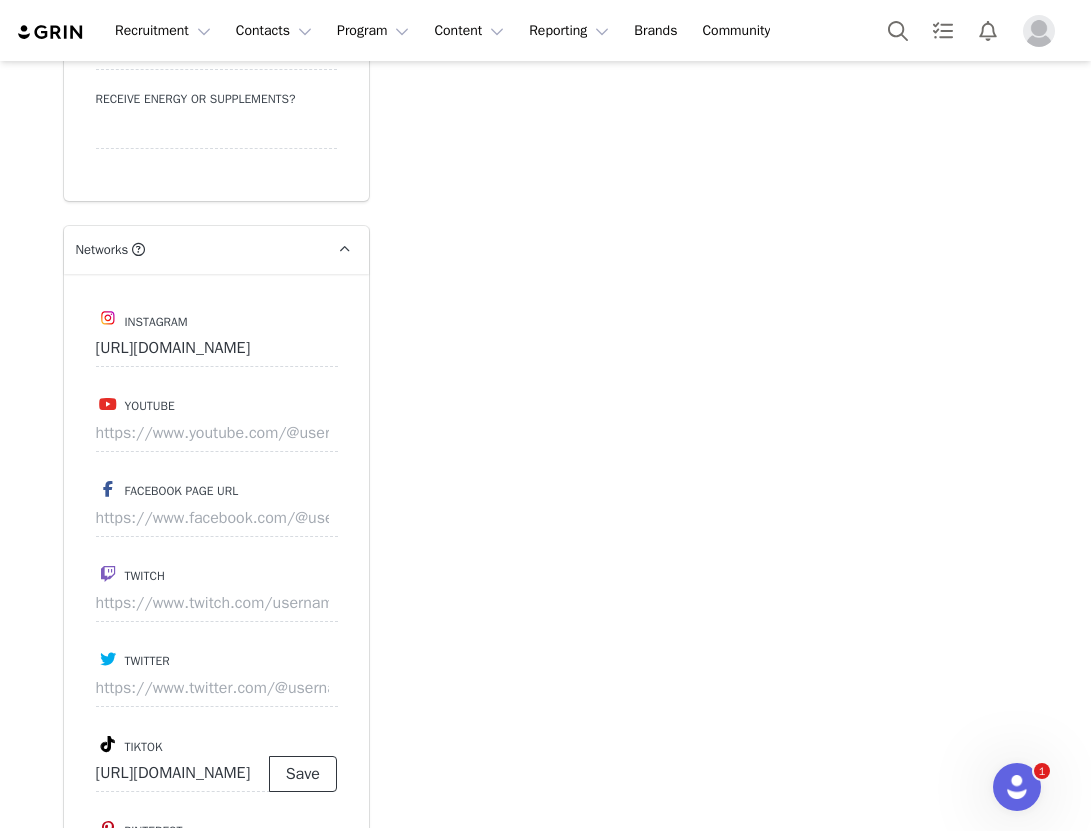 click on "Save" at bounding box center [303, 774] 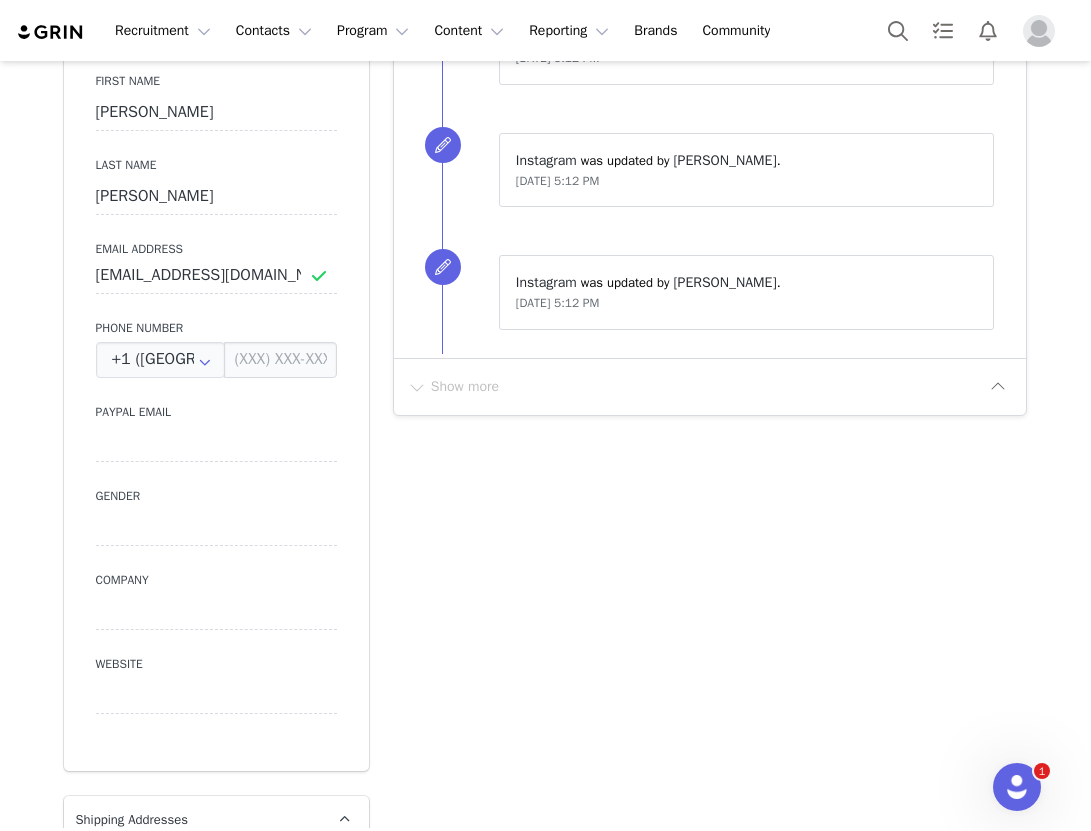 scroll, scrollTop: 0, scrollLeft: 0, axis: both 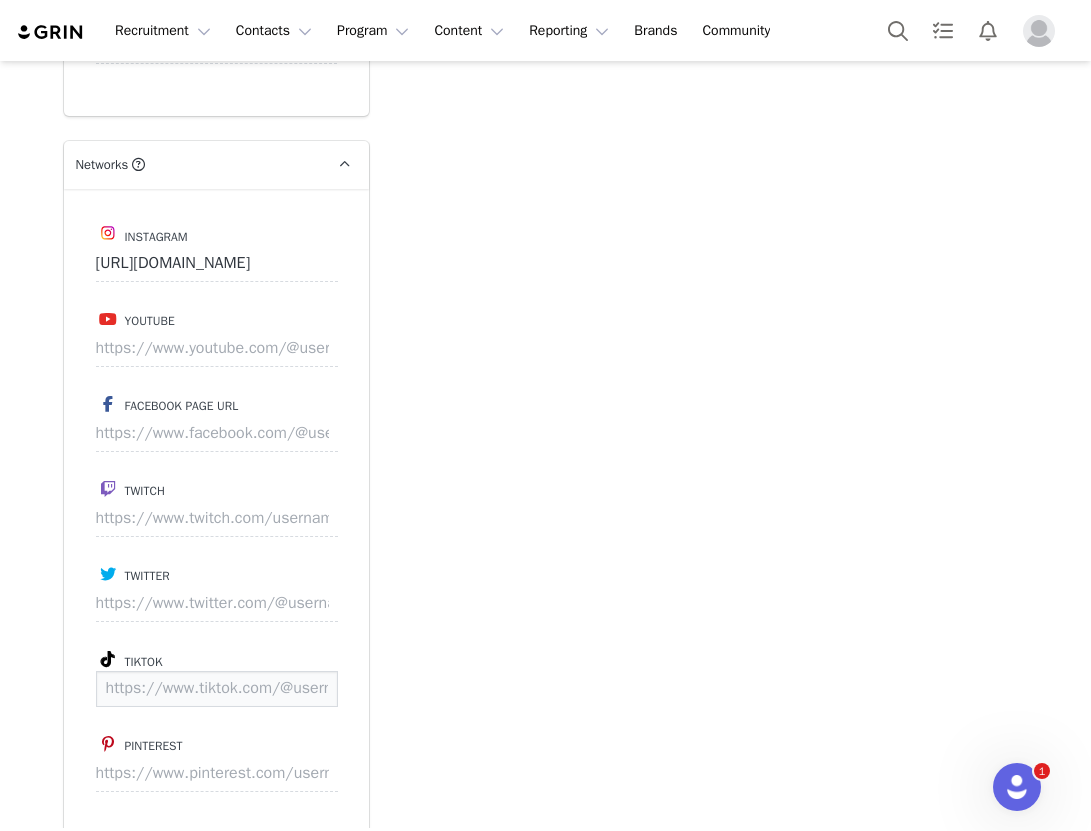 click at bounding box center [217, 689] 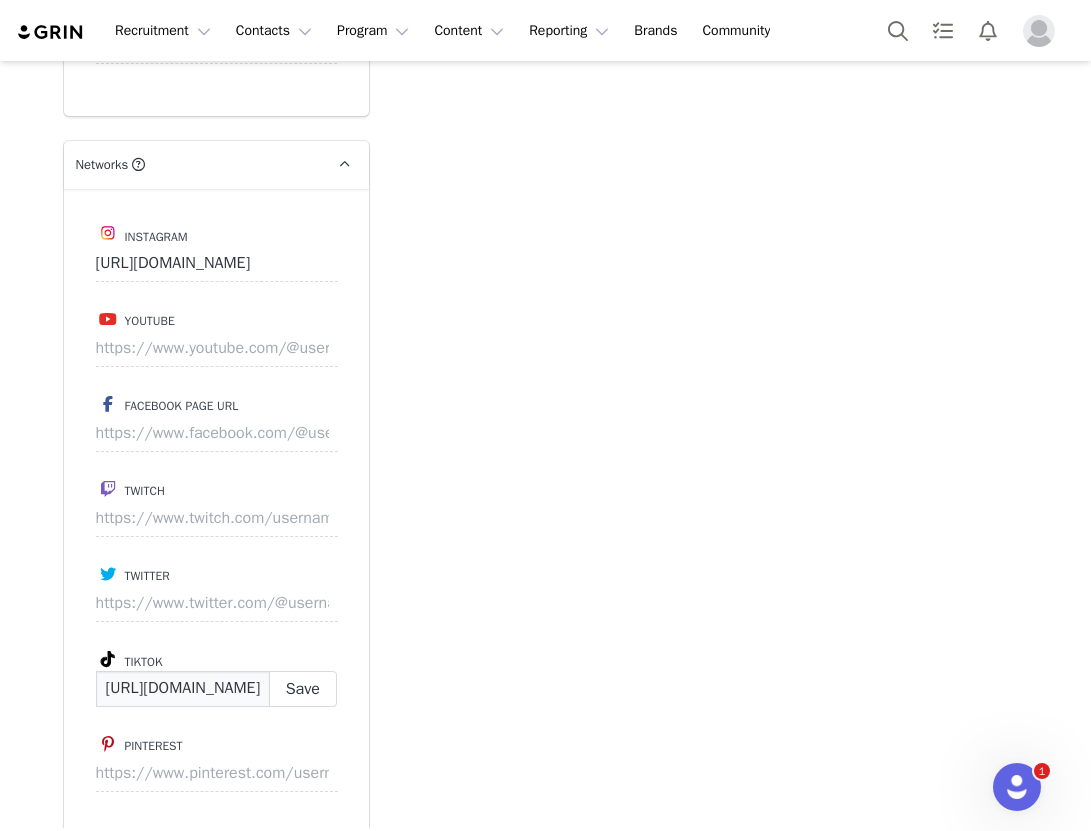 scroll, scrollTop: 0, scrollLeft: 160, axis: horizontal 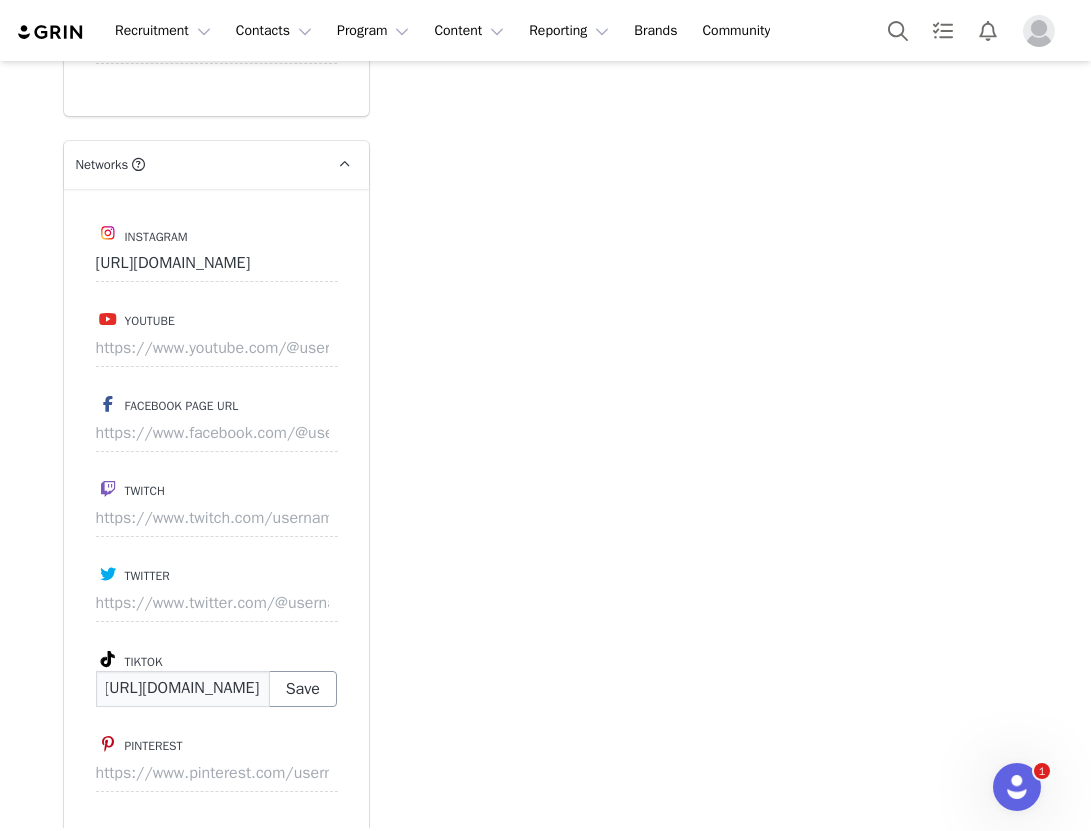 type on "https://www.tiktok.com/@kyndallwearswhat" 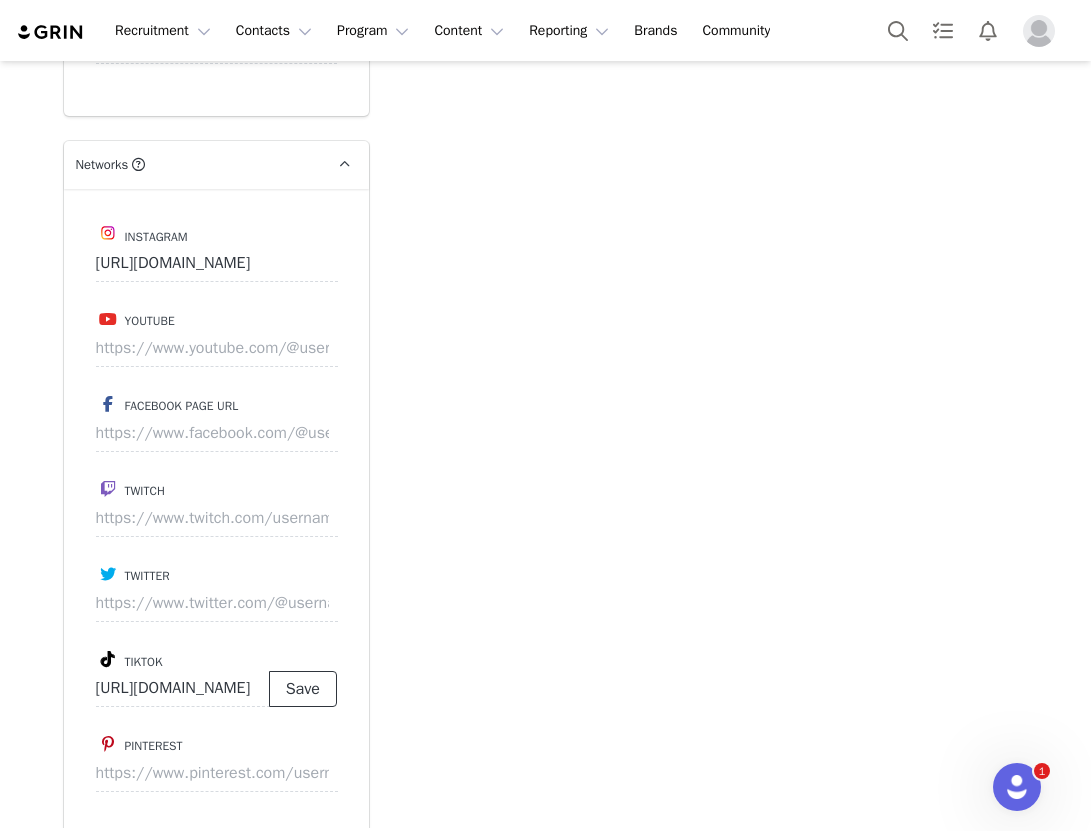 scroll, scrollTop: 0, scrollLeft: 0, axis: both 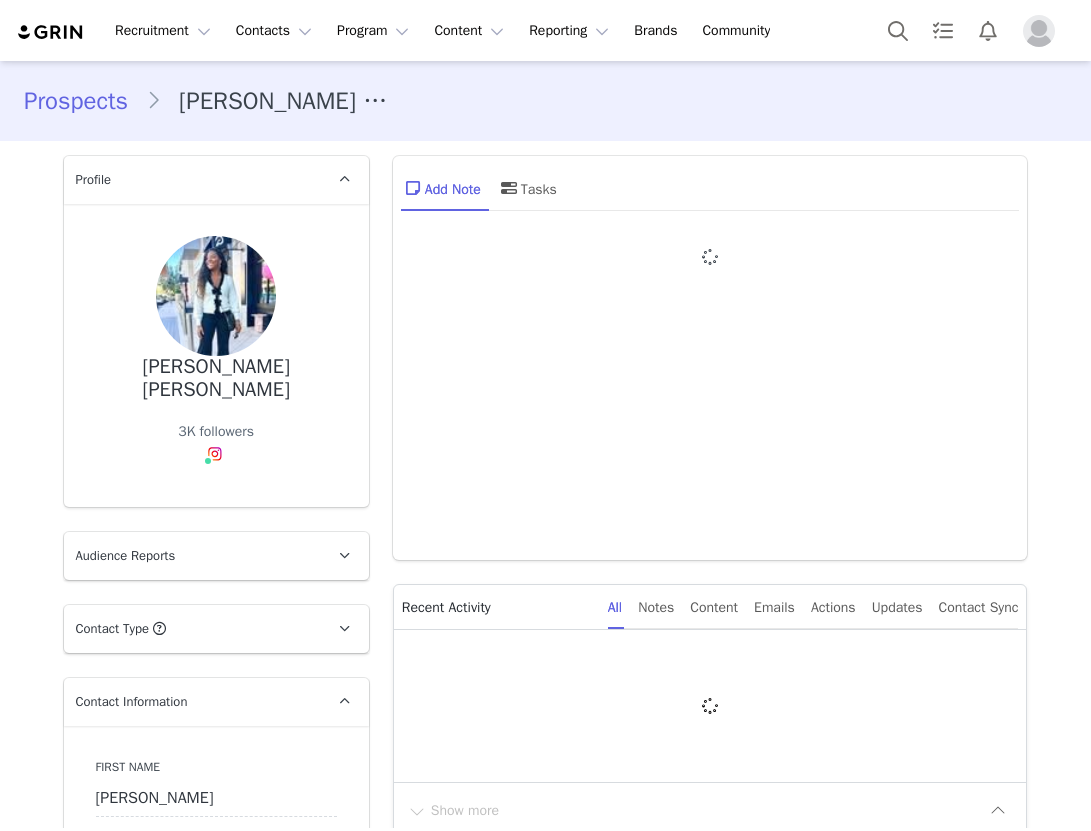 type on "+1 ([GEOGRAPHIC_DATA])" 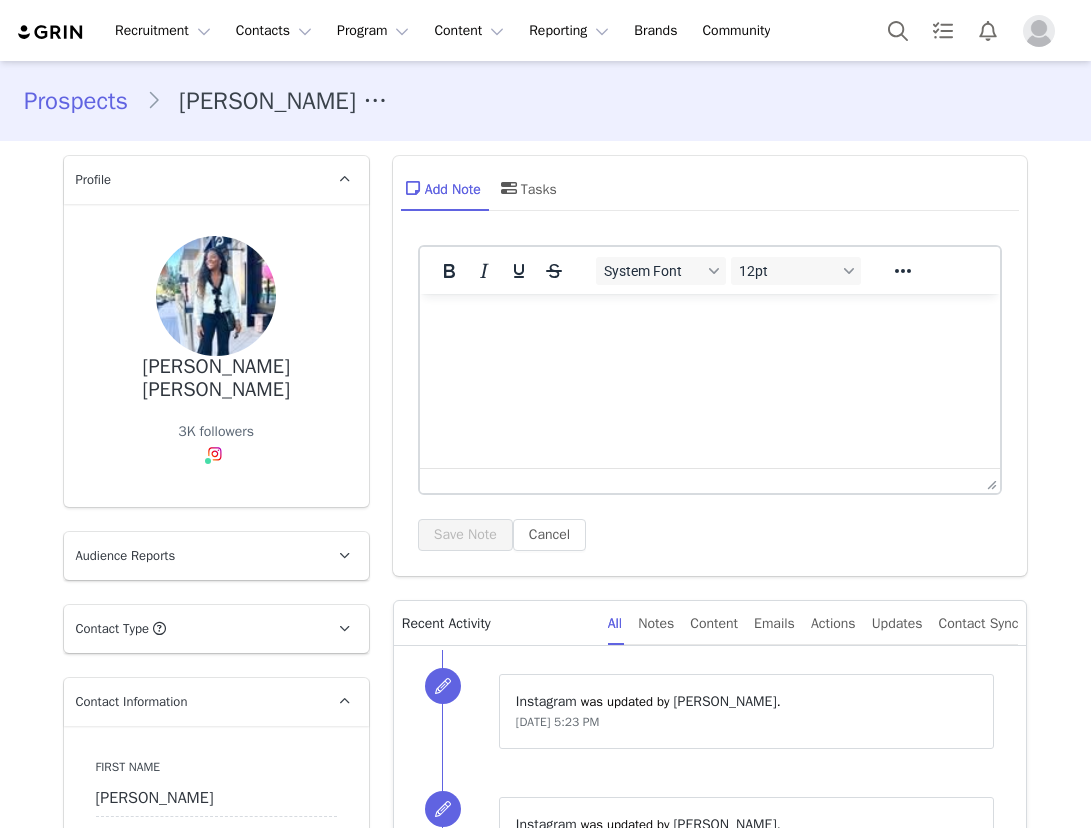scroll, scrollTop: 0, scrollLeft: 0, axis: both 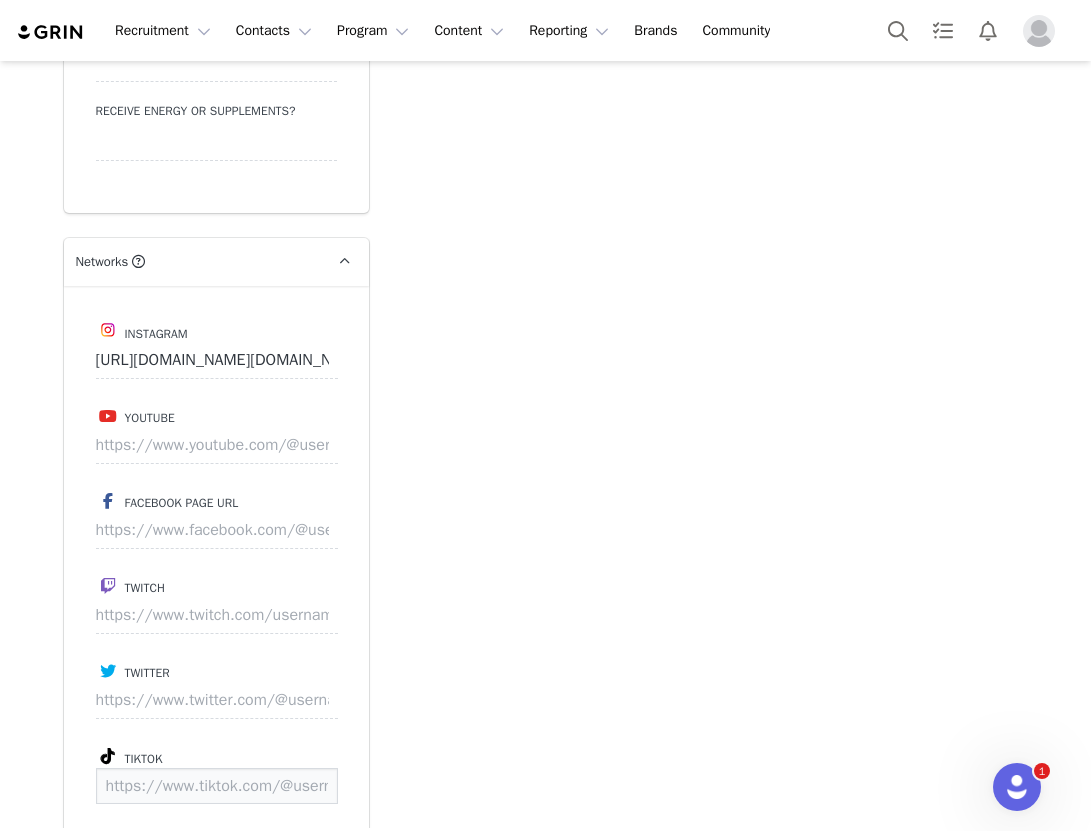 click at bounding box center (217, 786) 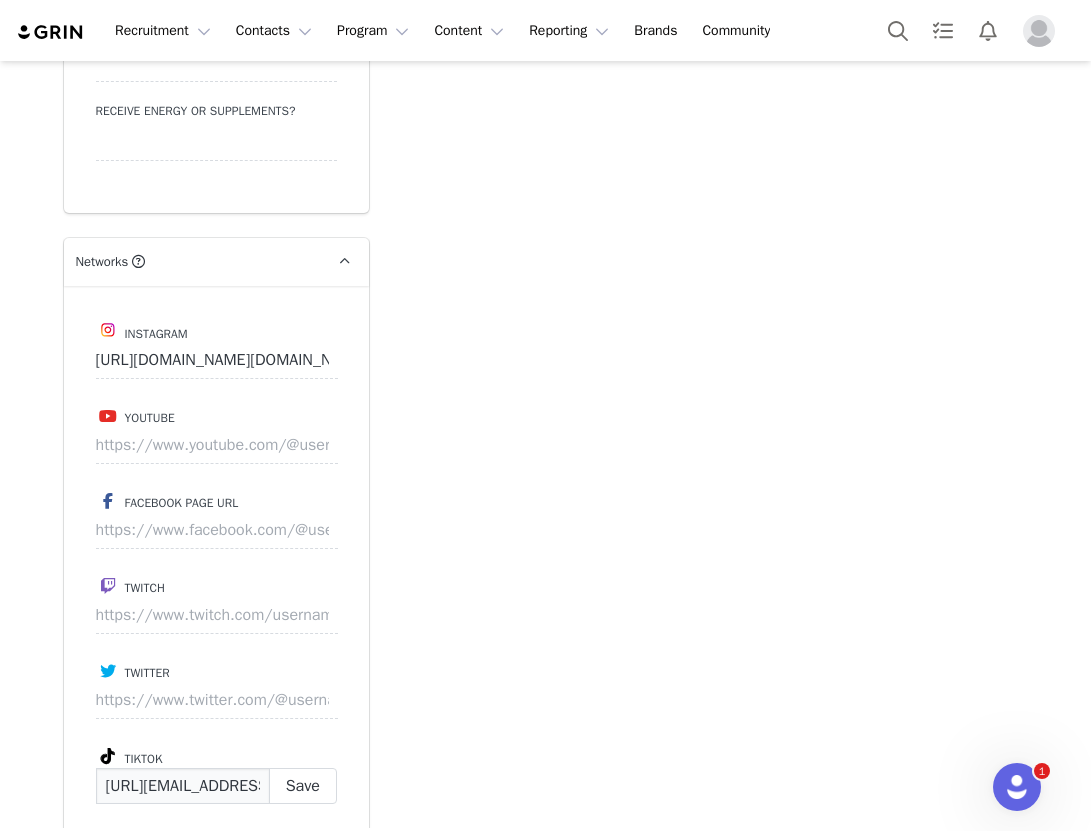 scroll, scrollTop: 0, scrollLeft: 171, axis: horizontal 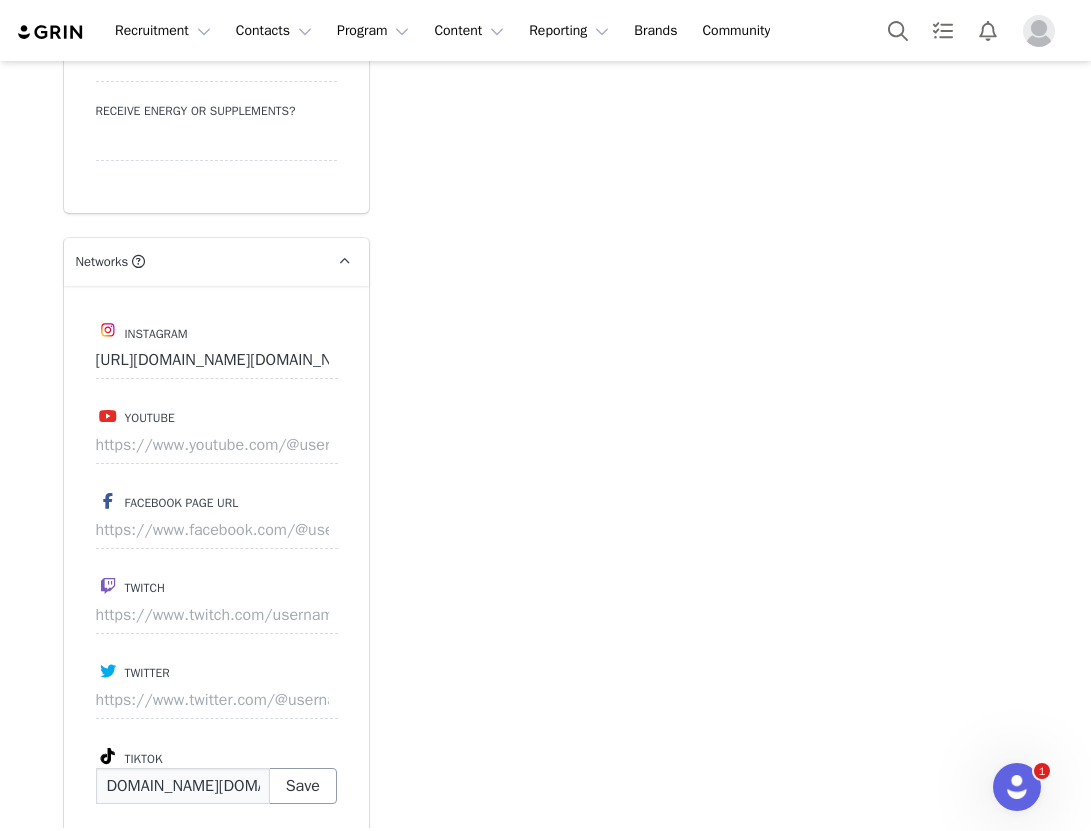 type on "https://www.tiktok.com/@jessicmichelle.style" 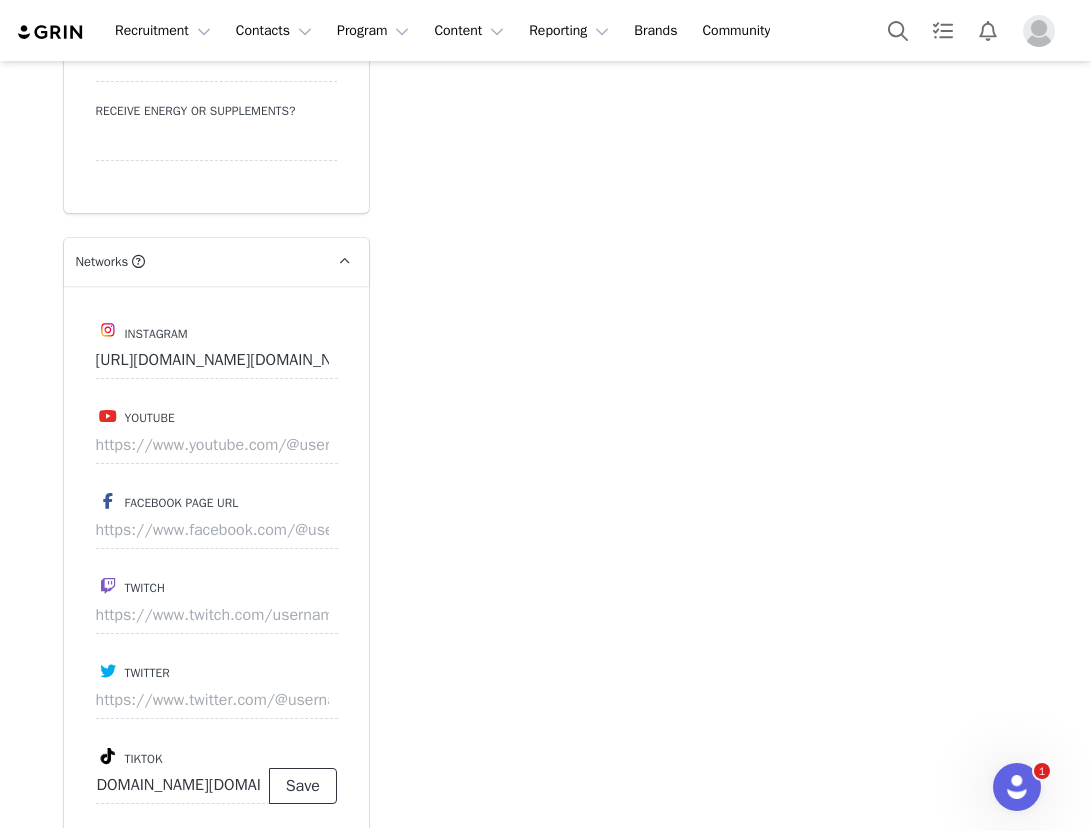 click on "Save" at bounding box center (303, 786) 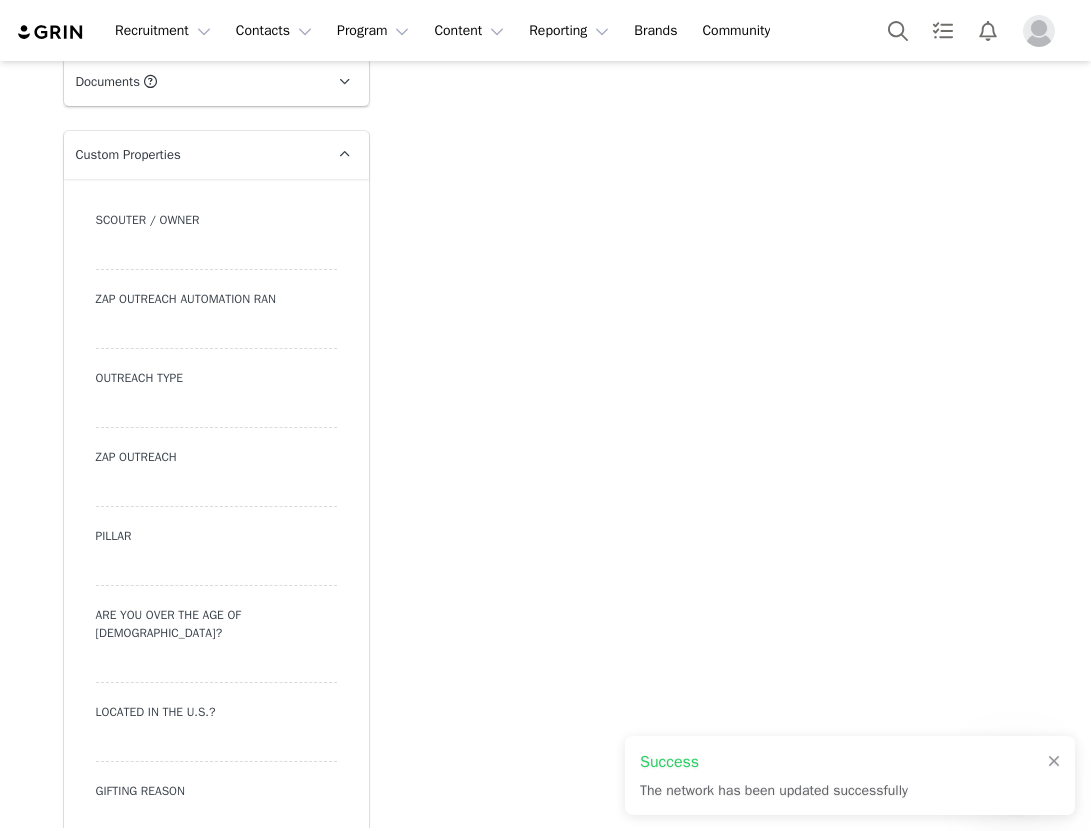 scroll, scrollTop: 1669, scrollLeft: 0, axis: vertical 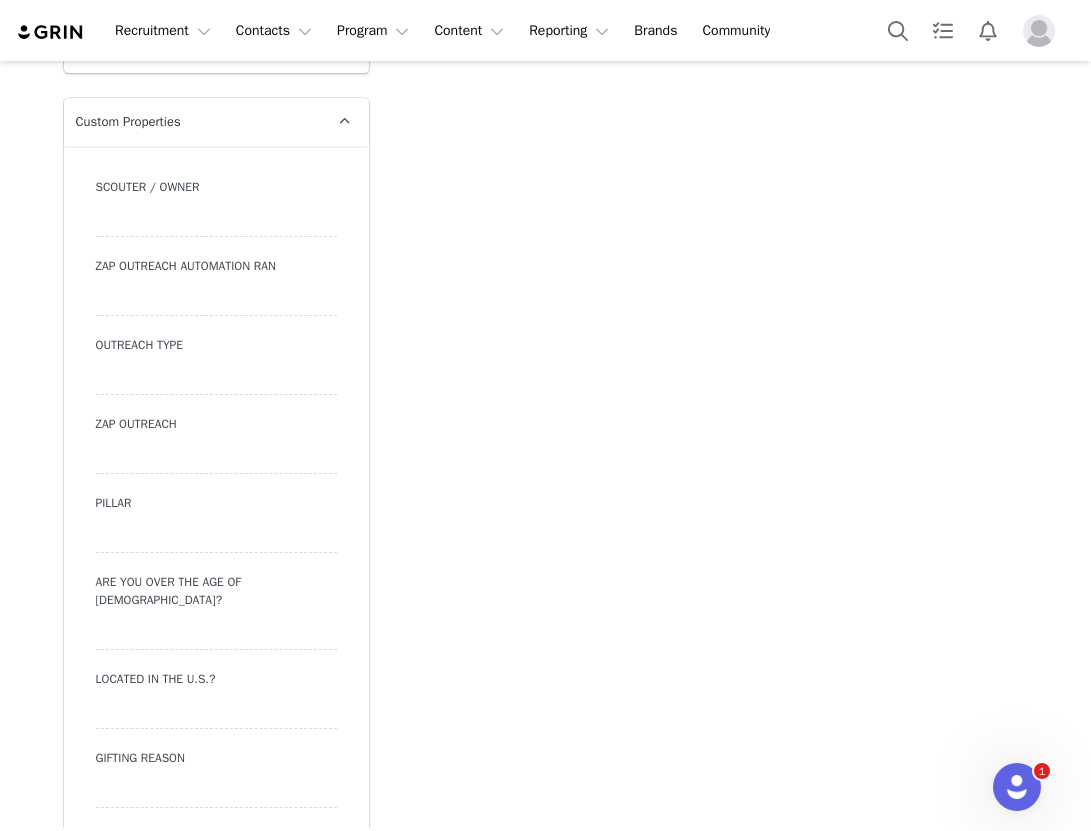 click at bounding box center (216, 377) 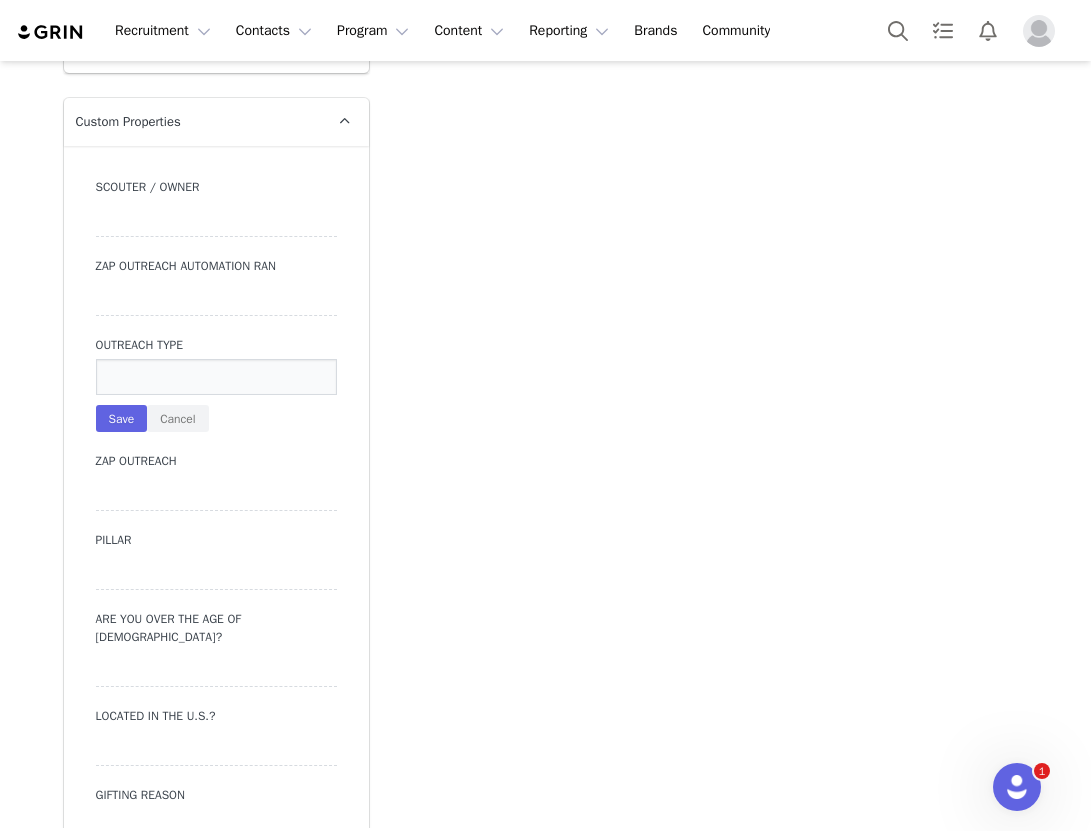 click at bounding box center (216, 377) 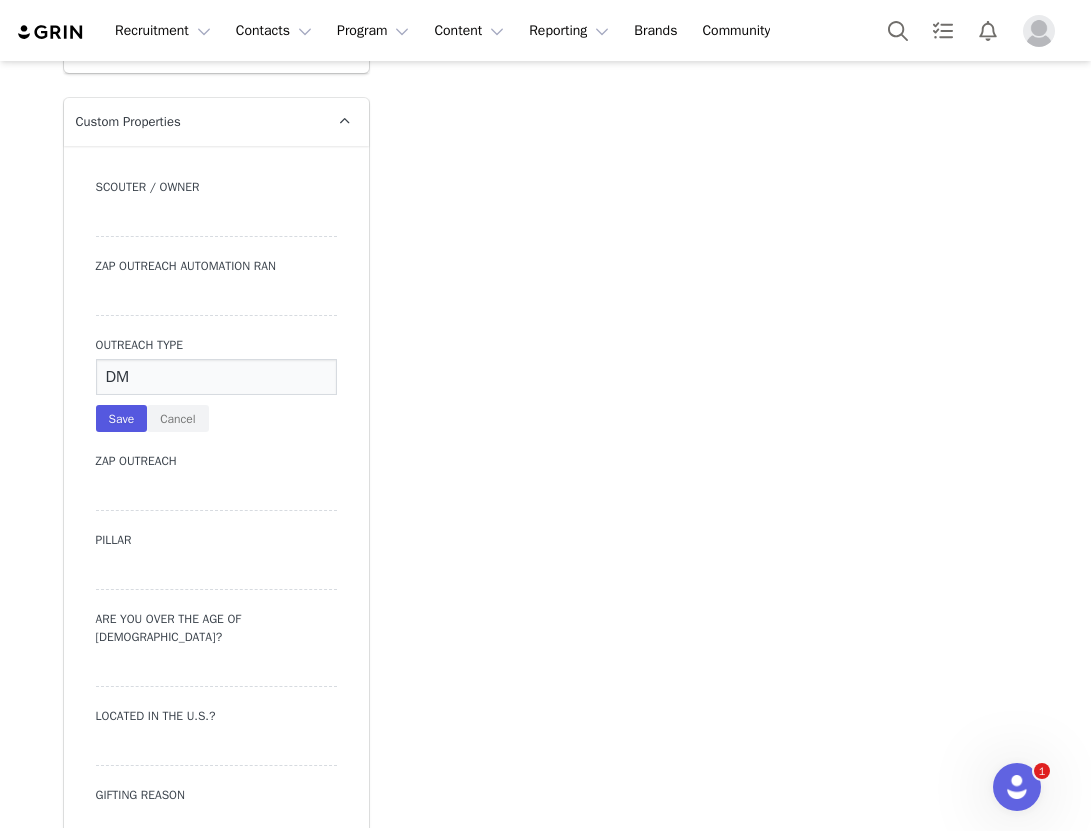 type on "DM" 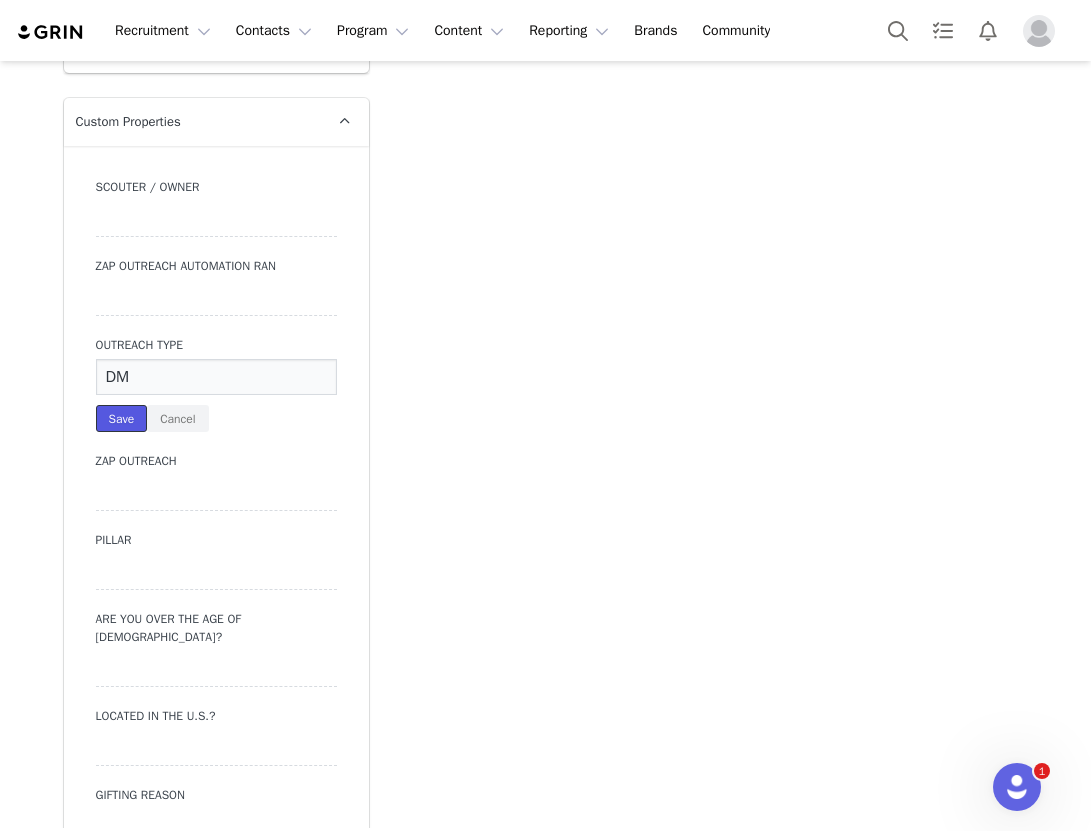 click on "Save" at bounding box center [122, 418] 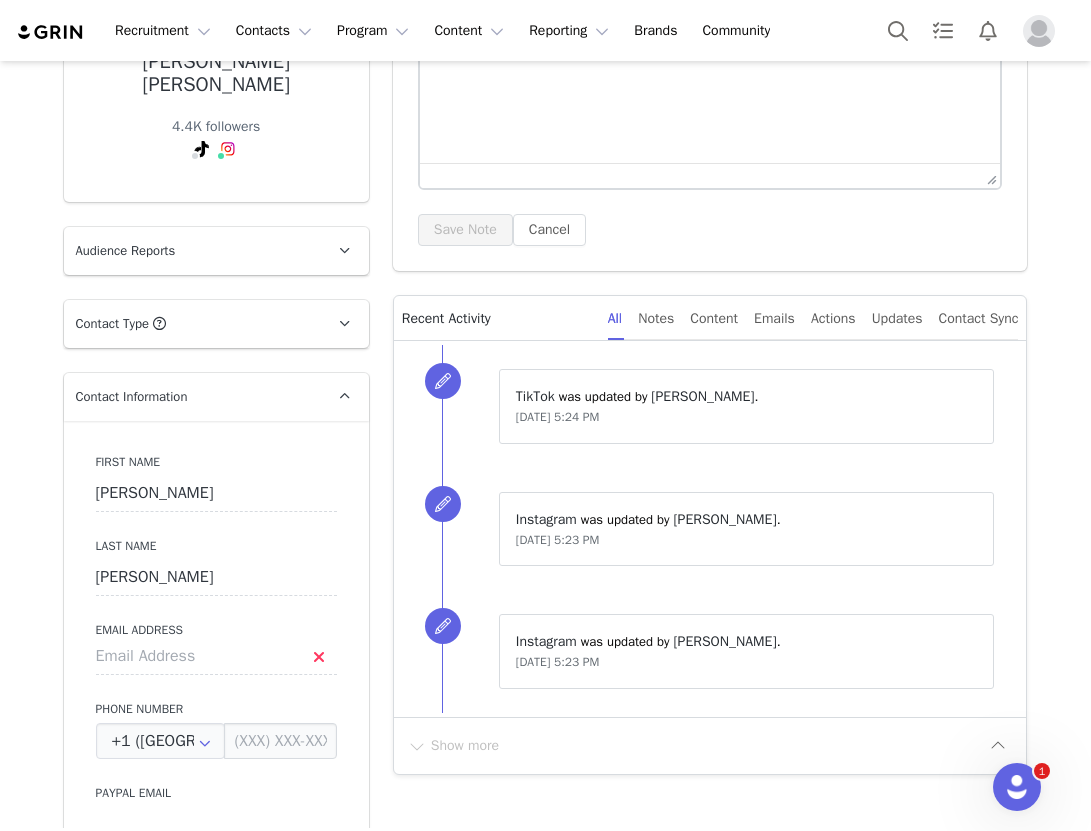 scroll, scrollTop: 0, scrollLeft: 0, axis: both 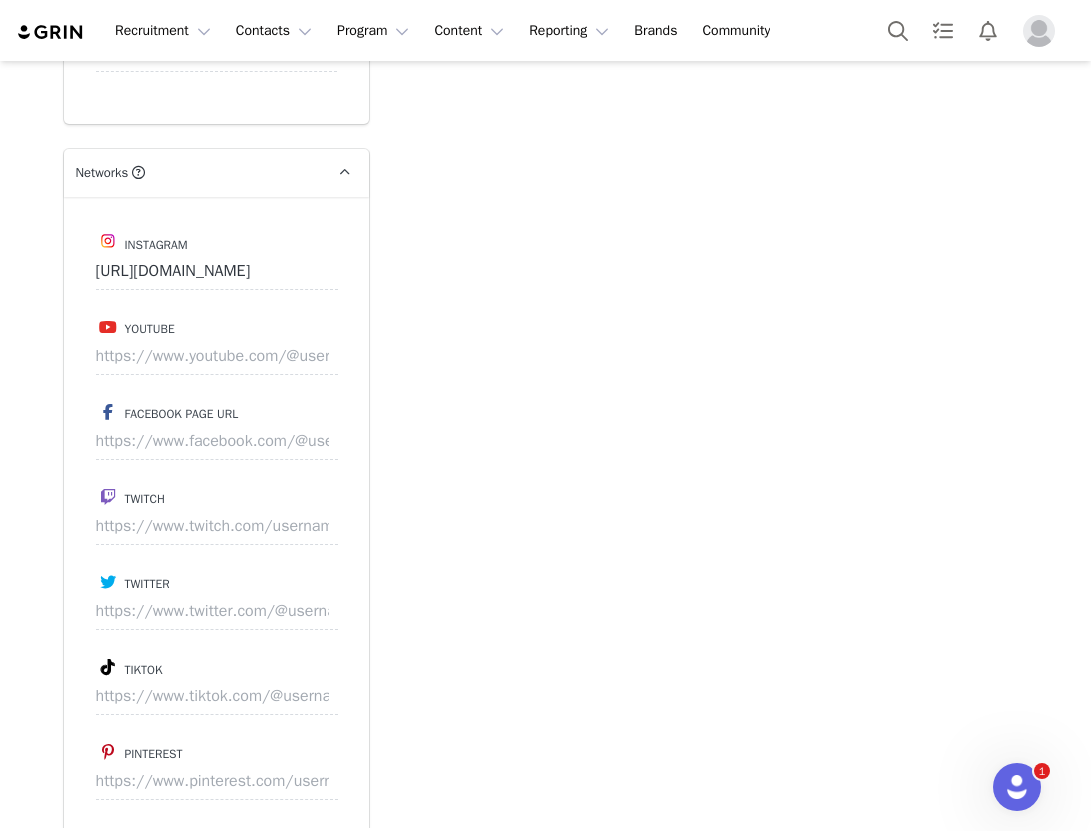 click on "Tiktok" at bounding box center (216, 667) 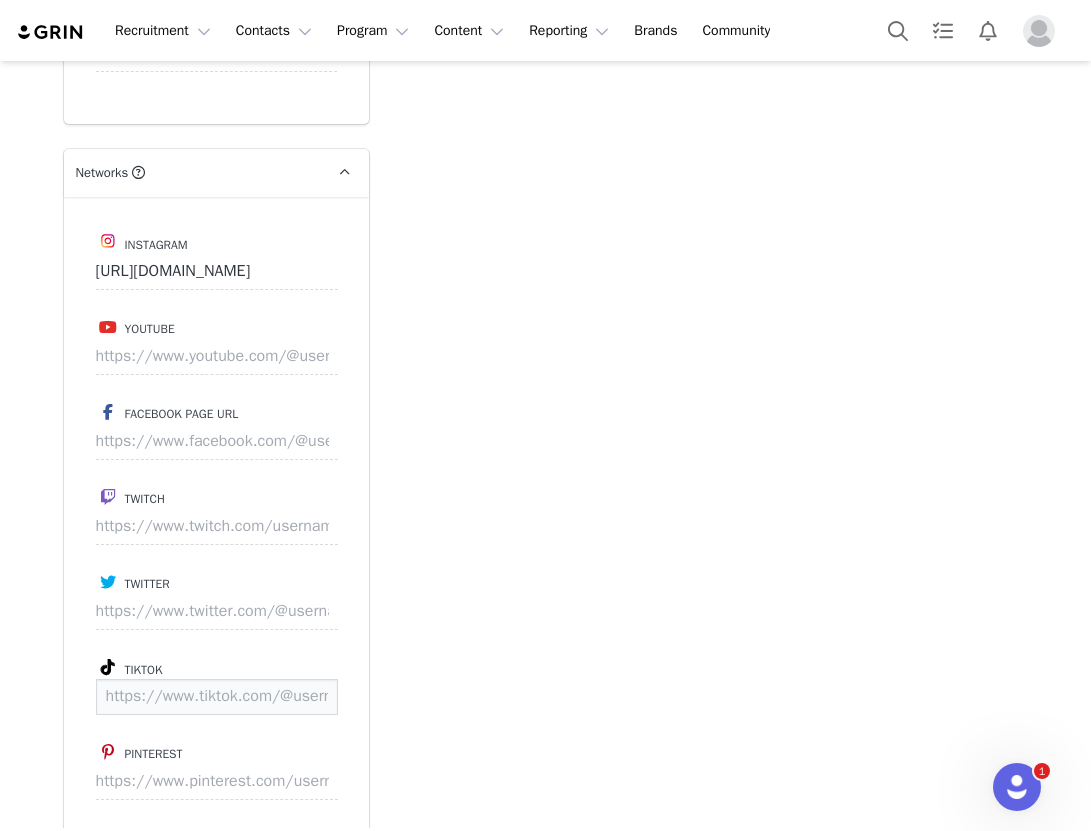 click at bounding box center (217, 697) 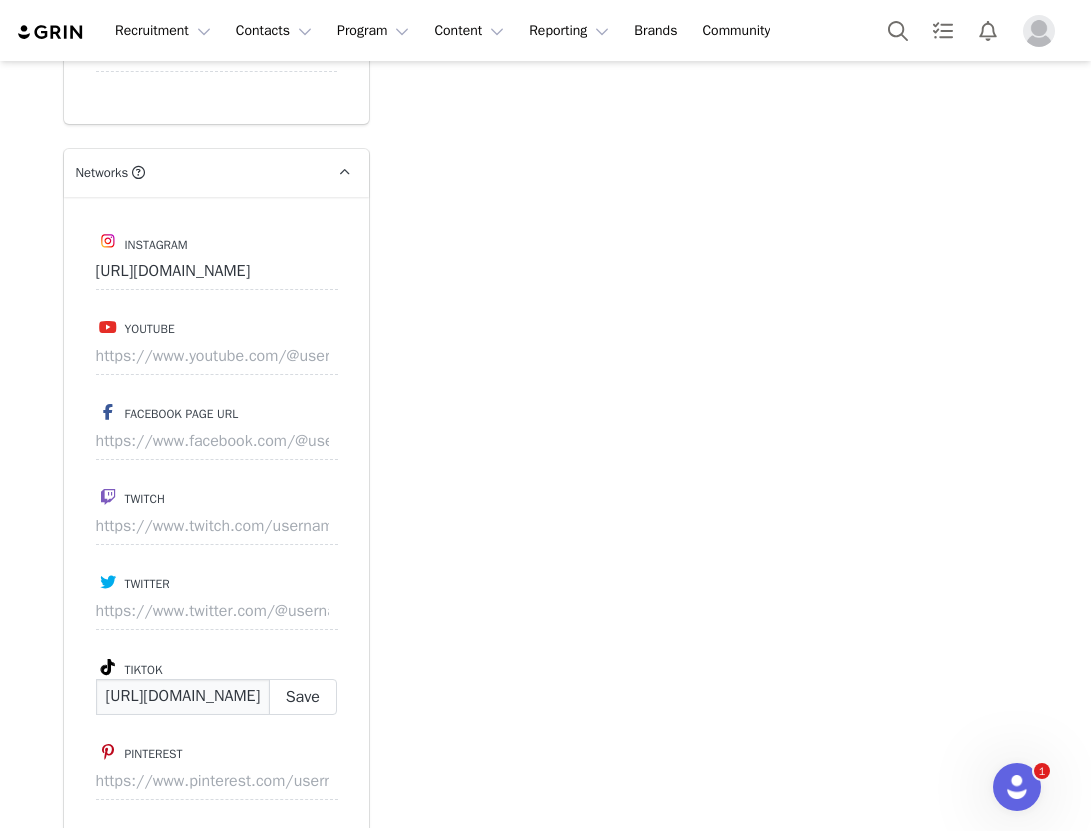 scroll, scrollTop: 0, scrollLeft: 124, axis: horizontal 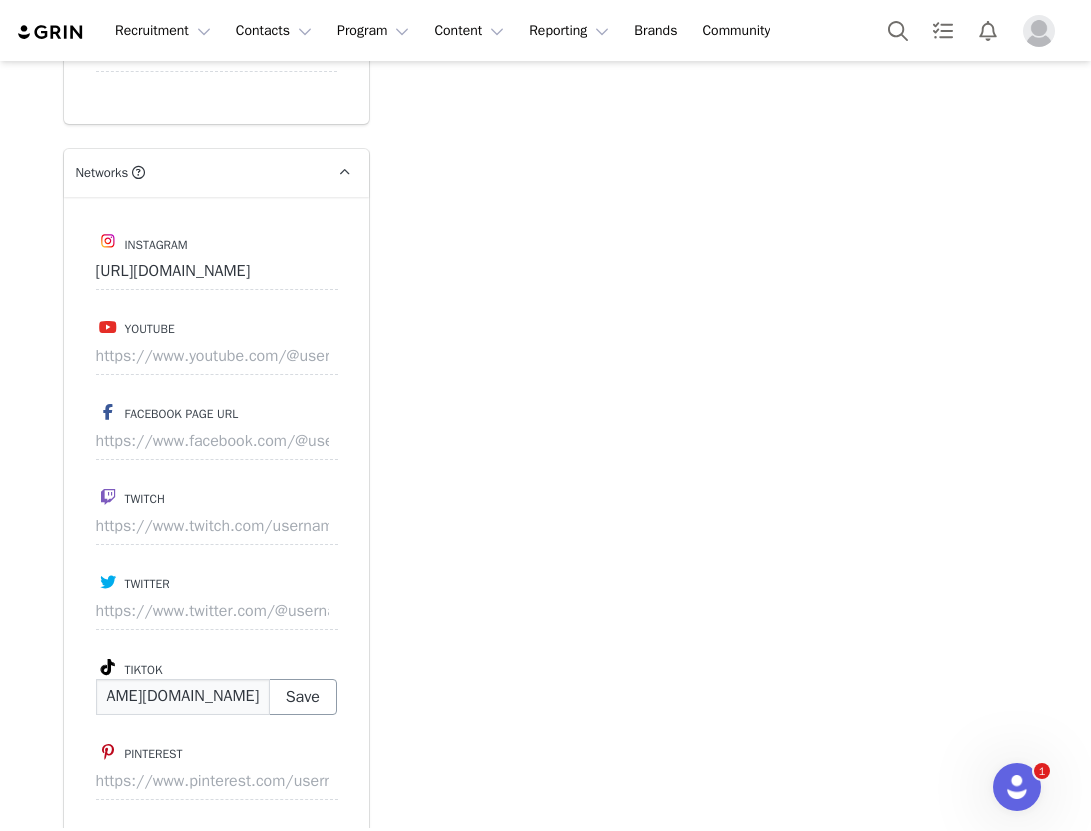 type on "https://www.tiktok.com/@cierra.parks1" 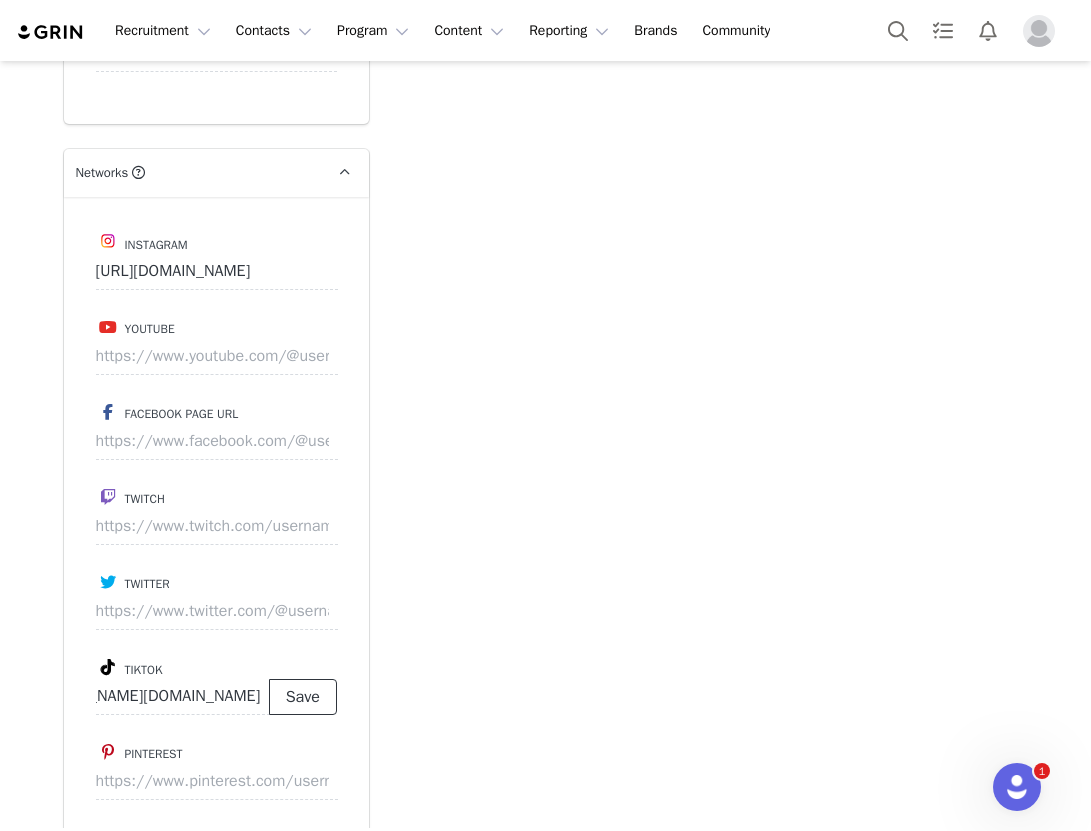 click on "Save" at bounding box center [303, 697] 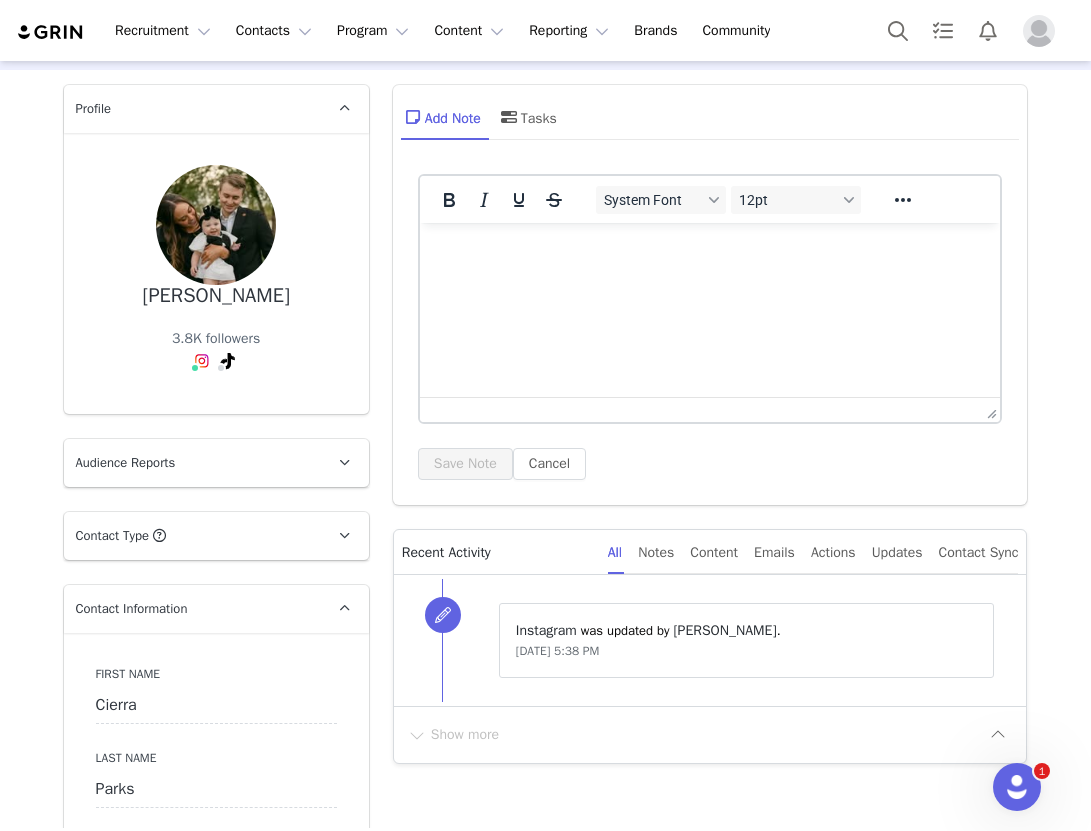 scroll, scrollTop: 0, scrollLeft: 0, axis: both 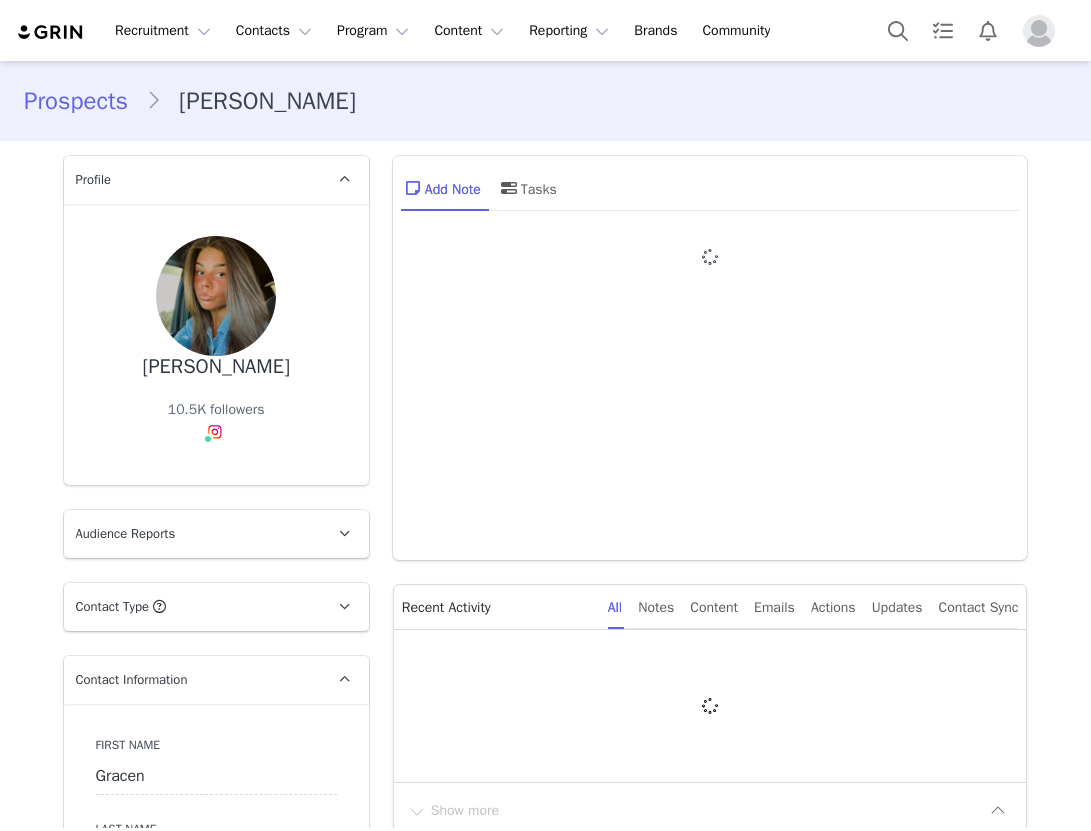 type on "+1 ([GEOGRAPHIC_DATA])" 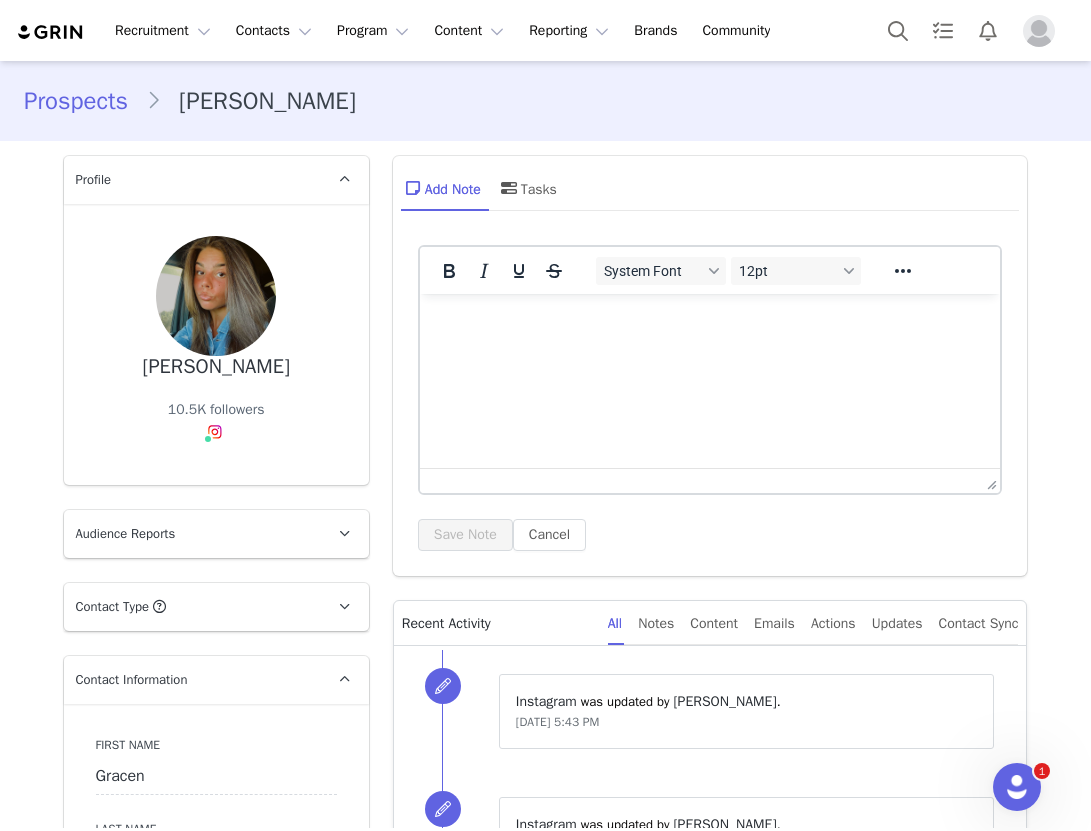 scroll, scrollTop: 0, scrollLeft: 0, axis: both 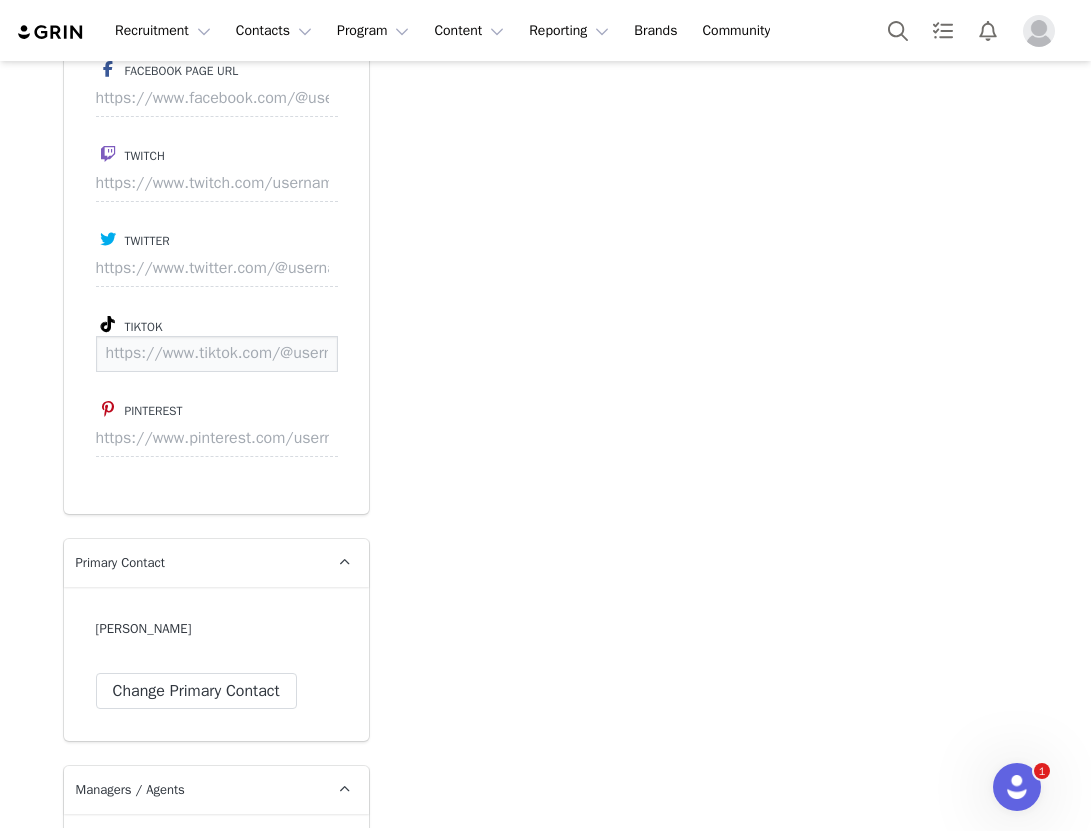 click at bounding box center (217, 354) 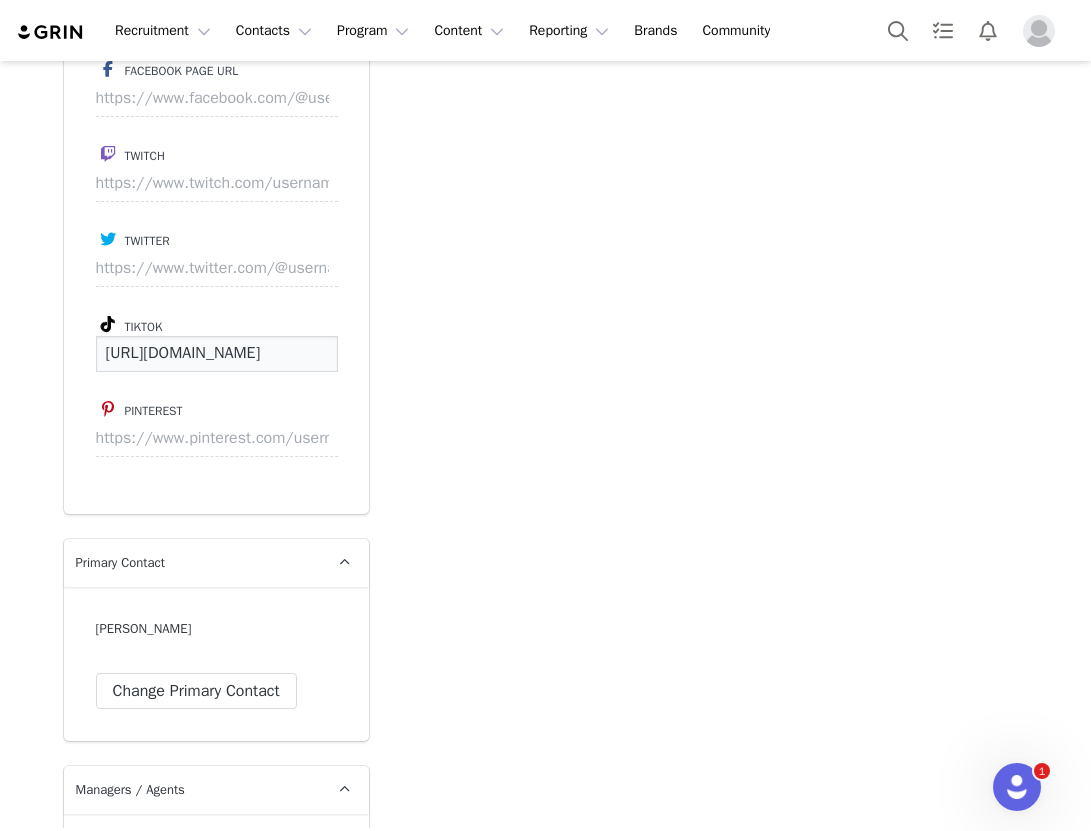 scroll, scrollTop: 0, scrollLeft: 131, axis: horizontal 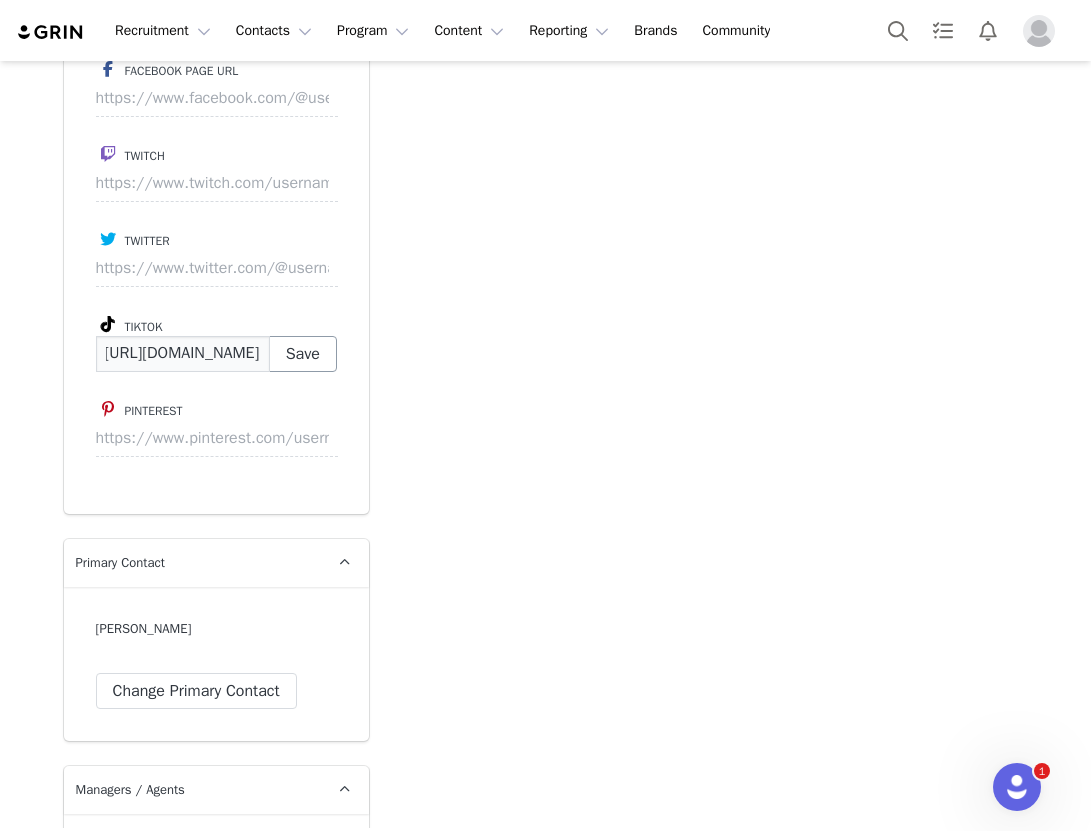 type on "https://www.tiktok.com/@gracenpearce" 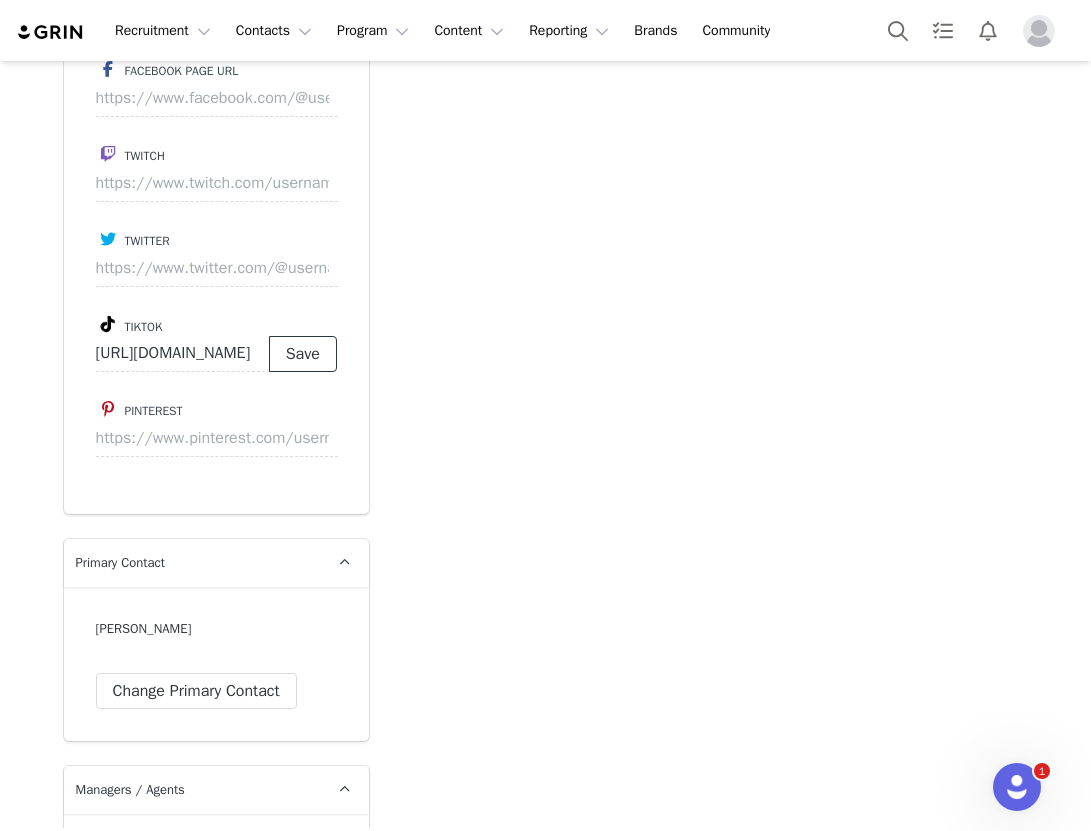 click on "Save" at bounding box center [303, 354] 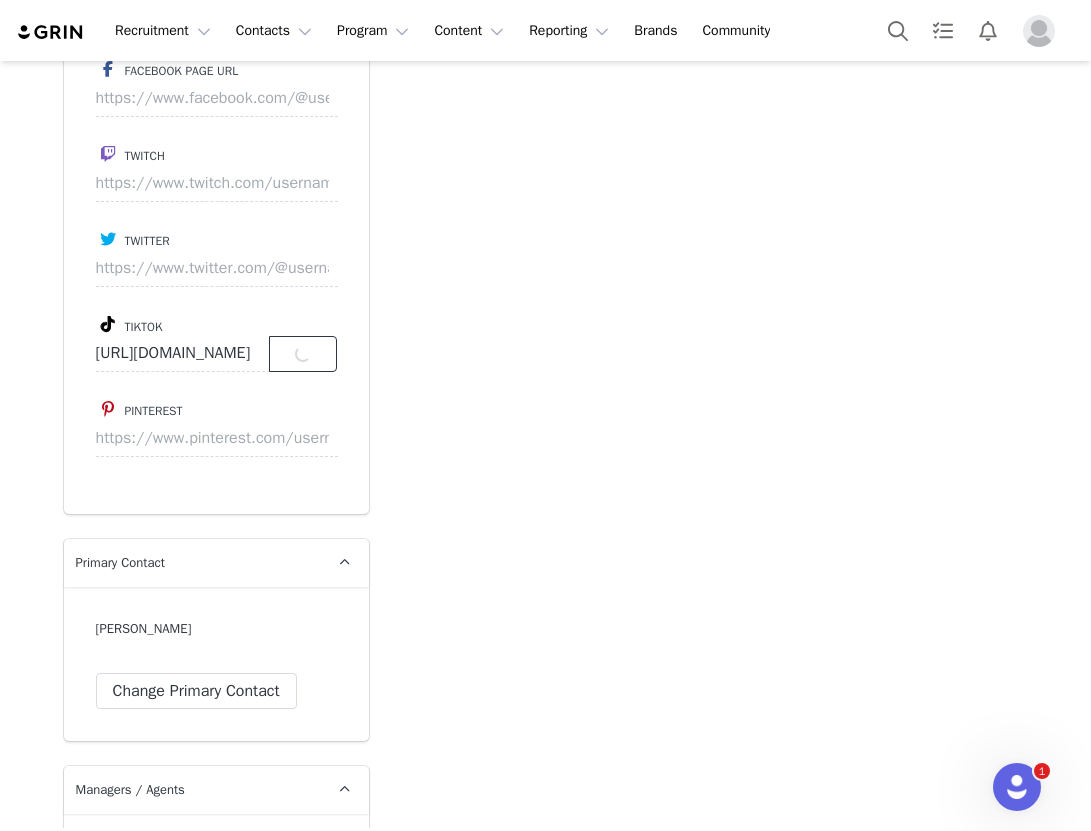 scroll, scrollTop: 0, scrollLeft: 0, axis: both 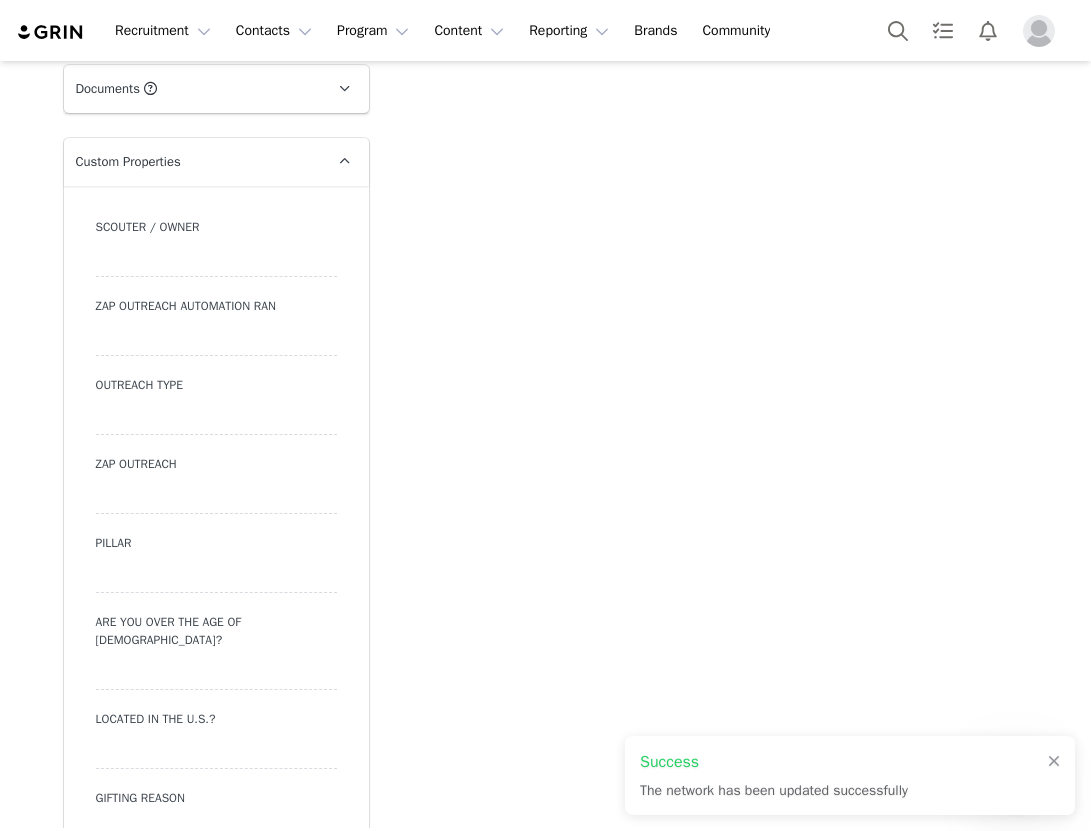 click at bounding box center [216, 417] 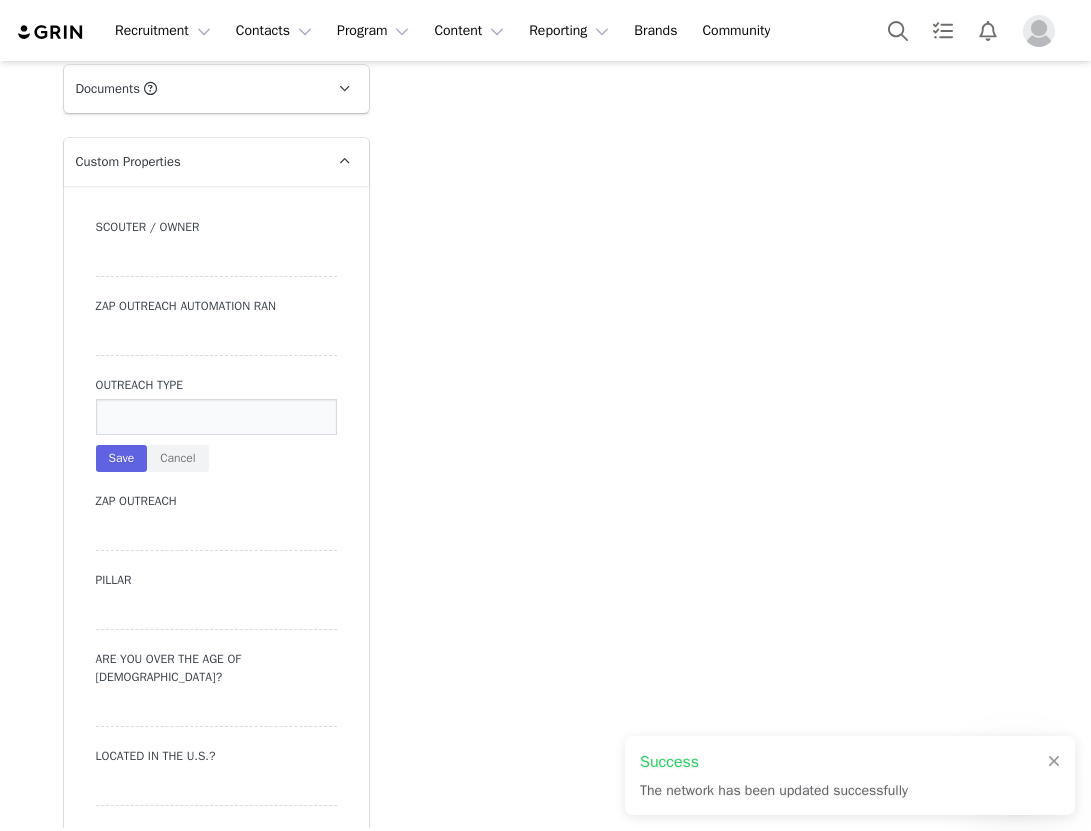 click at bounding box center [216, 417] 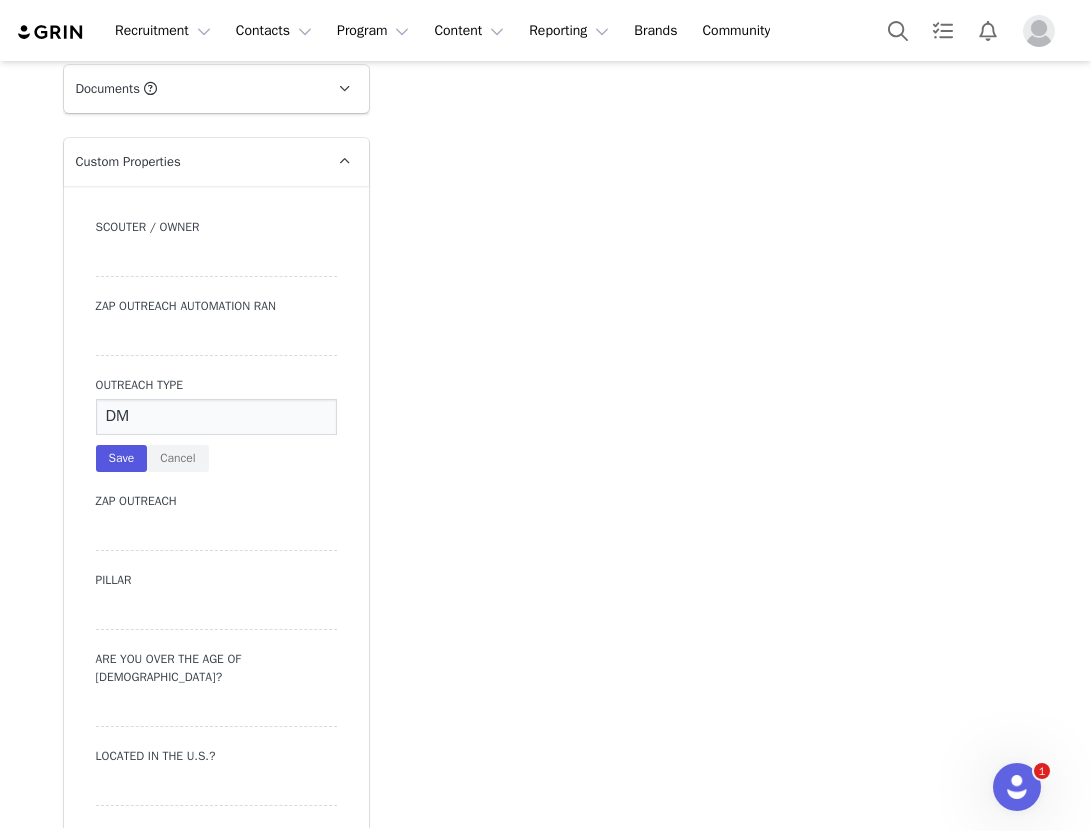 type on "DM" 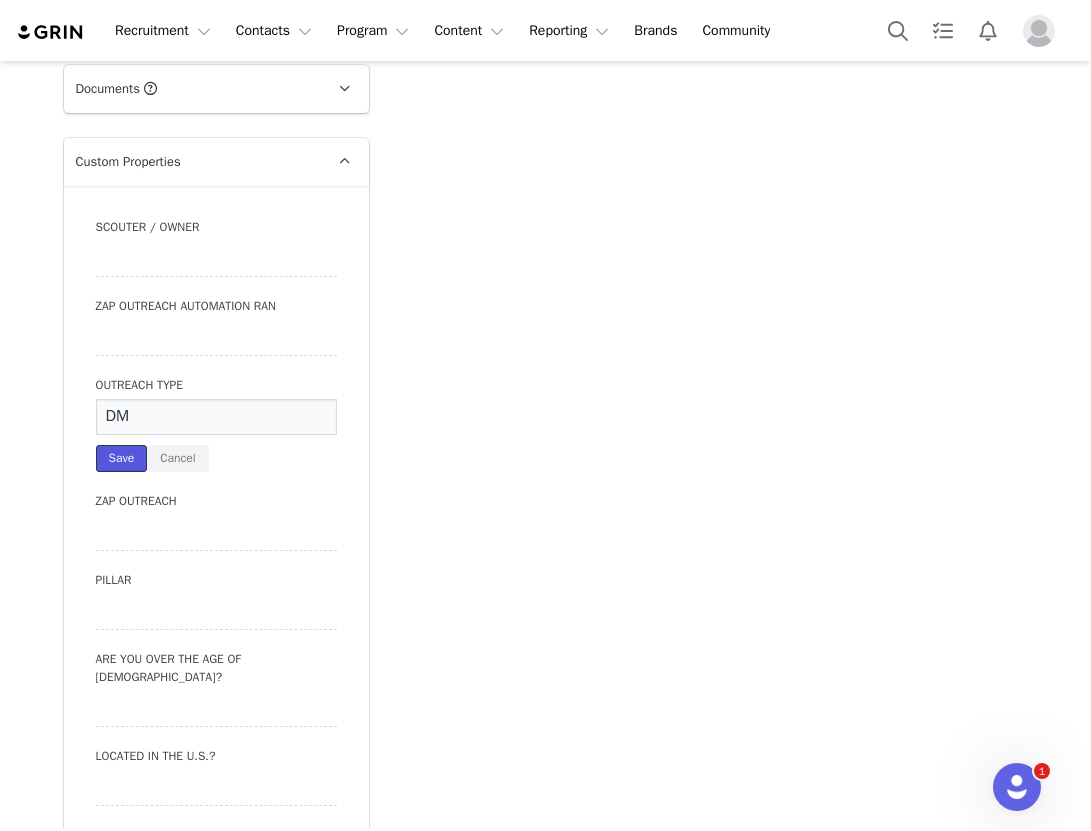 click on "Save" at bounding box center [122, 458] 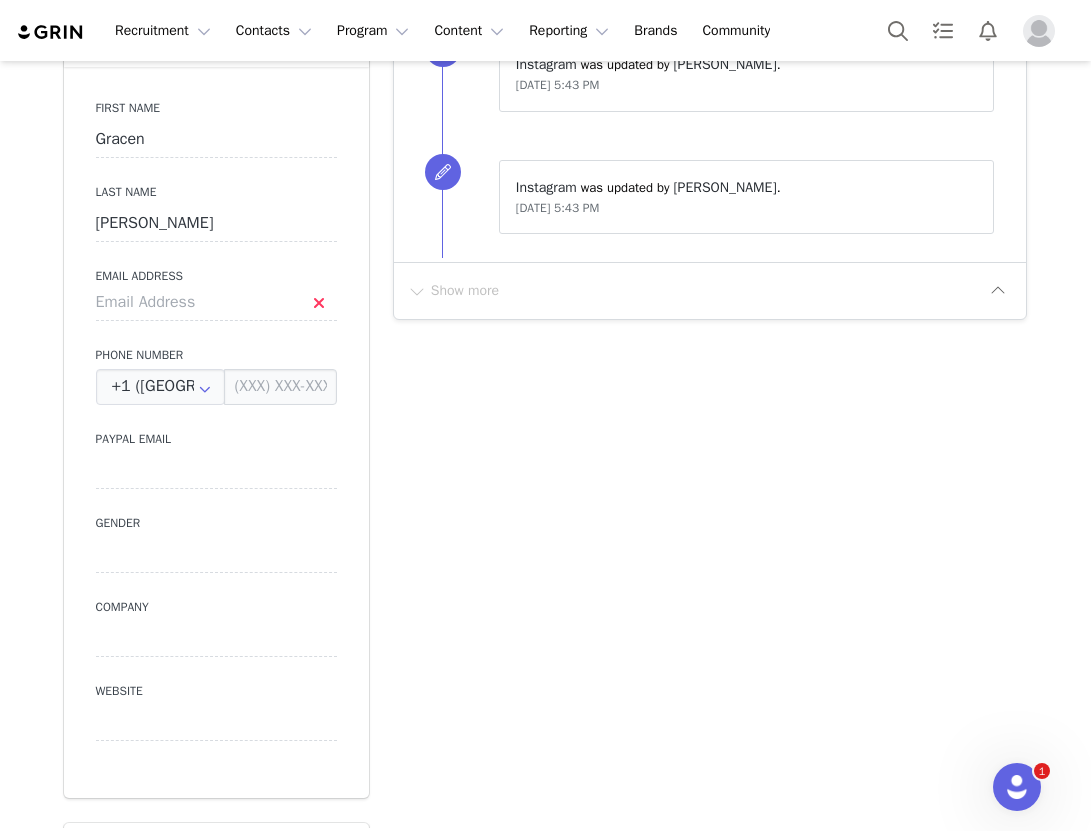 scroll, scrollTop: 0, scrollLeft: 0, axis: both 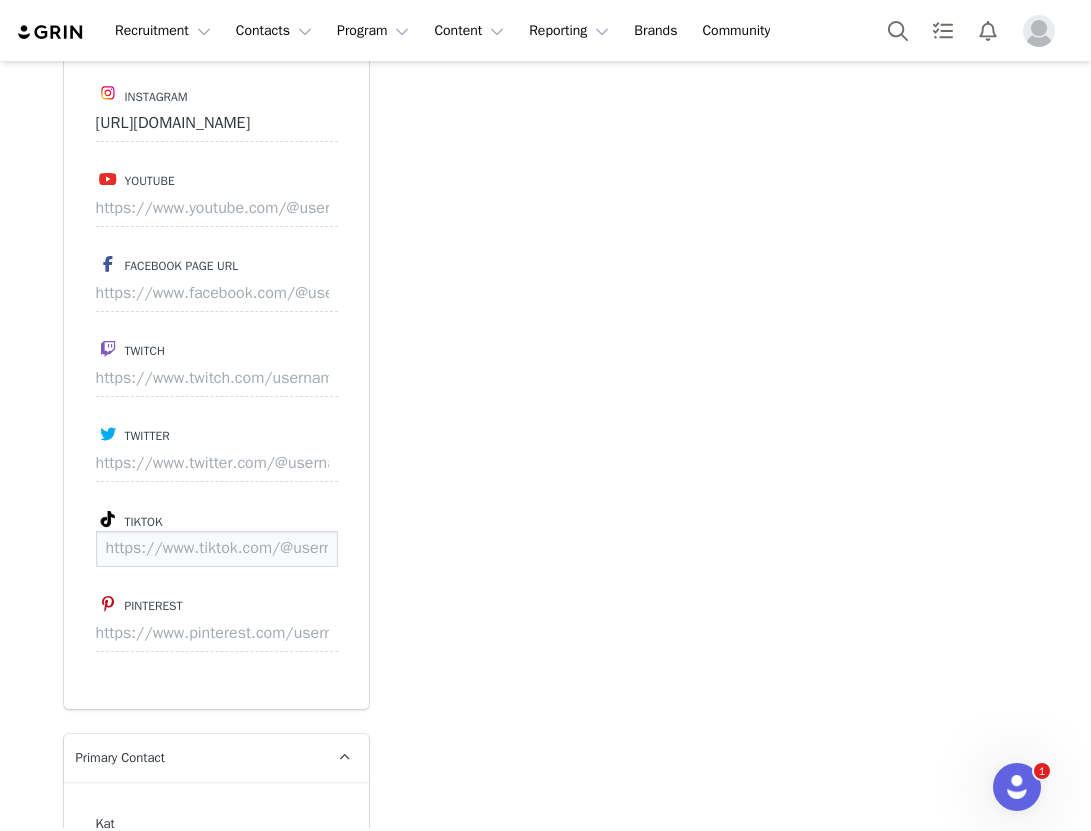 click at bounding box center (217, 549) 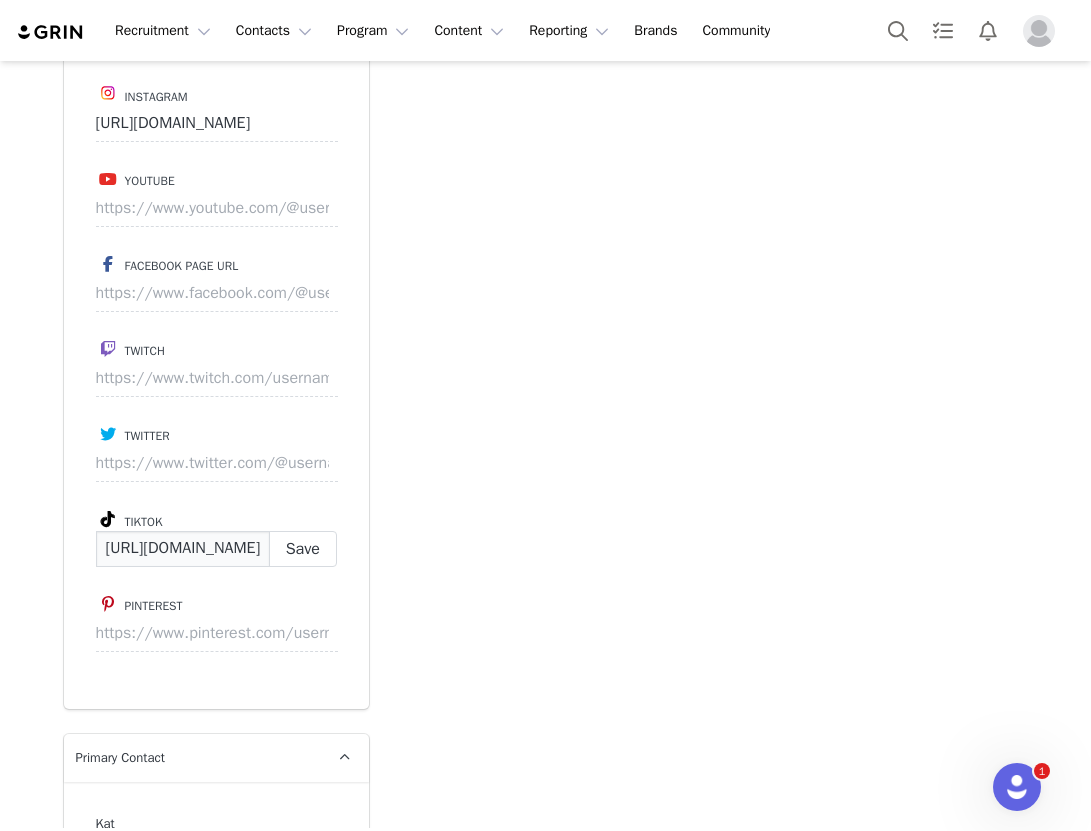 scroll, scrollTop: 0, scrollLeft: 100, axis: horizontal 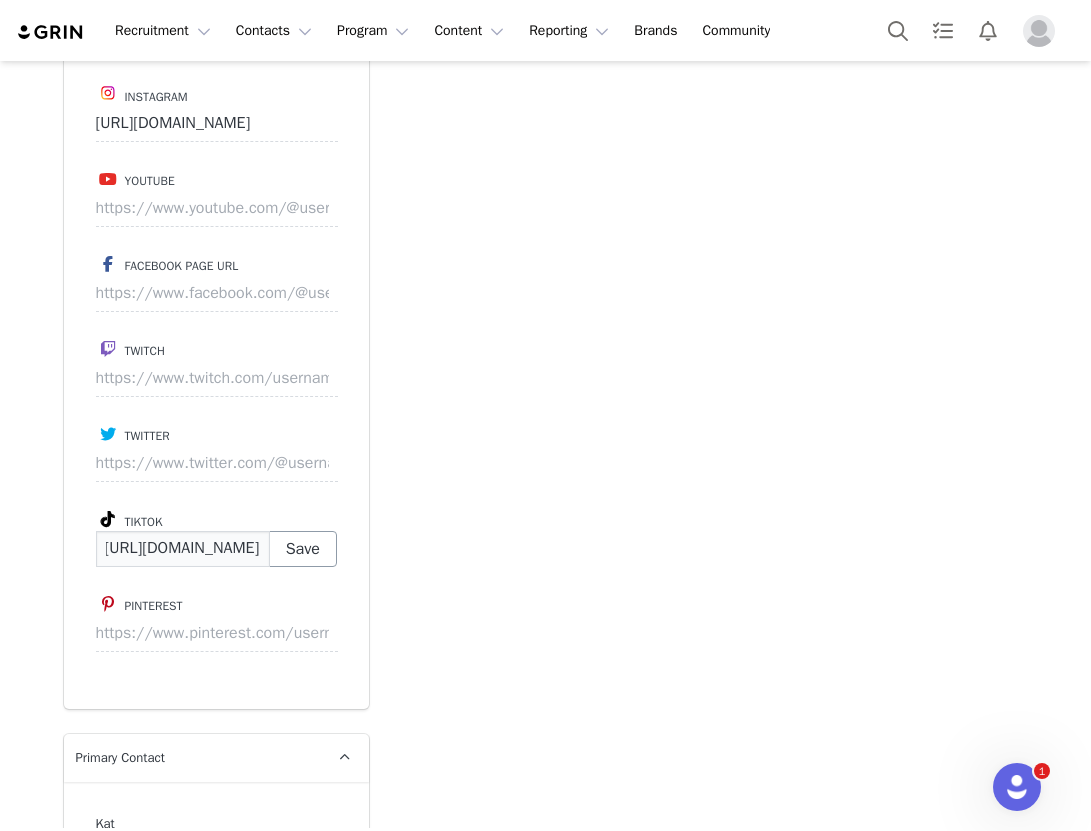 type on "https://www.tiktok.com/@katlynexo" 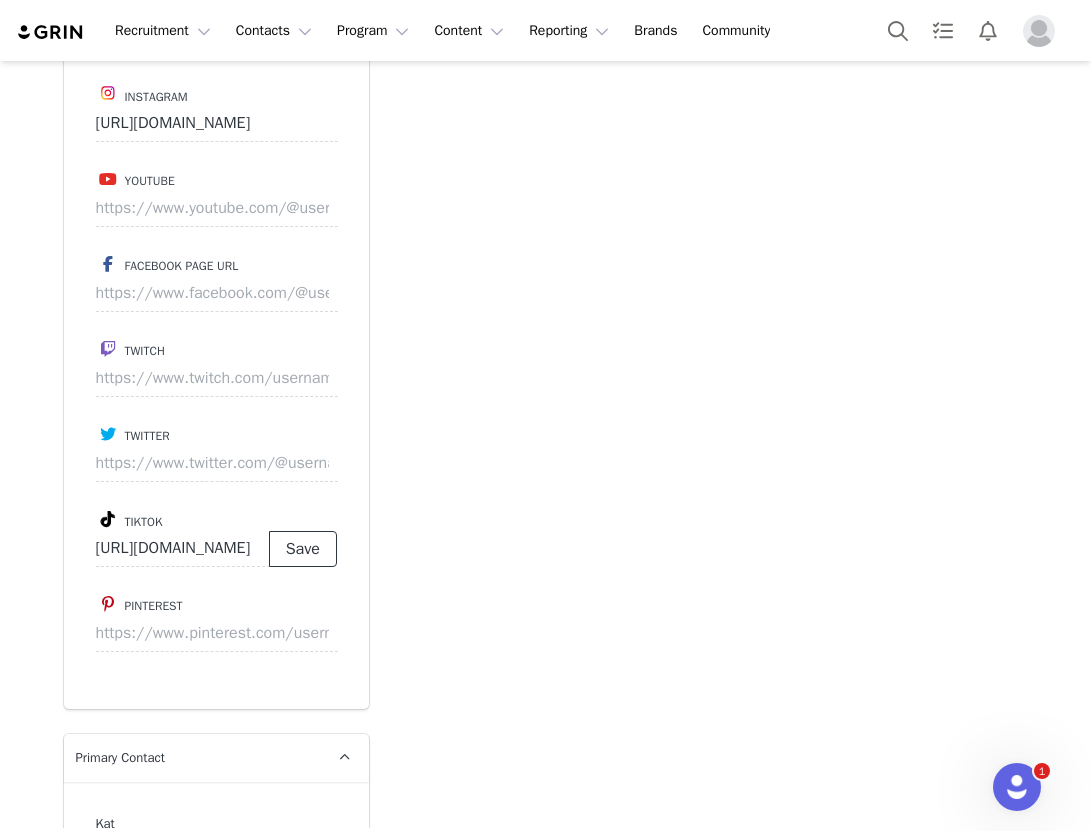 click on "Save" at bounding box center [303, 549] 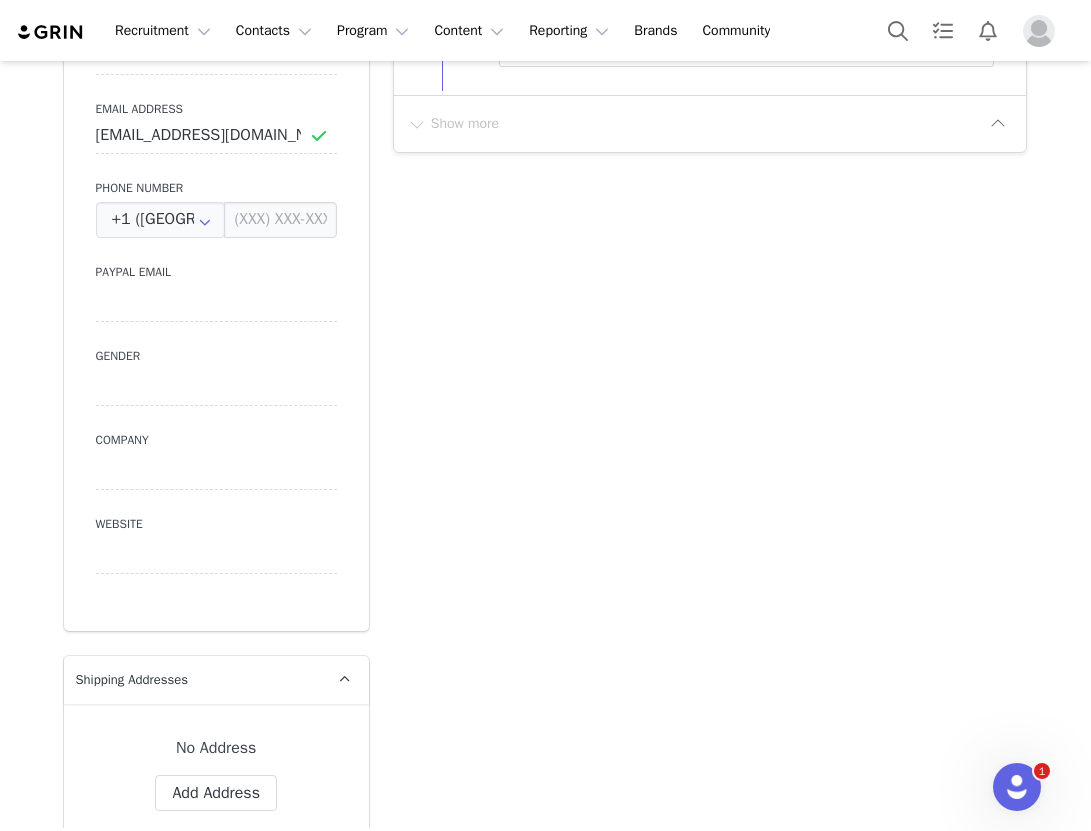 scroll, scrollTop: 0, scrollLeft: 0, axis: both 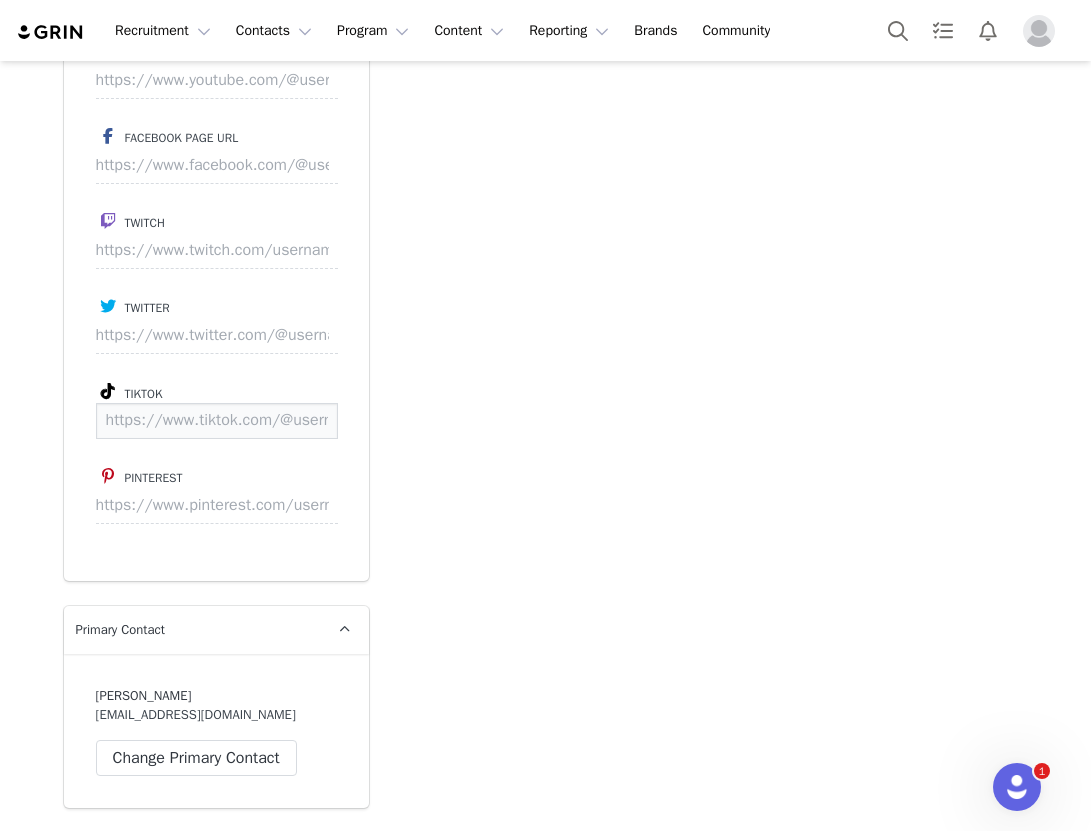 click at bounding box center (217, 421) 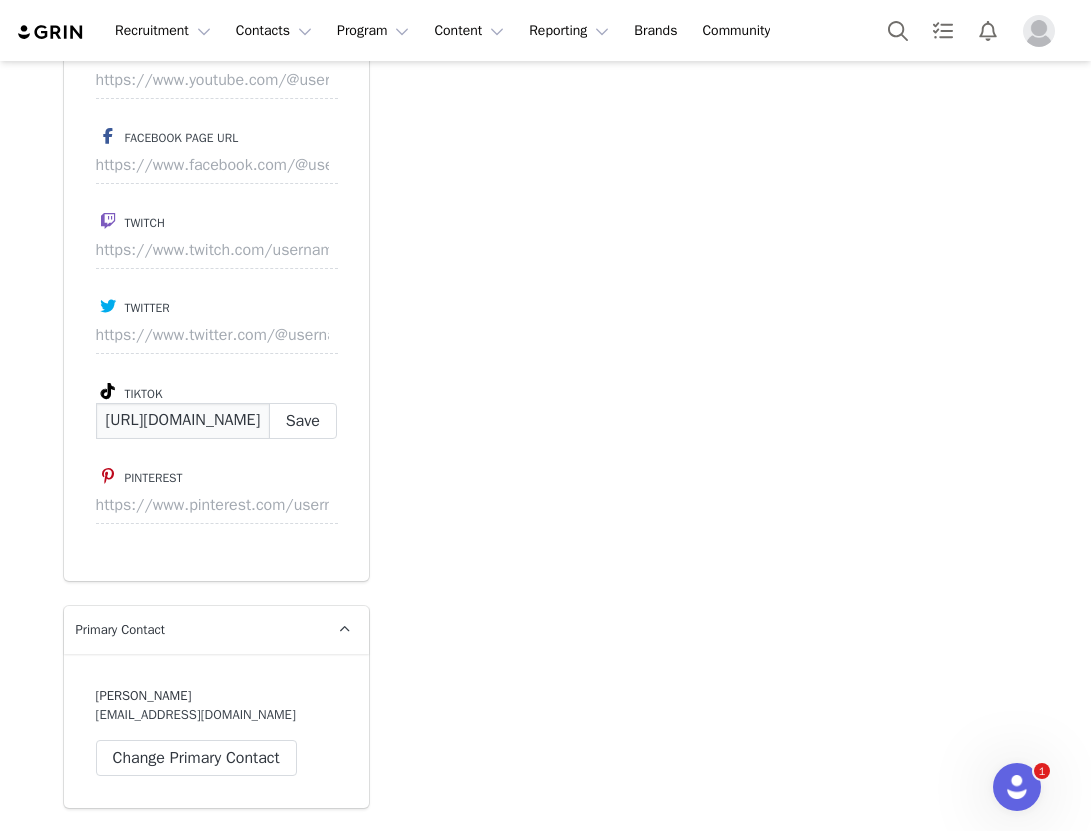 scroll, scrollTop: 0, scrollLeft: 162, axis: horizontal 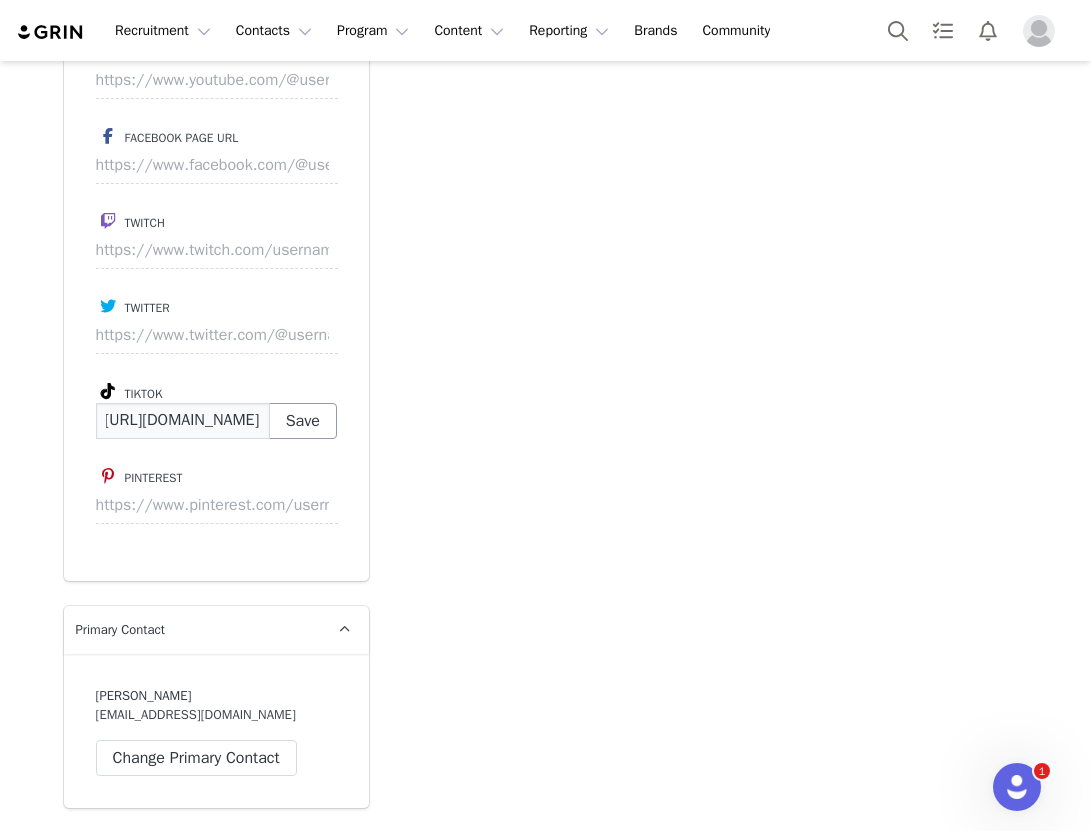 type on "https://www.tiktok.com/@heidimarielifestyle" 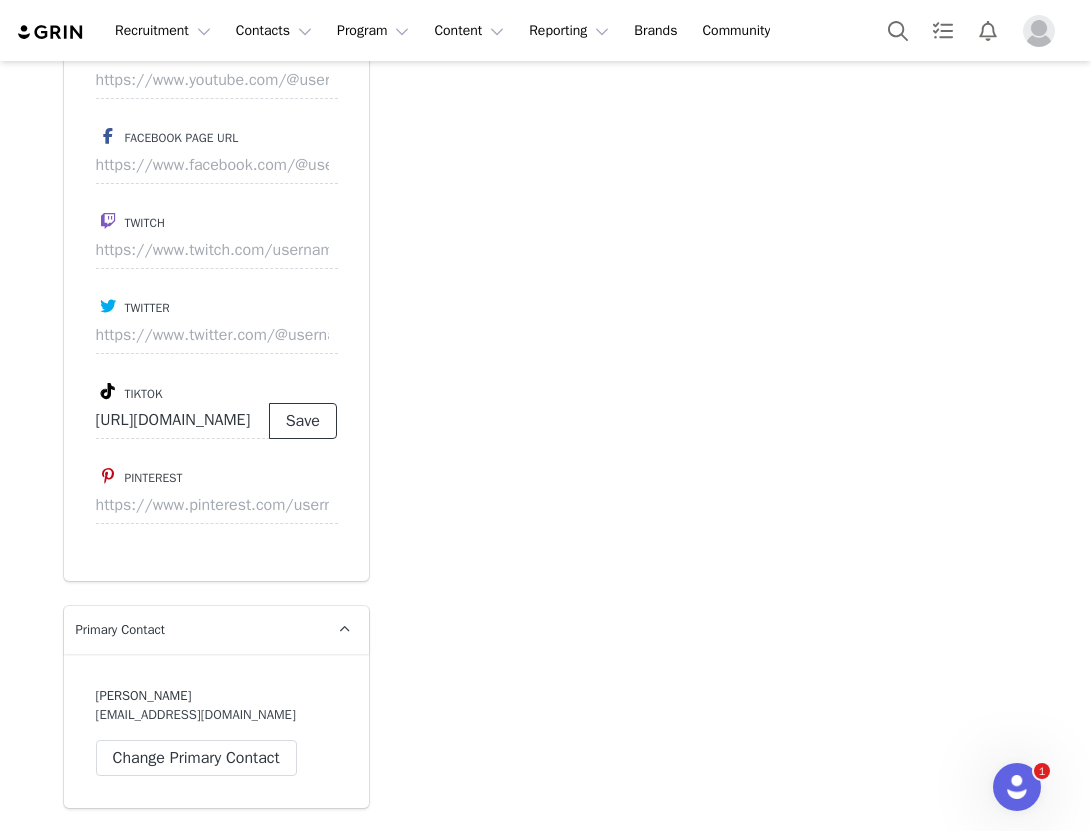 click on "Save" at bounding box center [303, 421] 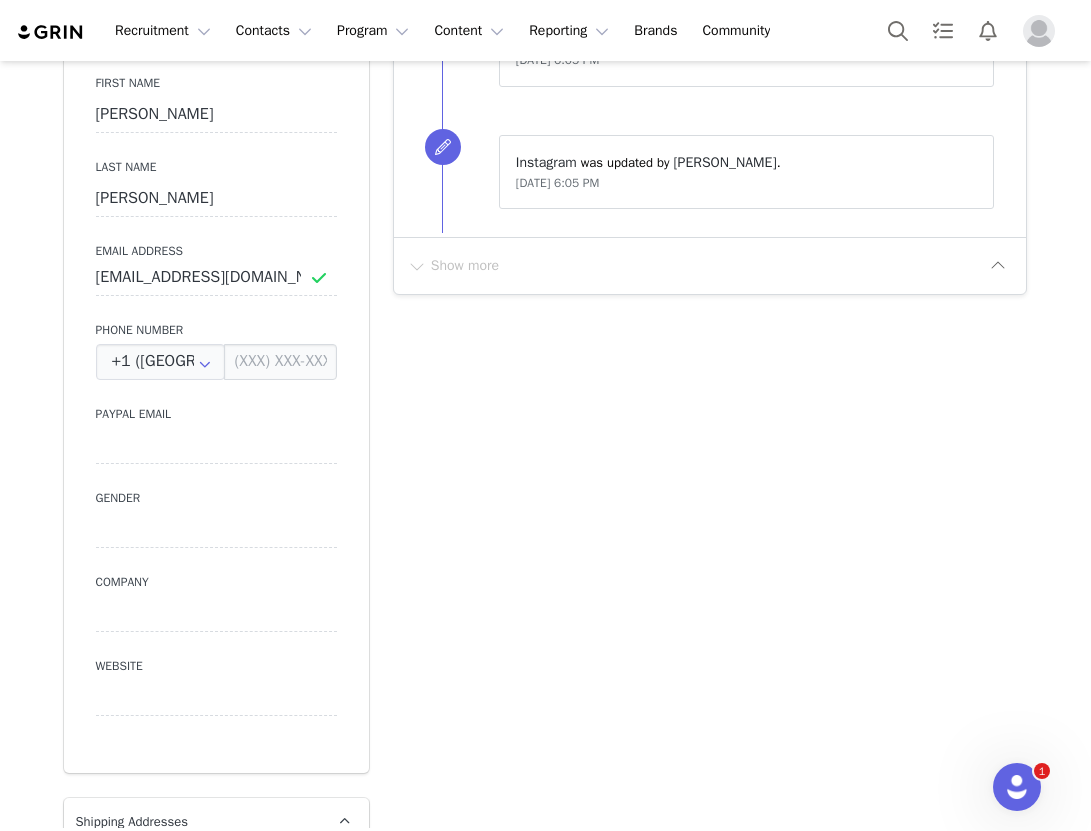 scroll, scrollTop: 0, scrollLeft: 0, axis: both 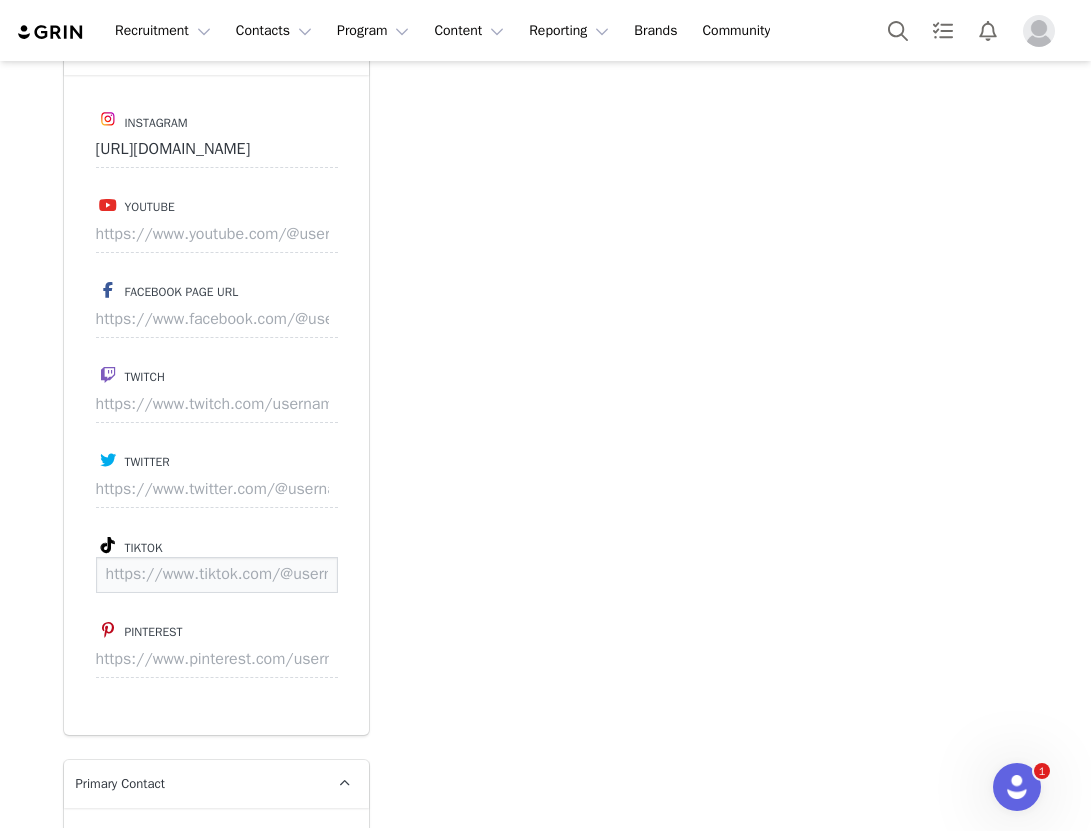 click at bounding box center (217, 575) 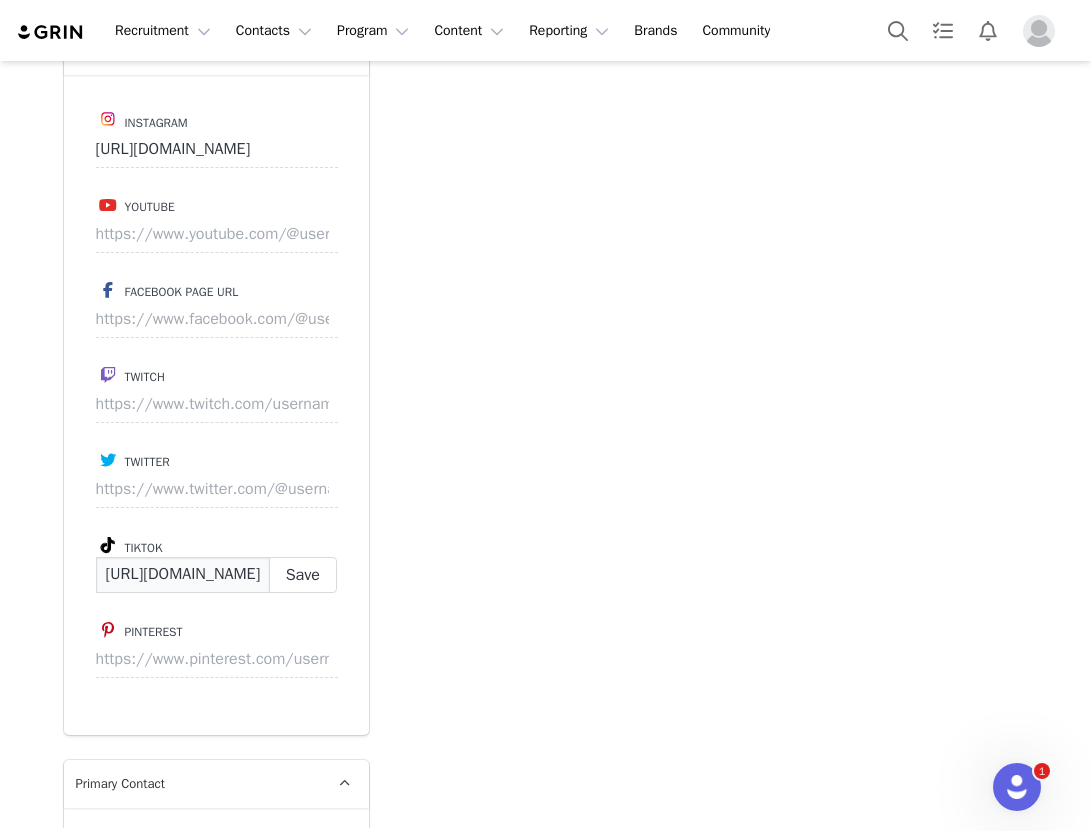 scroll, scrollTop: 0, scrollLeft: 143, axis: horizontal 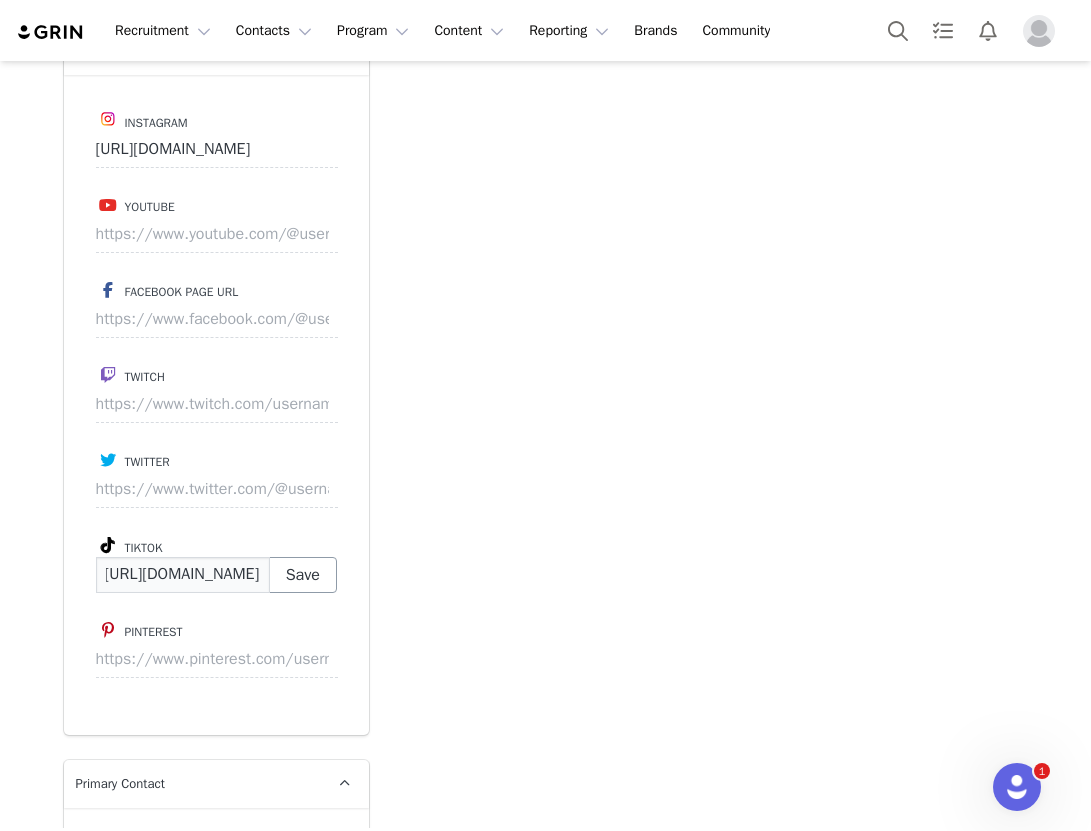 type on "https://www.tiktok.com/@lillianmketchum" 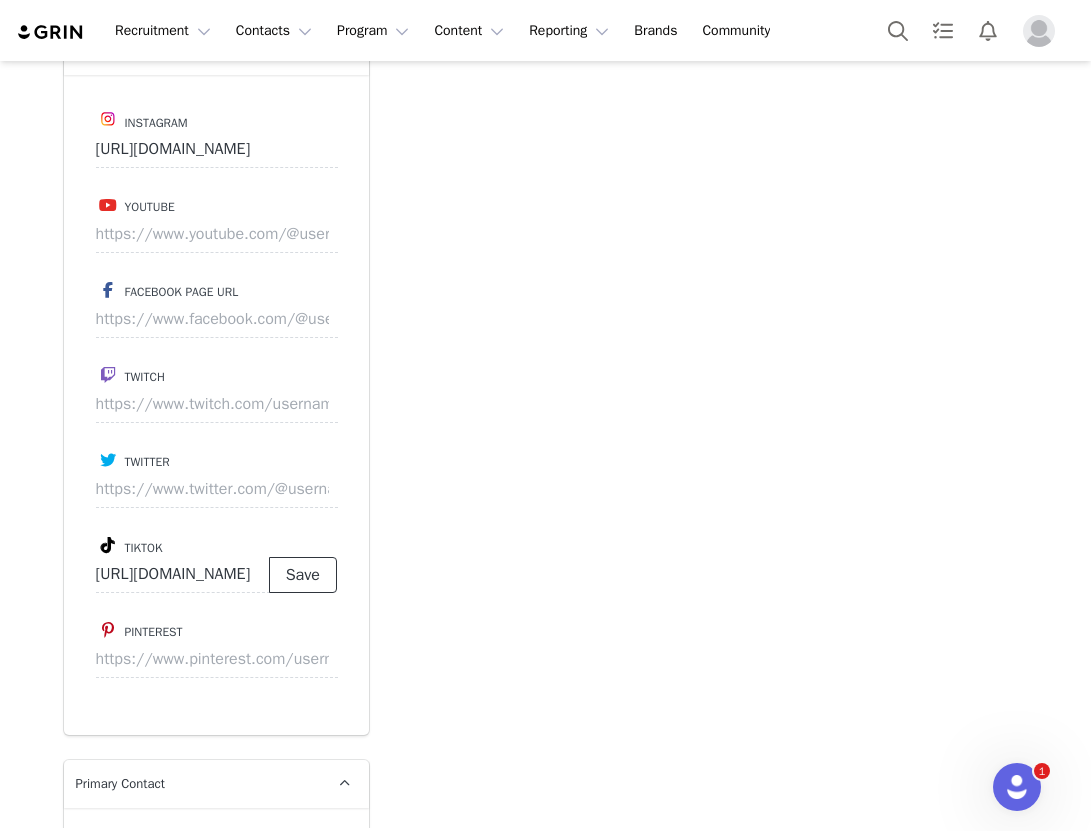 scroll, scrollTop: 0, scrollLeft: 0, axis: both 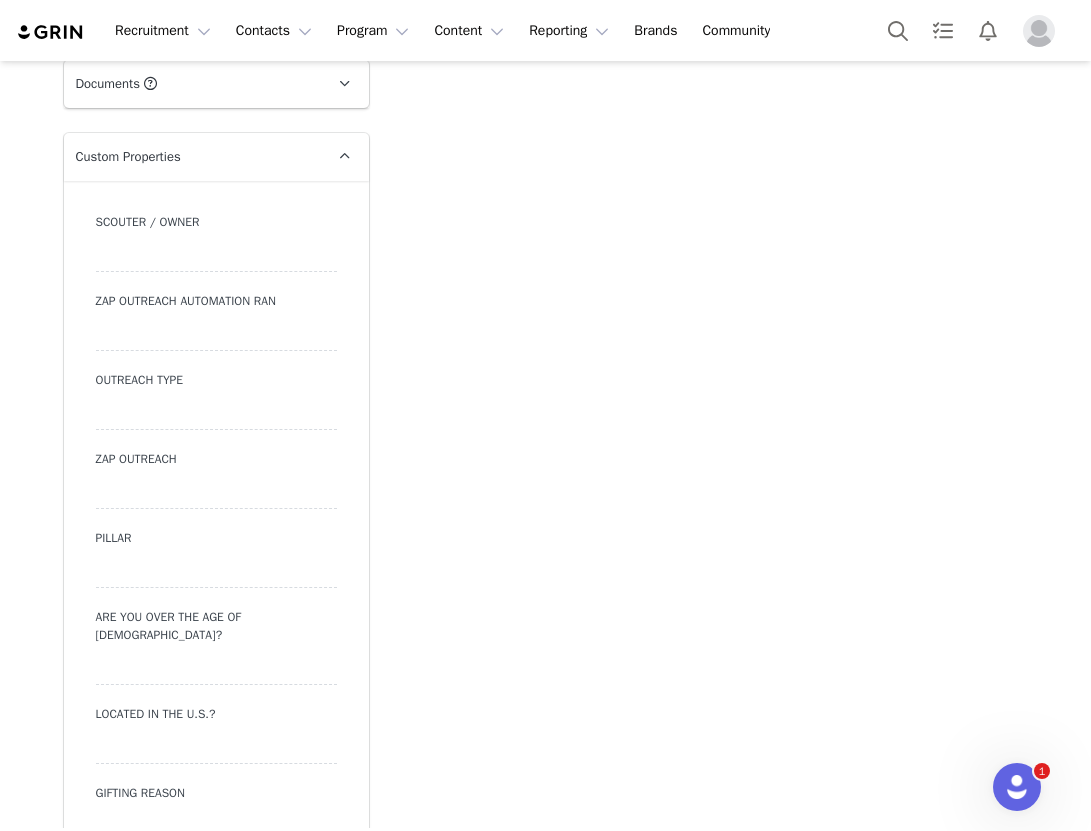 click at bounding box center [216, 412] 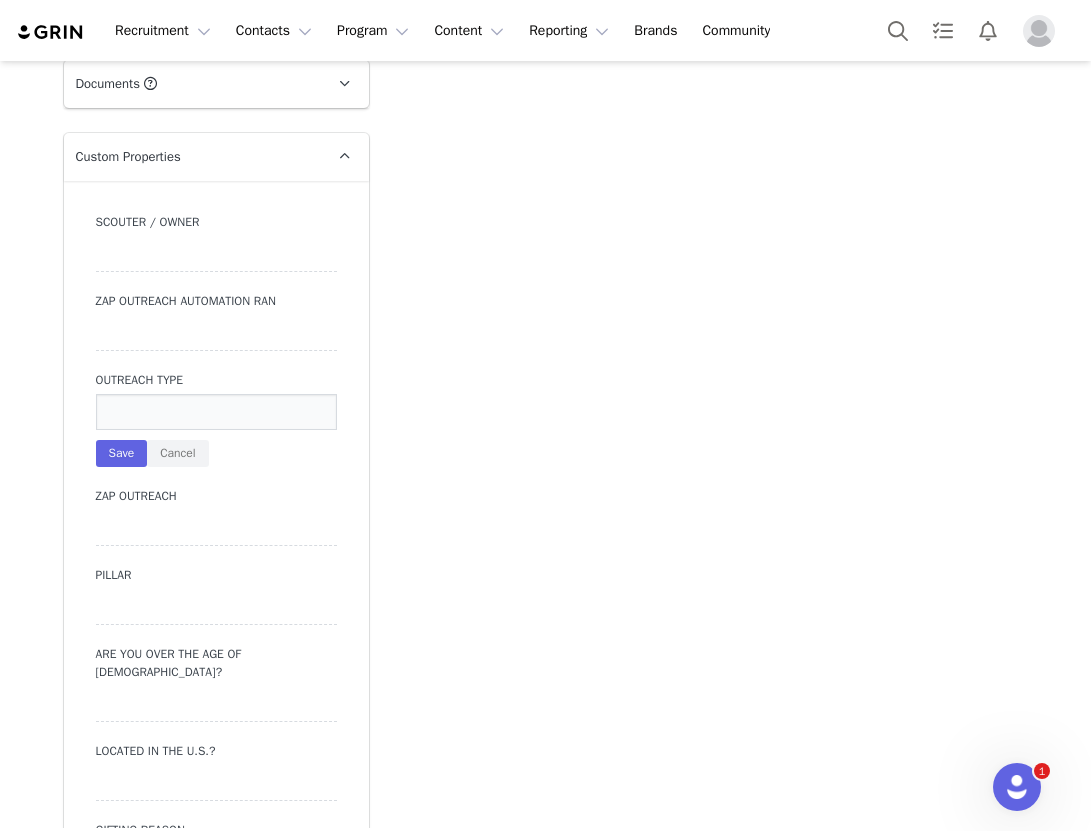 click at bounding box center [216, 412] 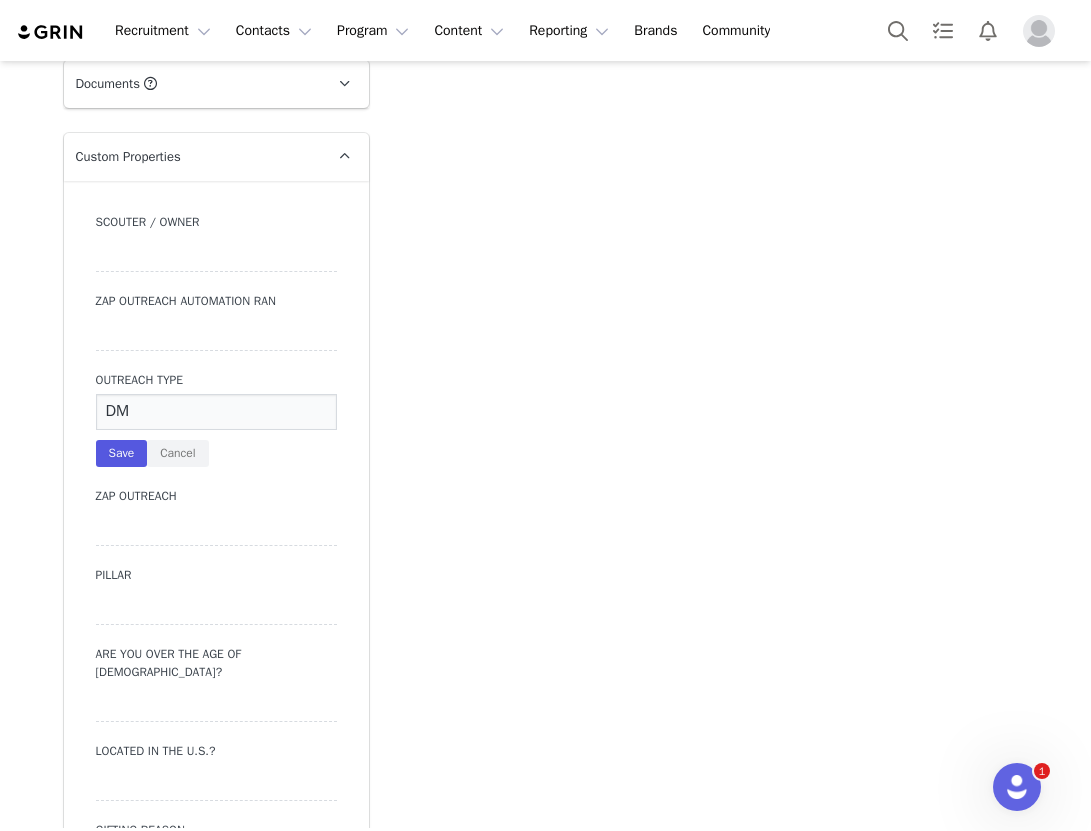 type on "DM" 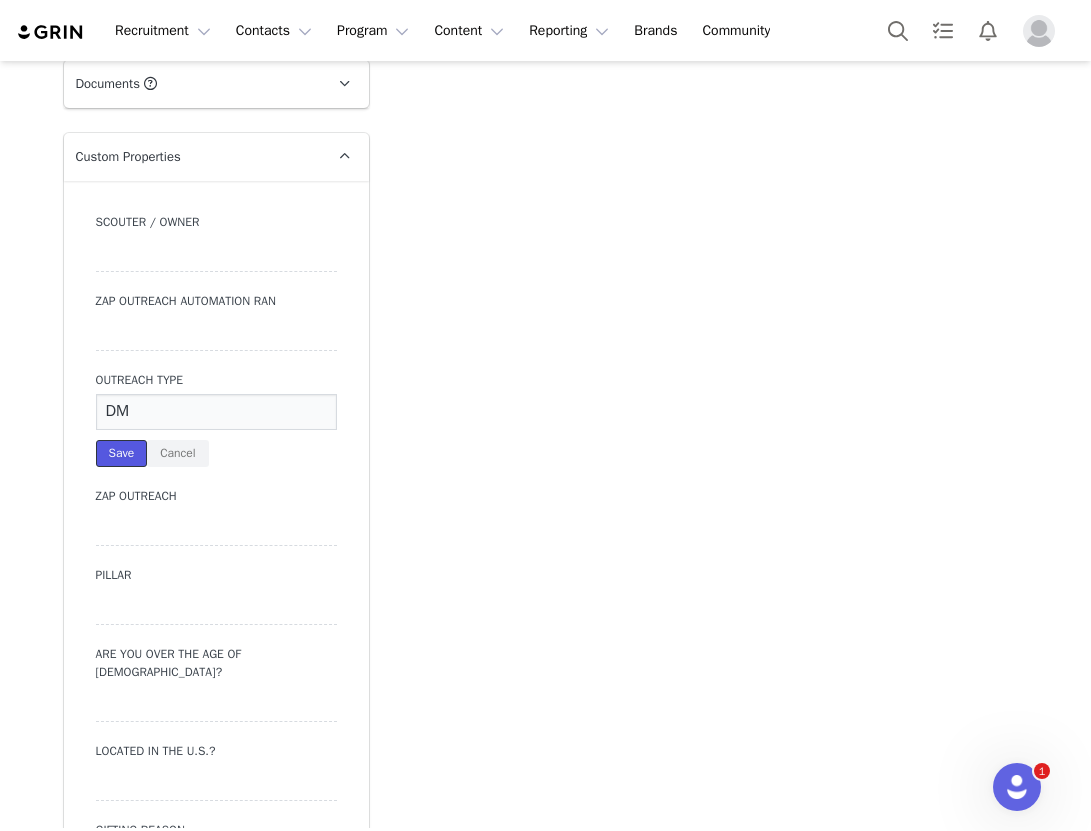 click on "Save" at bounding box center [122, 453] 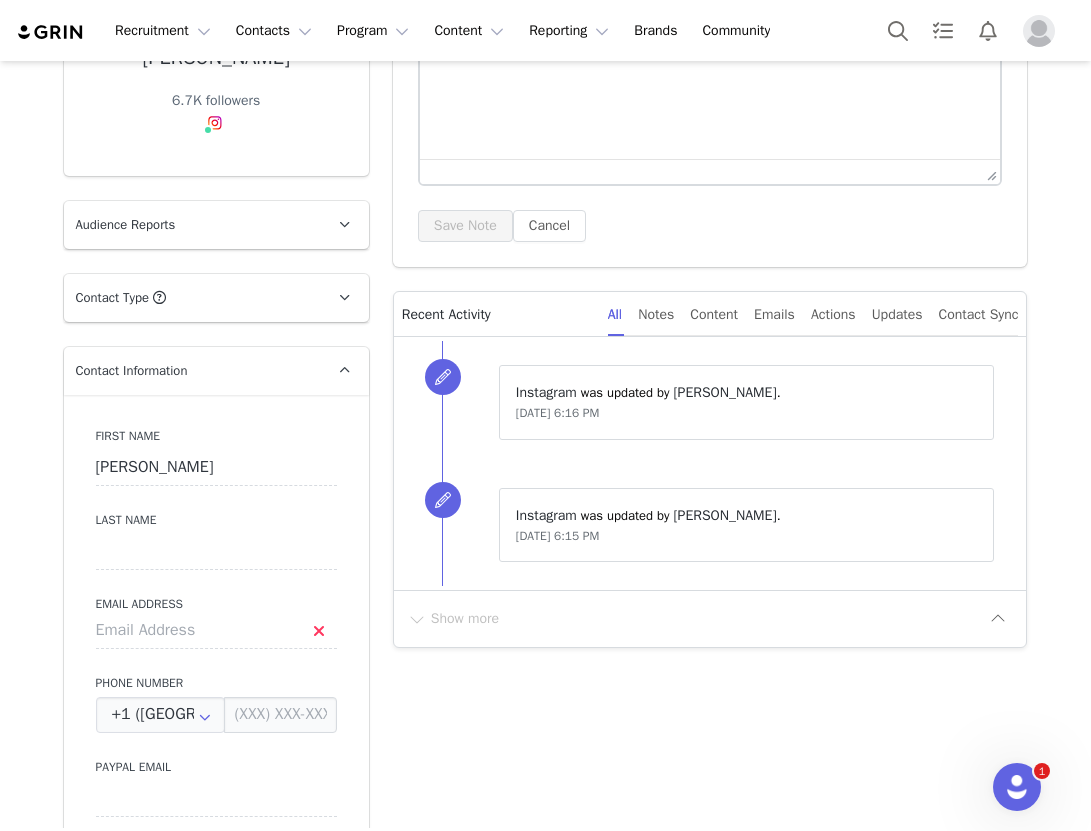 scroll, scrollTop: 0, scrollLeft: 0, axis: both 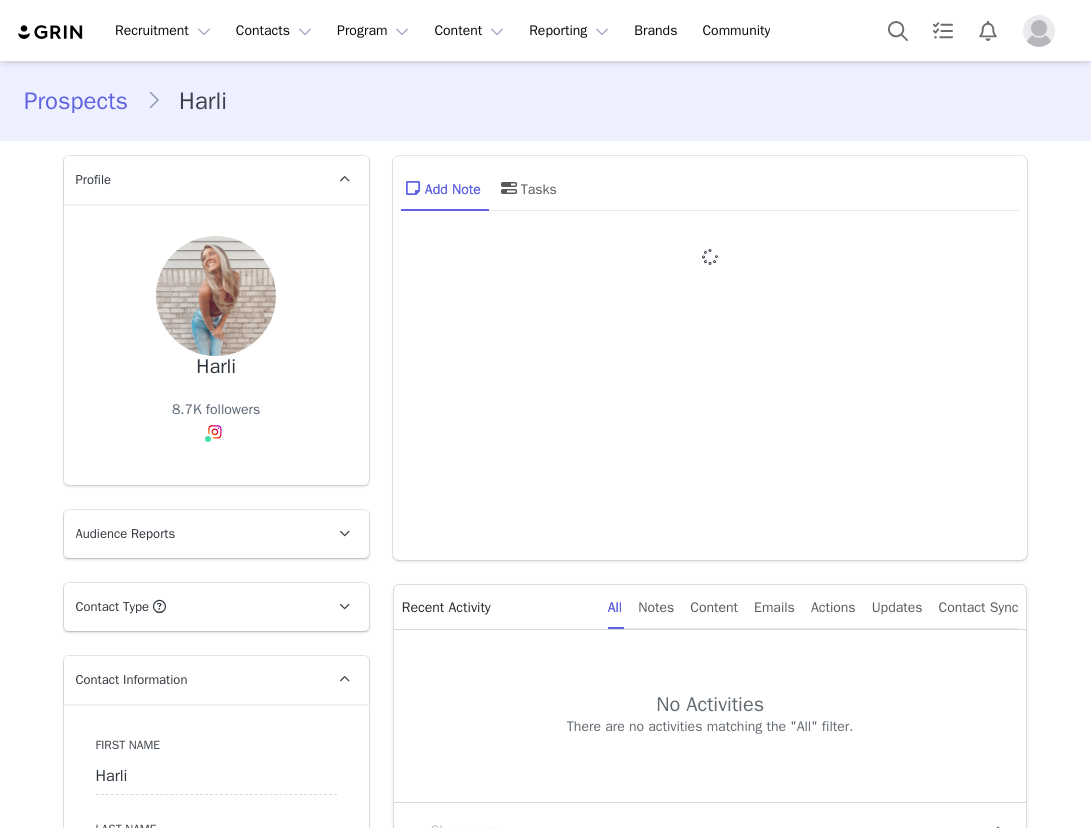 type on "+1 ([GEOGRAPHIC_DATA])" 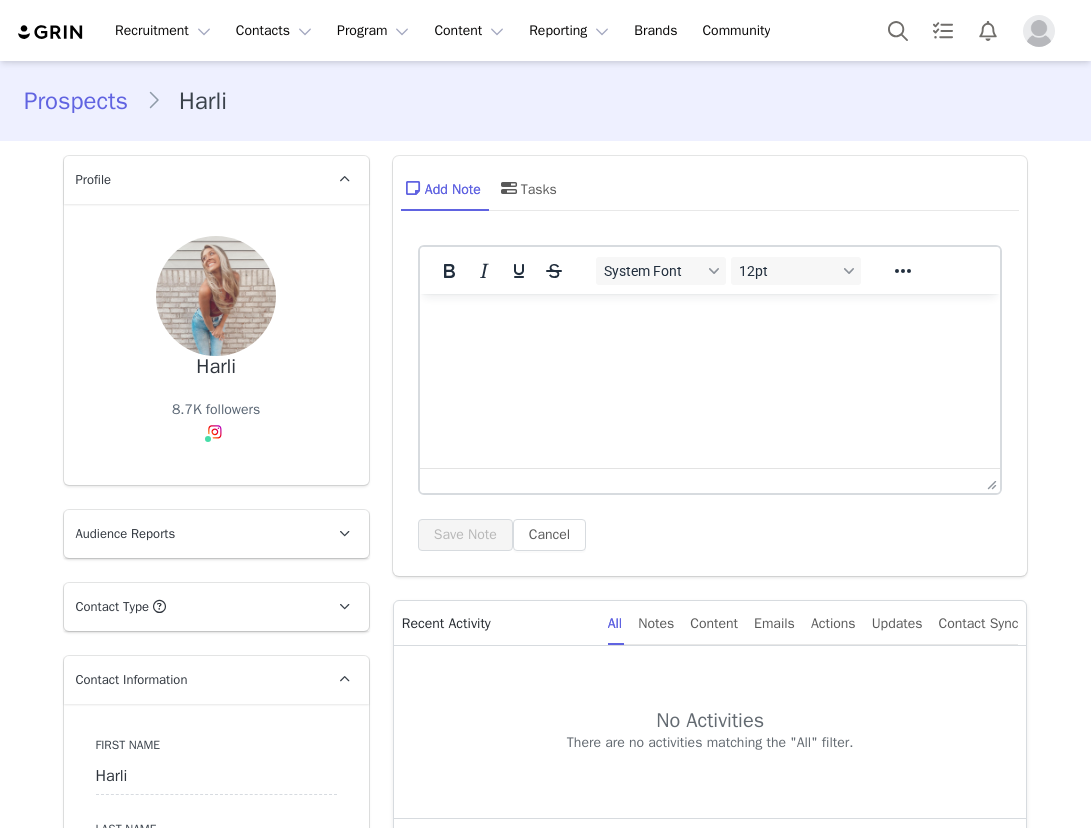 scroll, scrollTop: 0, scrollLeft: 0, axis: both 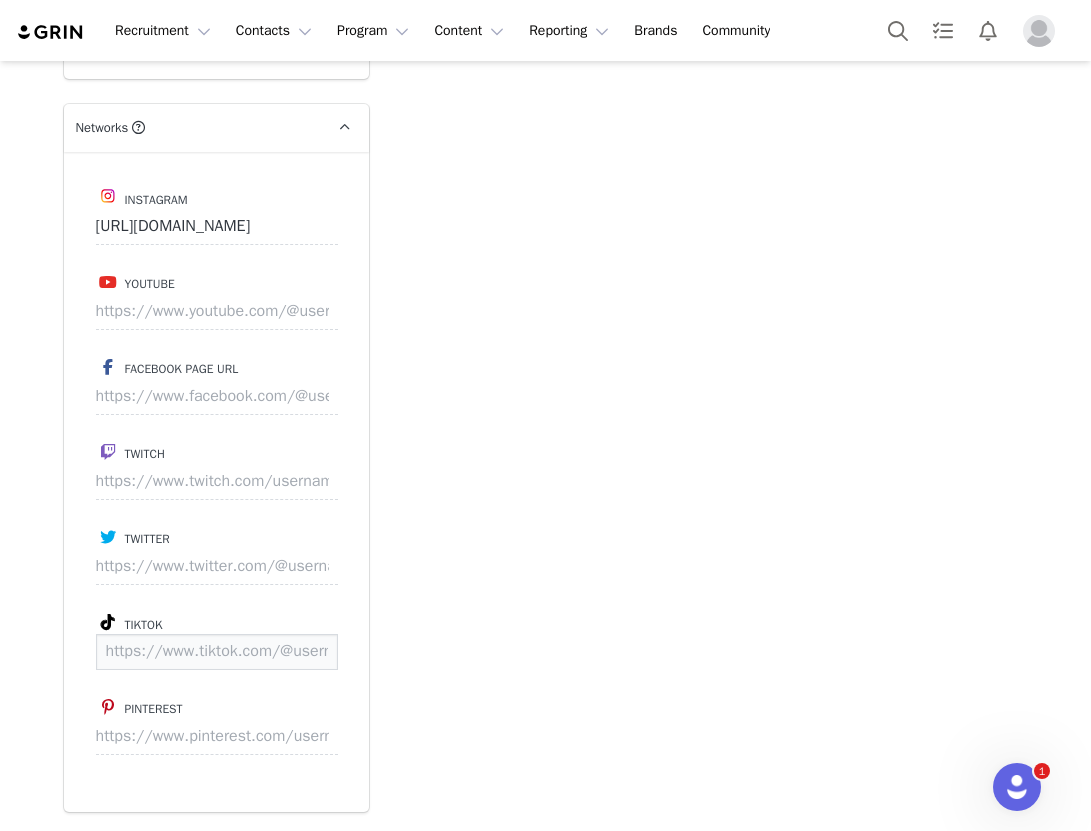 click at bounding box center (217, 652) 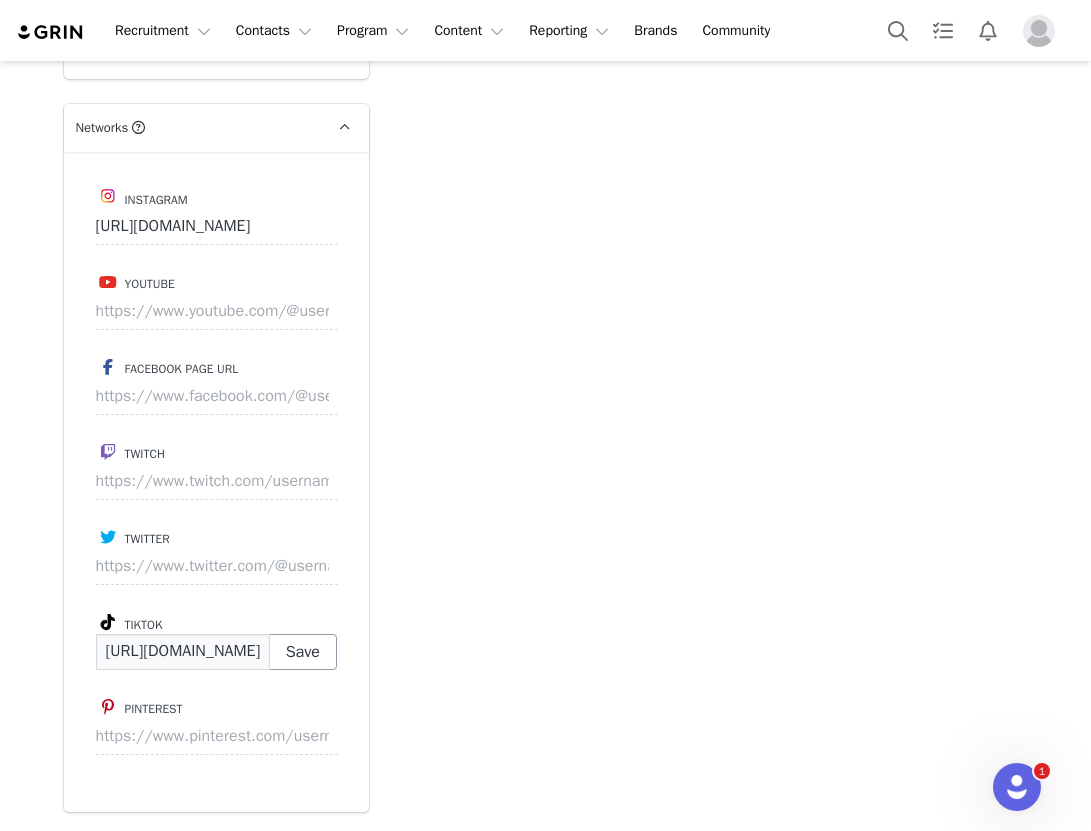 scroll, scrollTop: 0, scrollLeft: 110, axis: horizontal 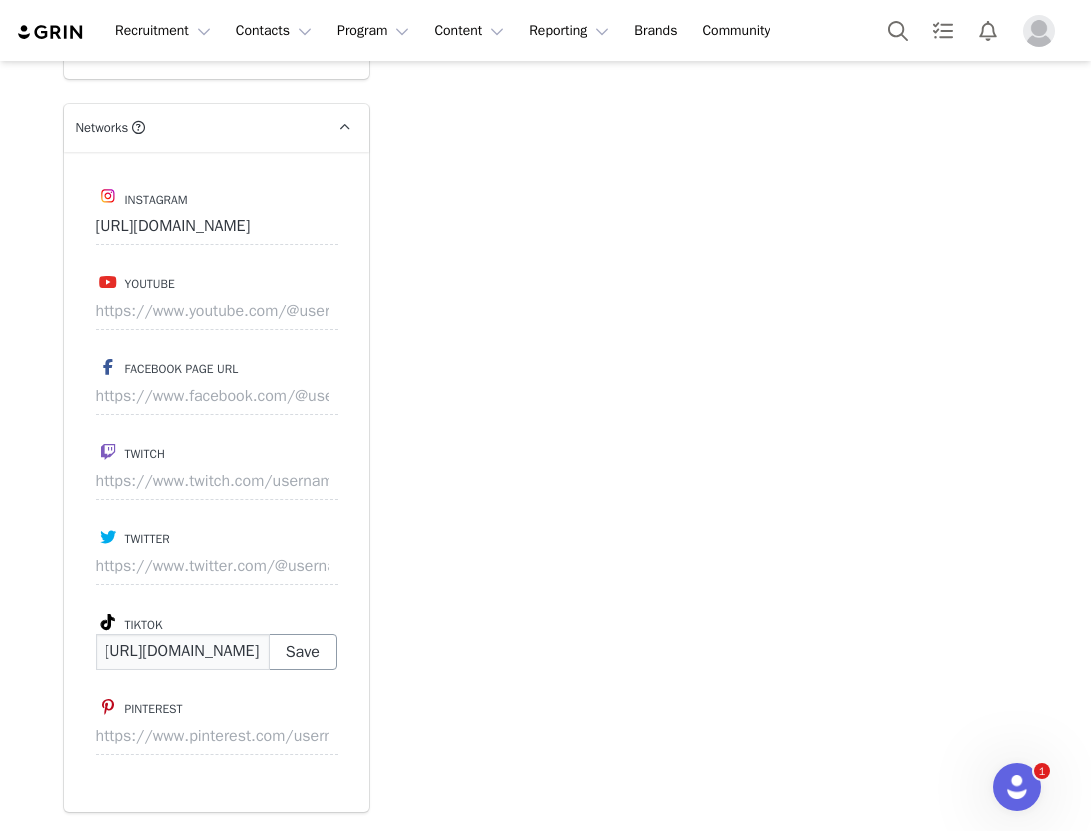 type on "[URL][DOMAIN_NAME]" 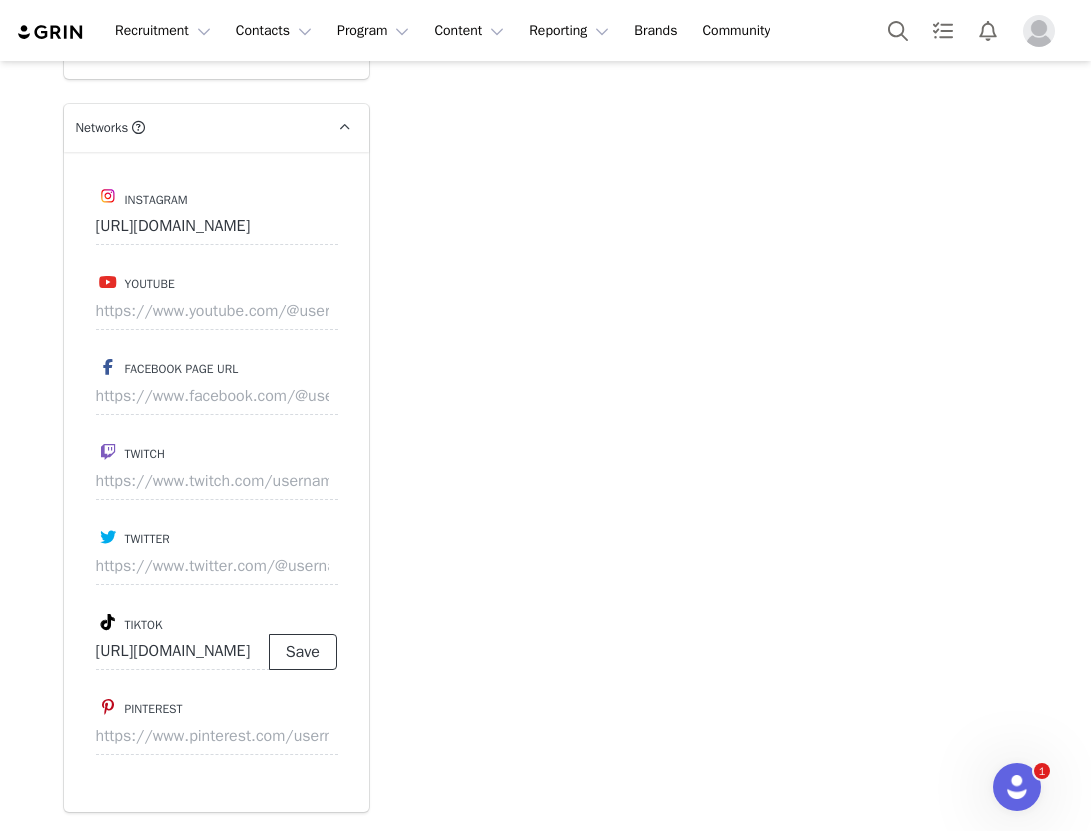 click on "Save" at bounding box center (303, 652) 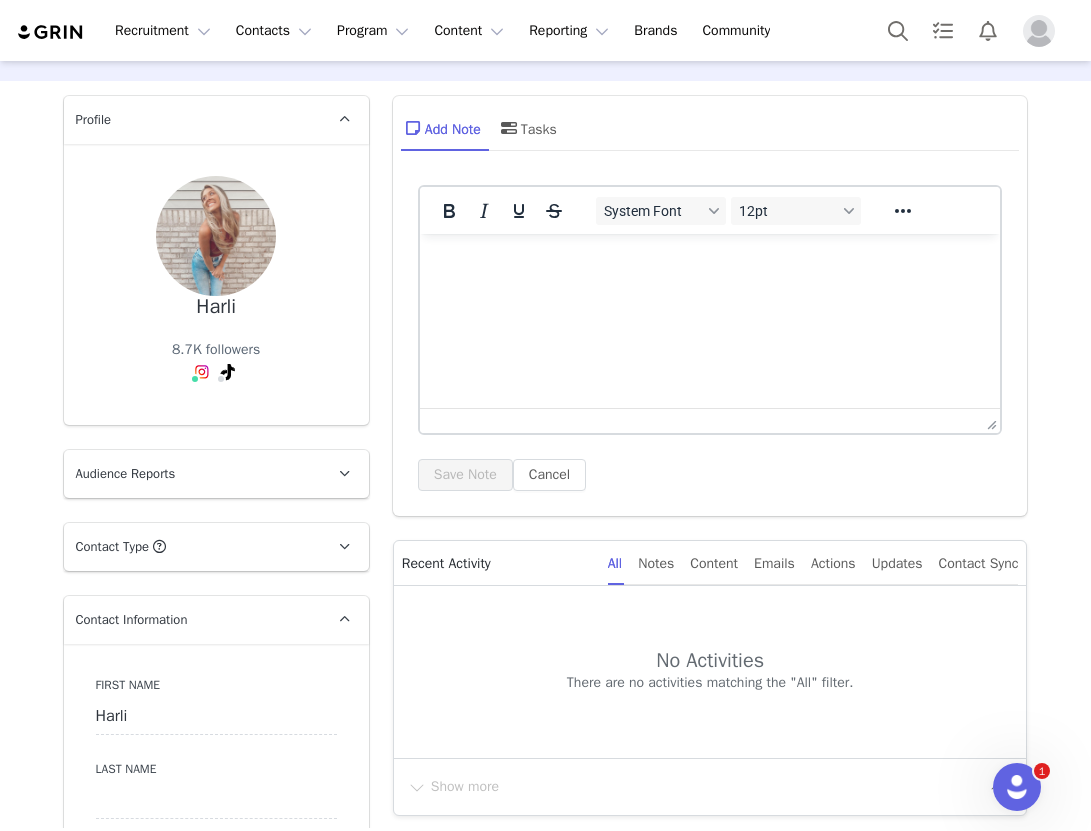 scroll, scrollTop: 0, scrollLeft: 0, axis: both 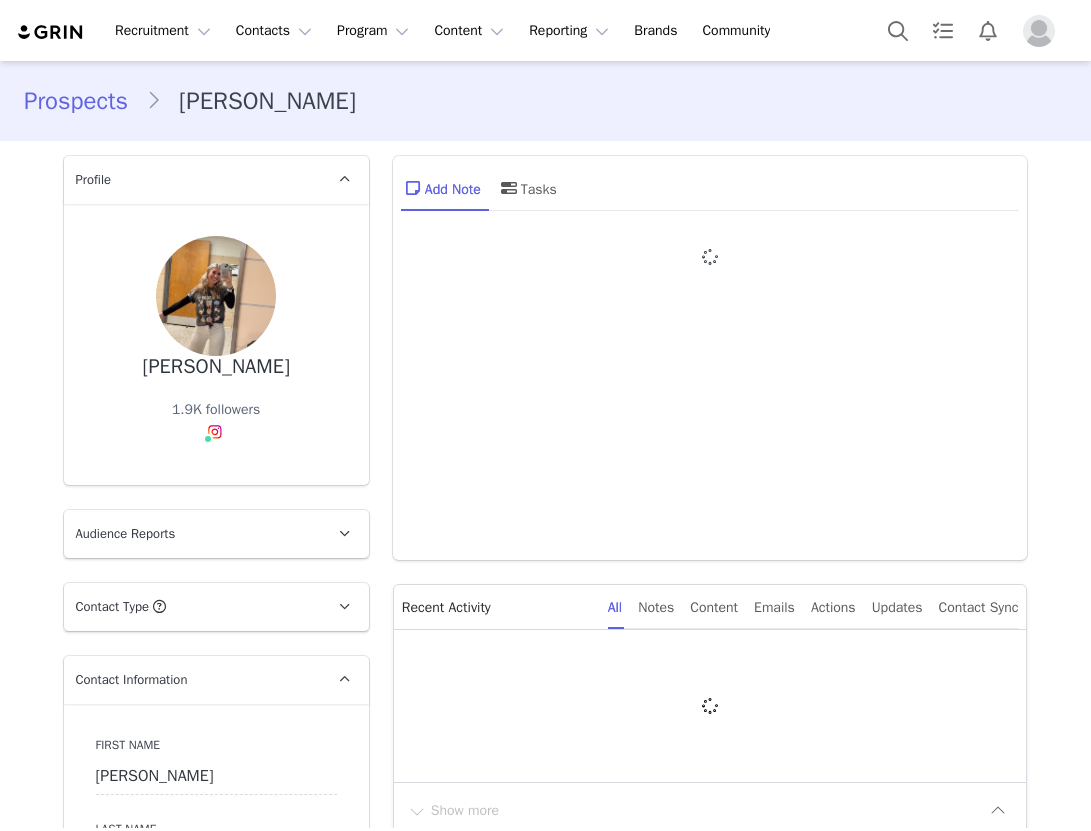 type on "+1 ([GEOGRAPHIC_DATA])" 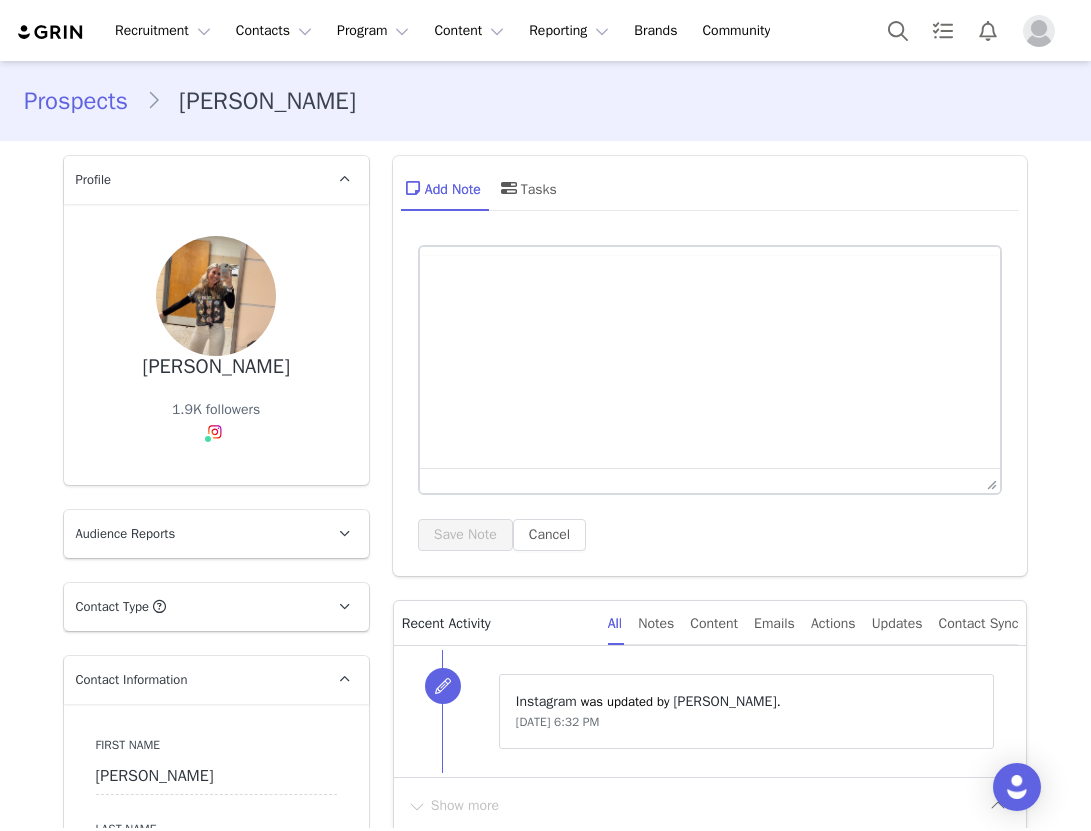 scroll, scrollTop: 0, scrollLeft: 0, axis: both 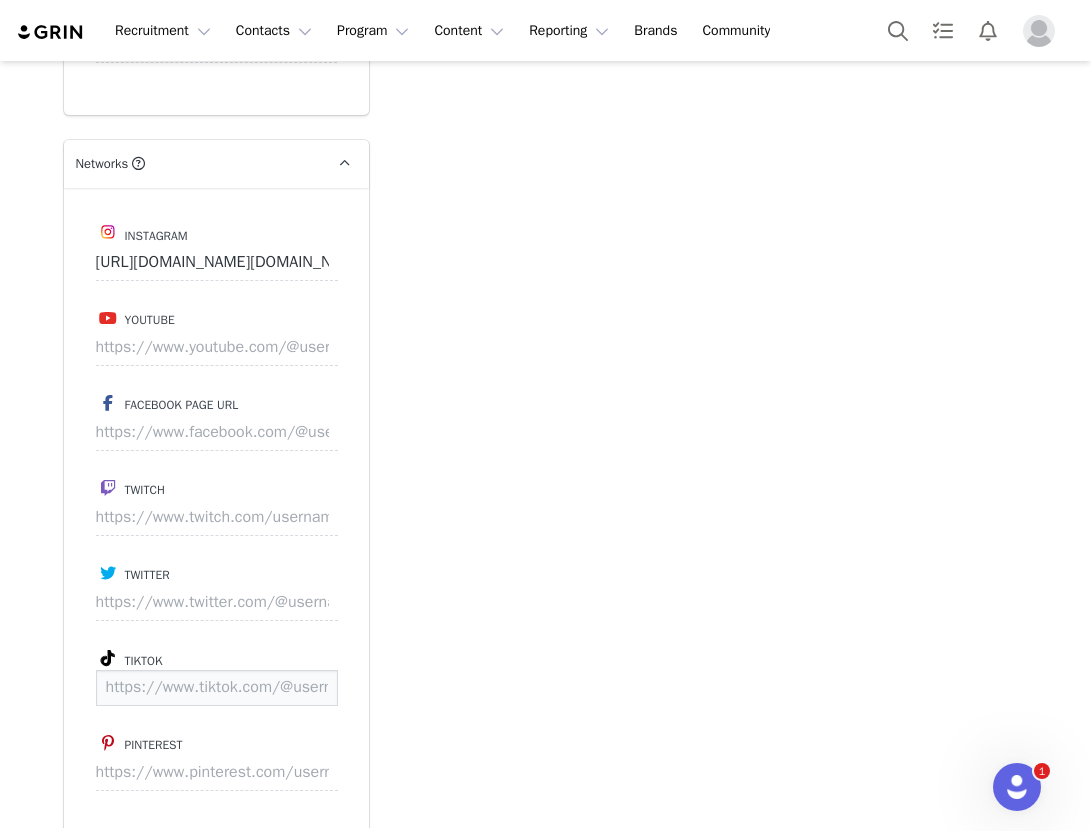 click at bounding box center (217, 688) 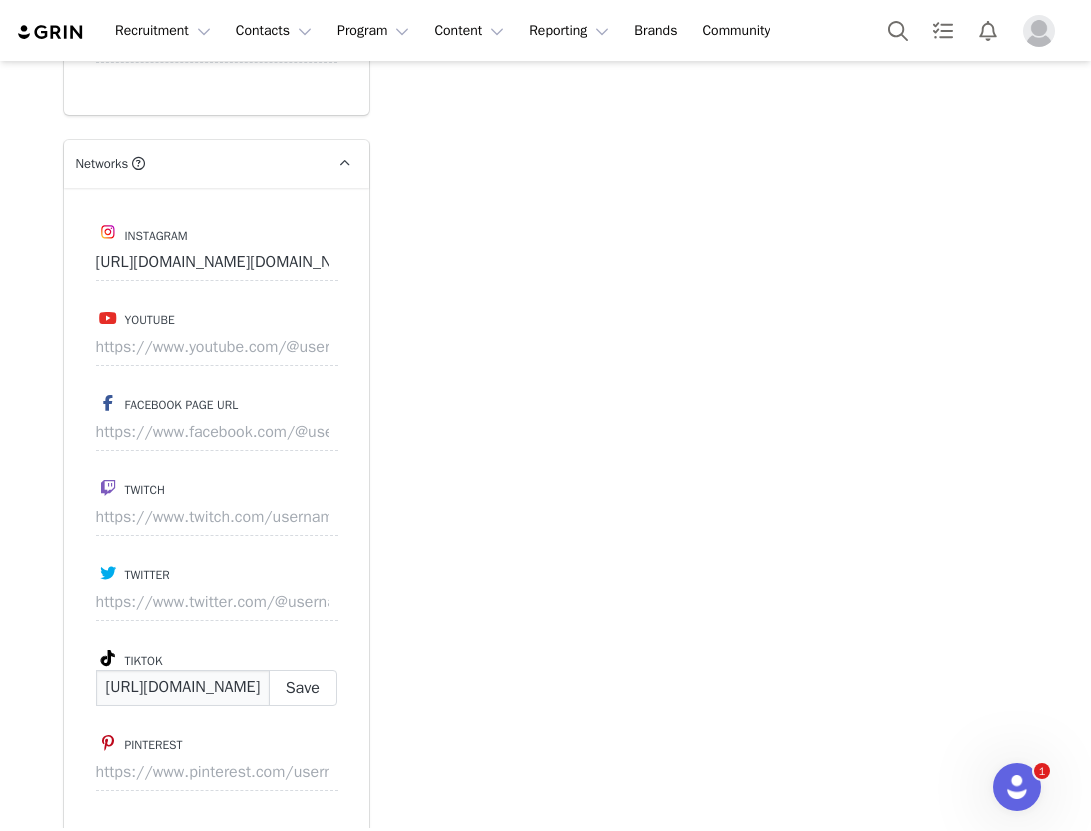scroll, scrollTop: 0, scrollLeft: 214, axis: horizontal 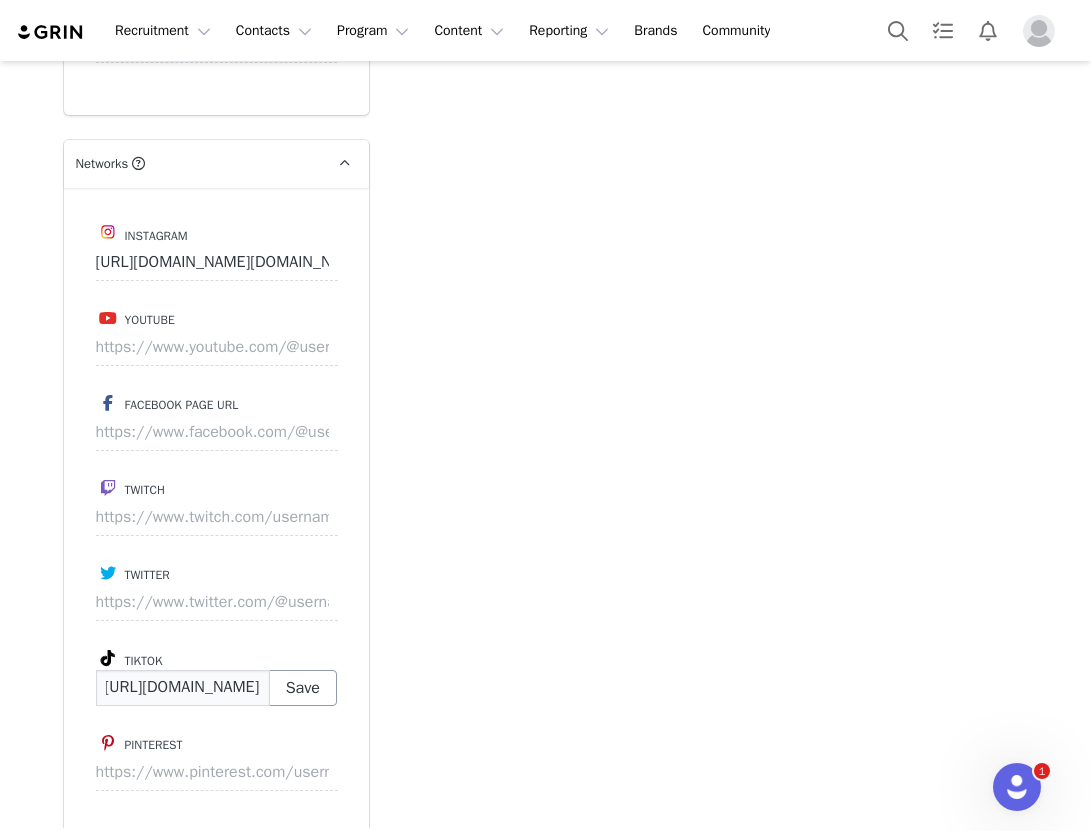 type on "[URL][DOMAIN_NAME]" 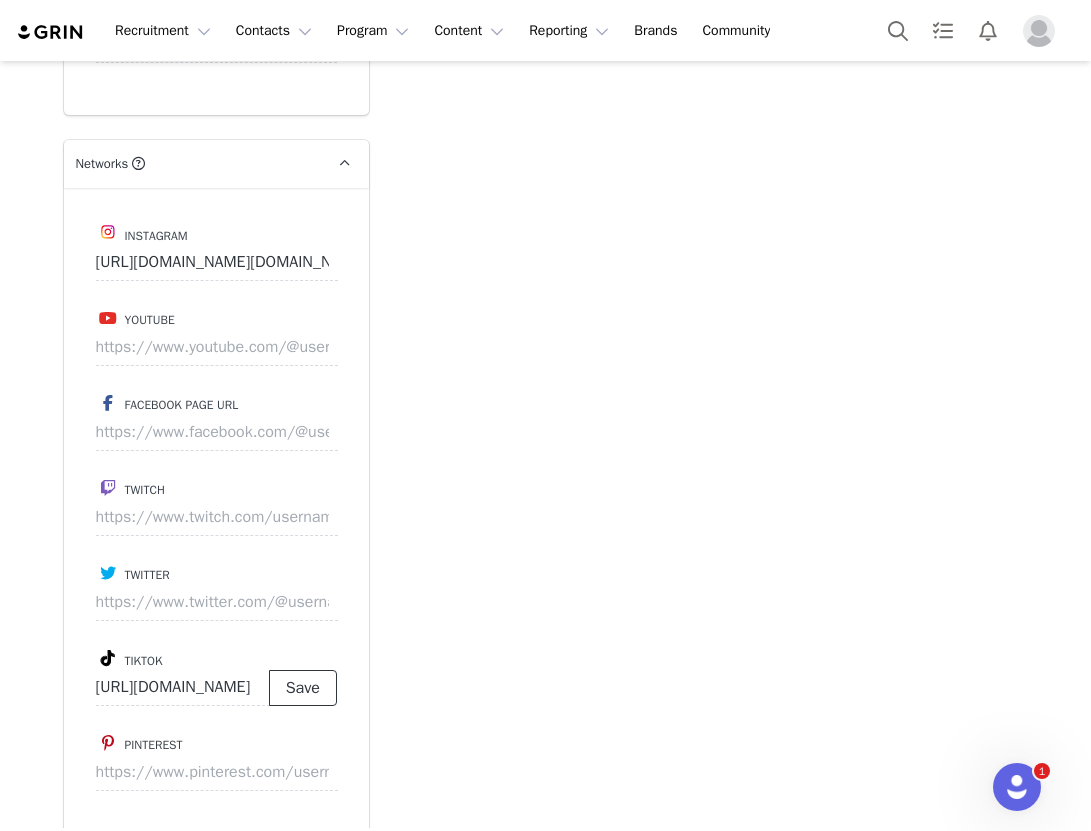 click on "Save" at bounding box center [303, 688] 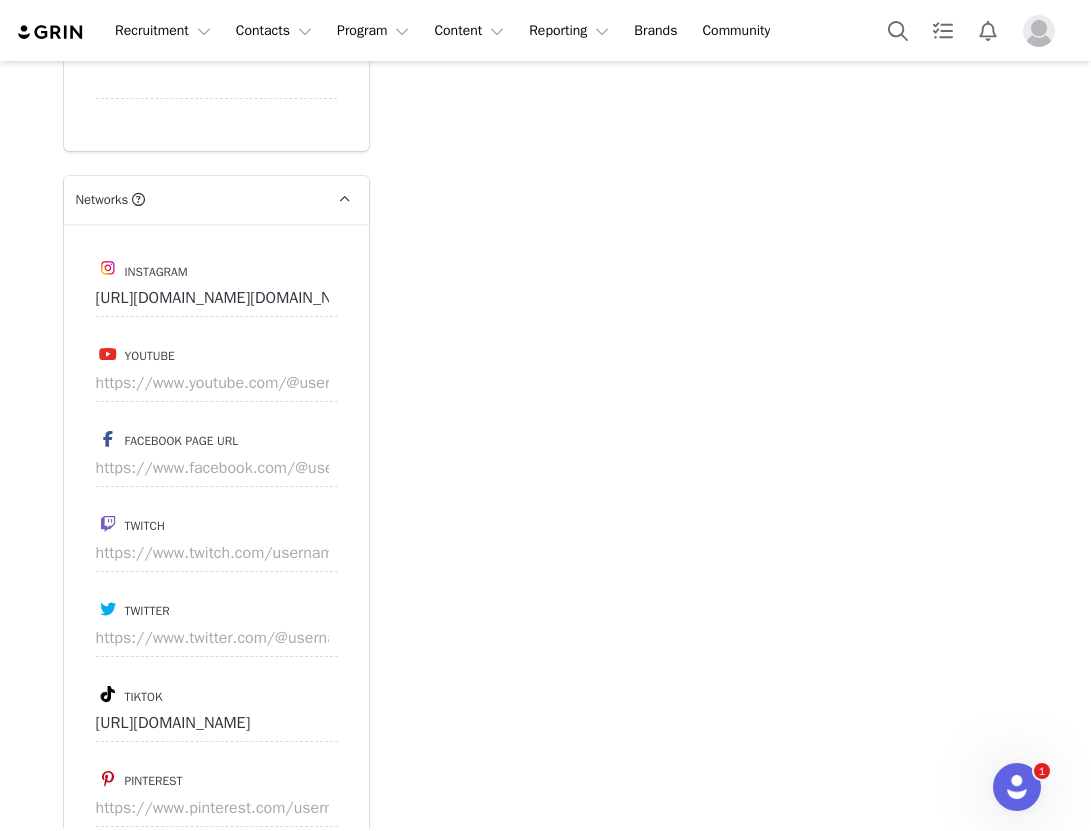 scroll, scrollTop: 3249, scrollLeft: 0, axis: vertical 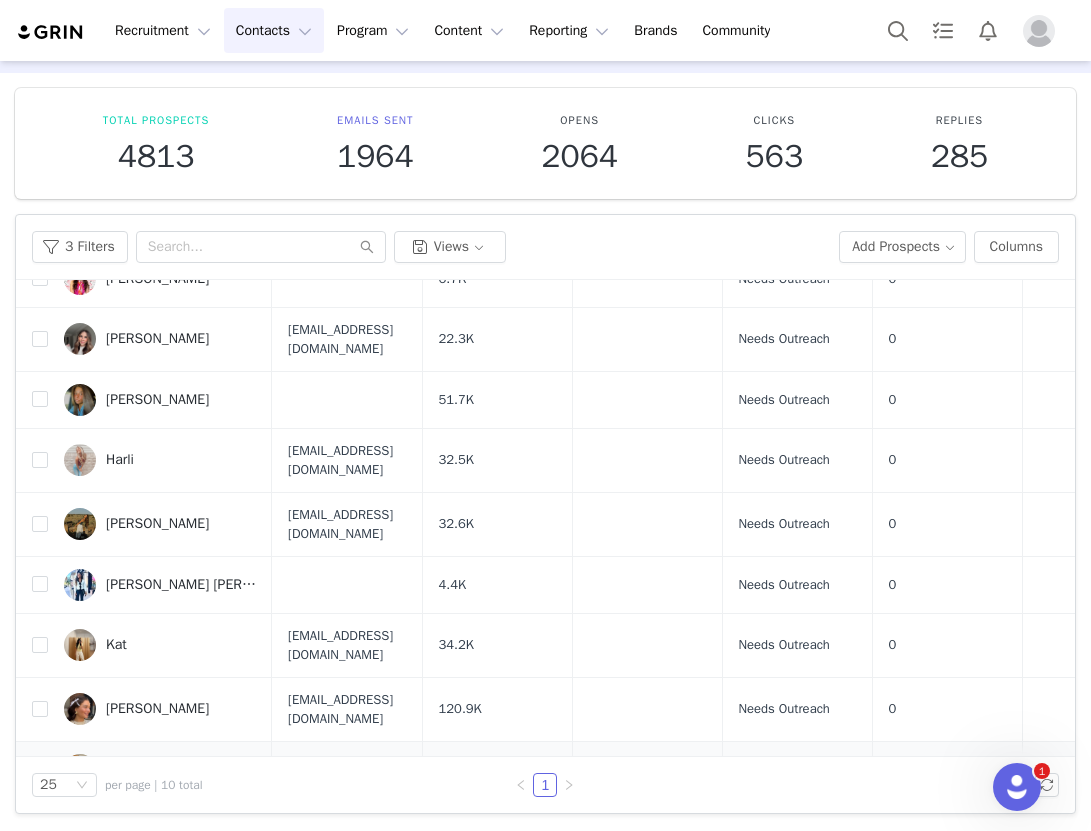 click on "[PERSON_NAME]" at bounding box center [157, 770] 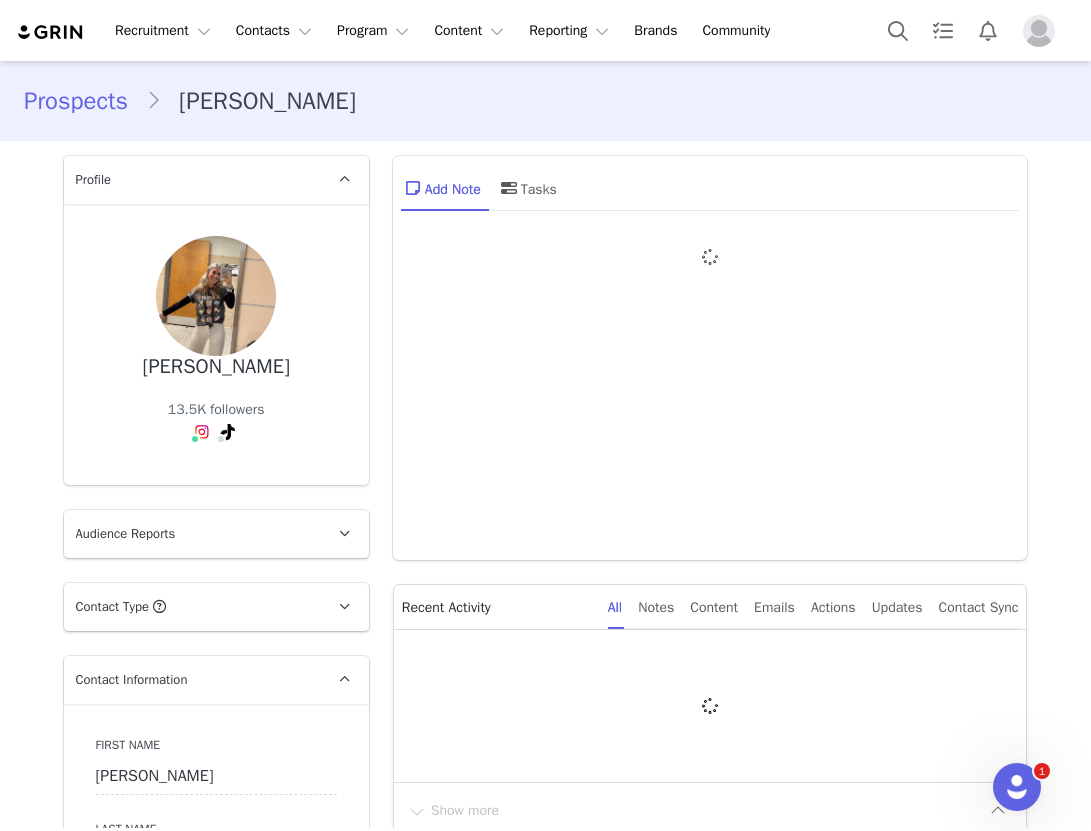 type on "+1 ([GEOGRAPHIC_DATA])" 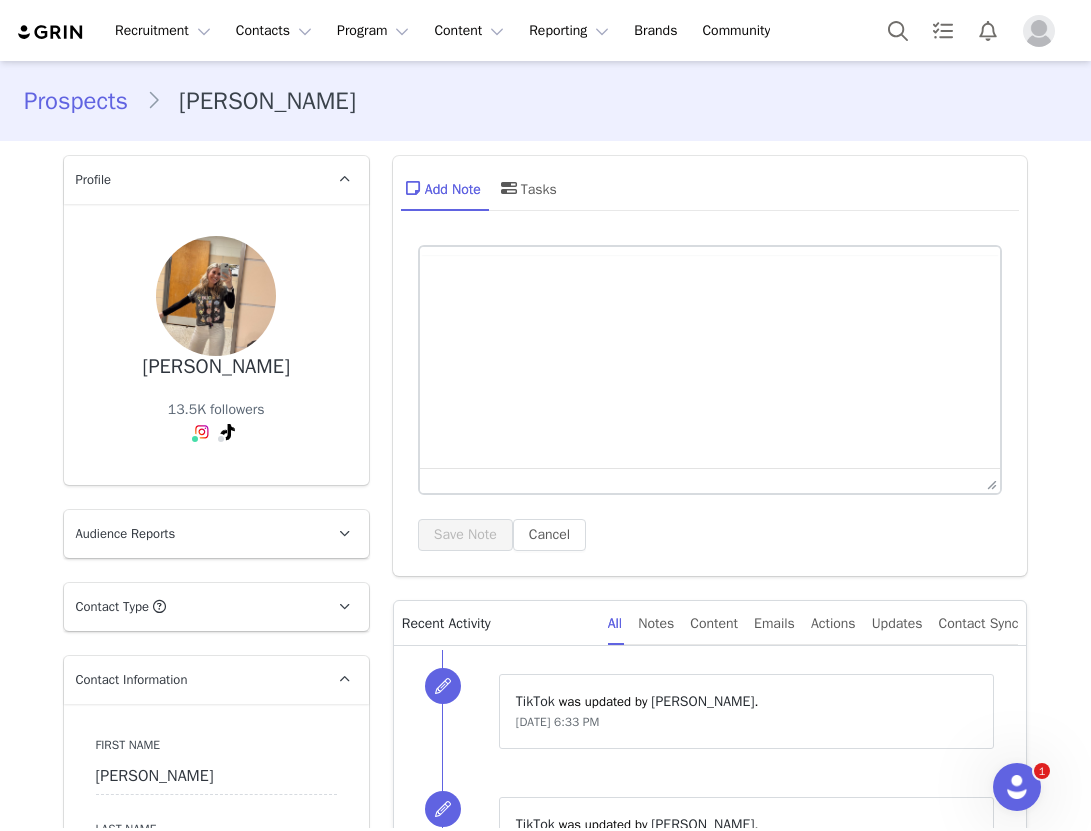 scroll, scrollTop: 0, scrollLeft: 0, axis: both 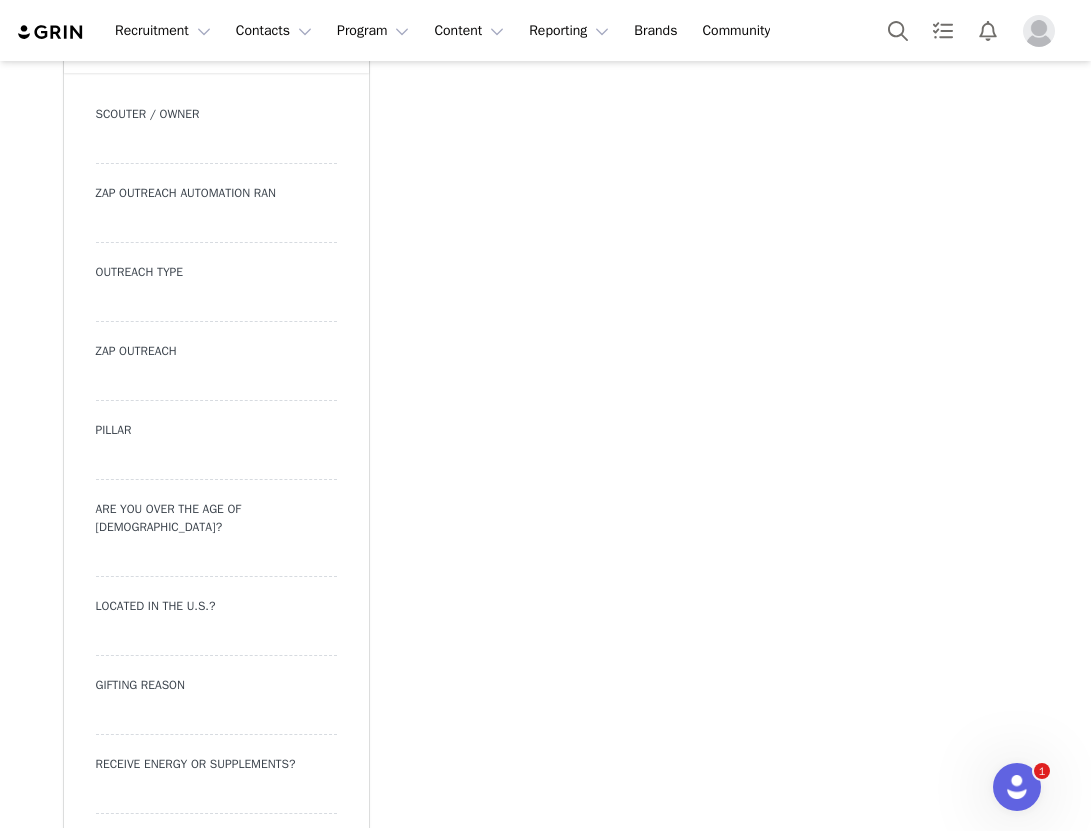 click at bounding box center (216, 304) 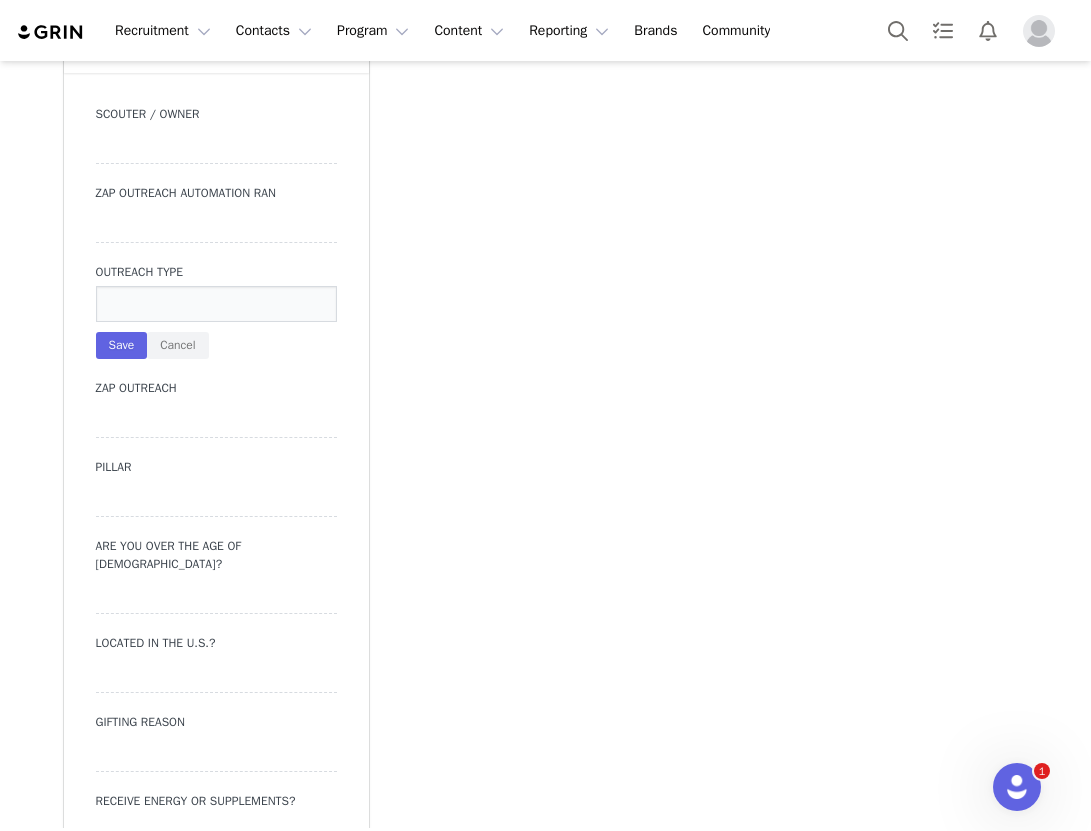 click at bounding box center (216, 304) 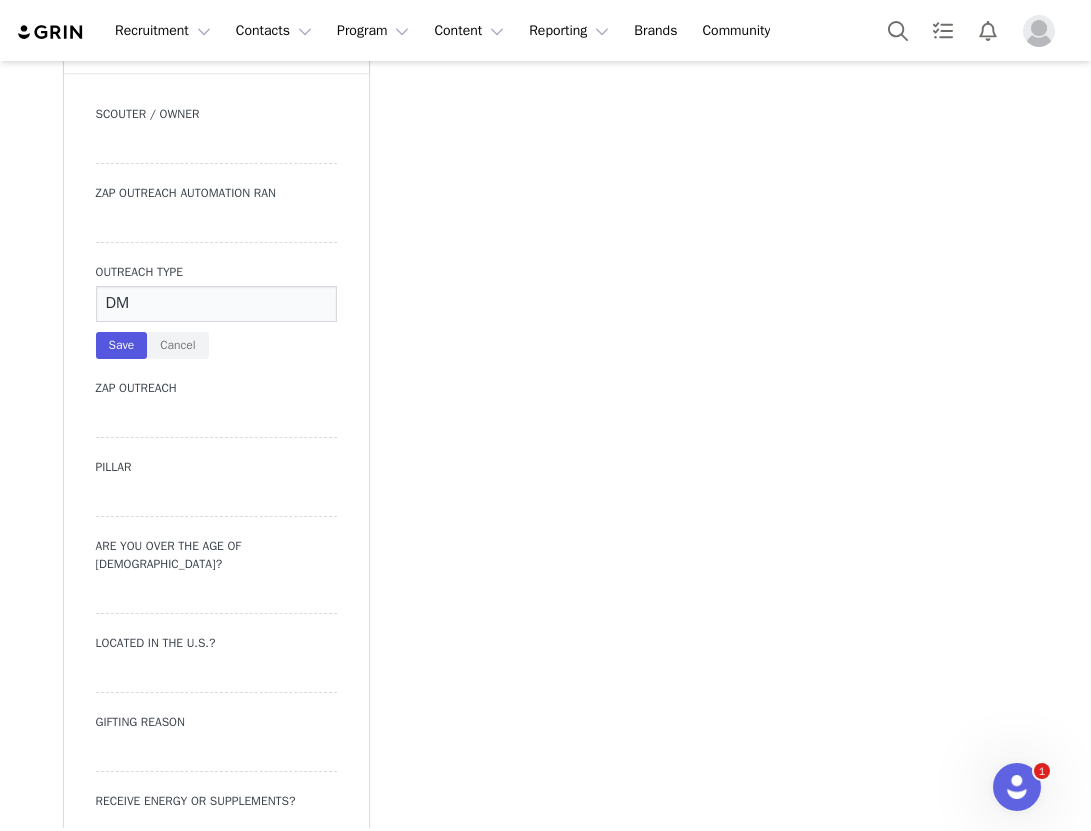 type on "DM" 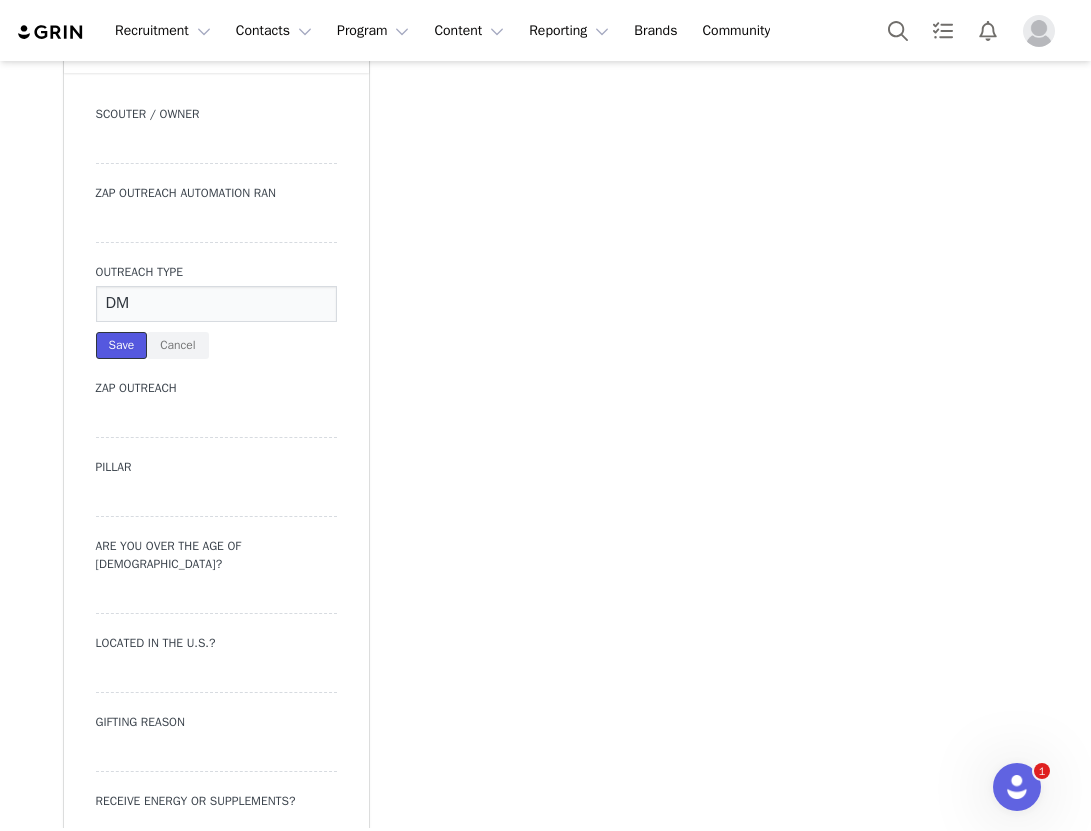 click on "Save" at bounding box center [122, 345] 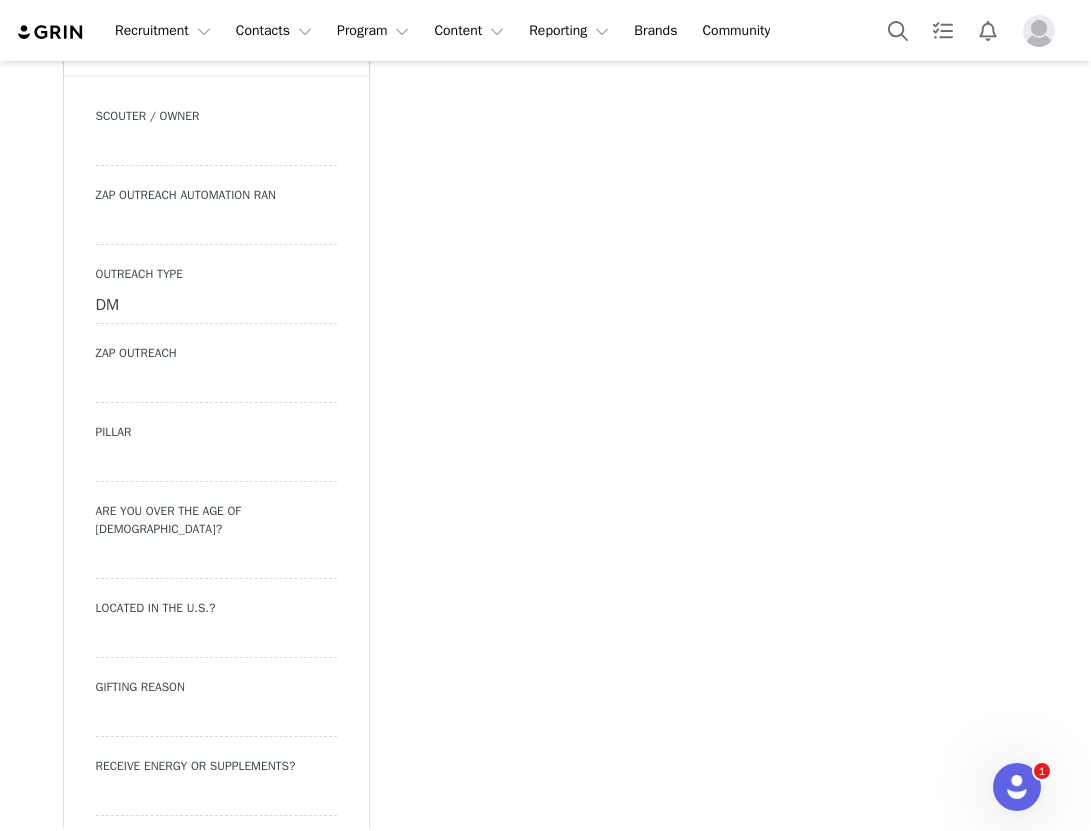 scroll, scrollTop: 1346, scrollLeft: 0, axis: vertical 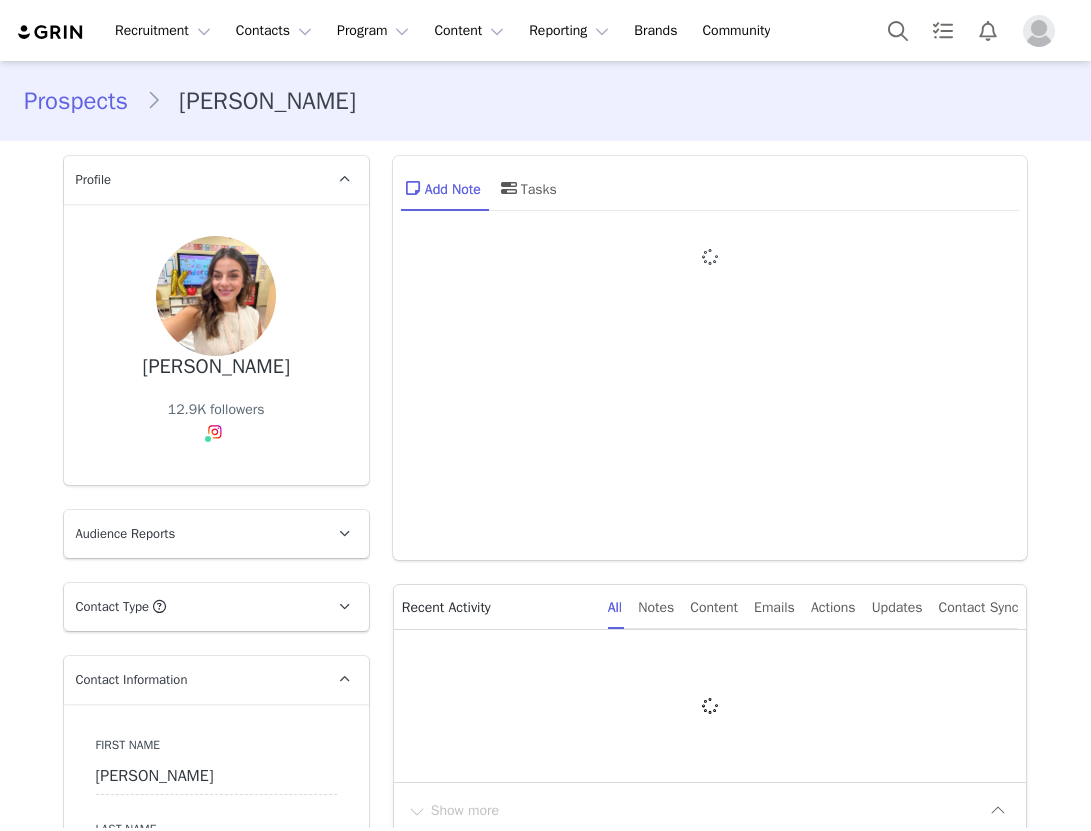 type on "+1 ([GEOGRAPHIC_DATA])" 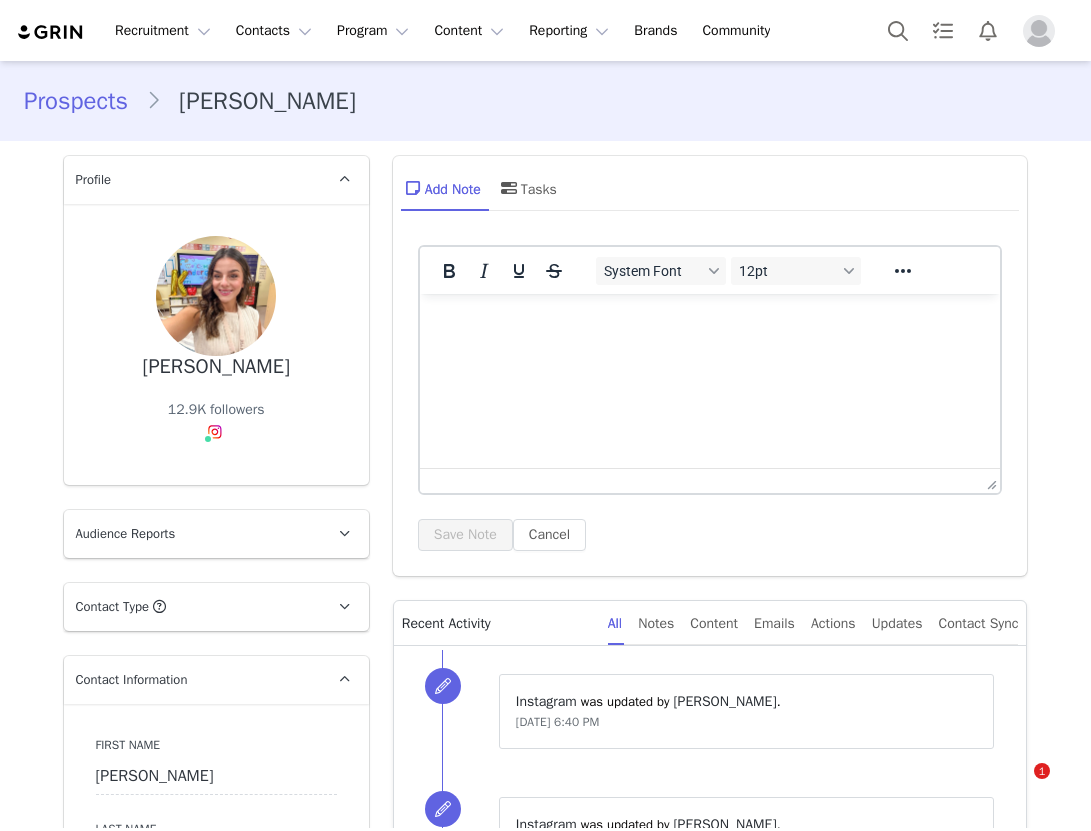 scroll, scrollTop: 0, scrollLeft: 0, axis: both 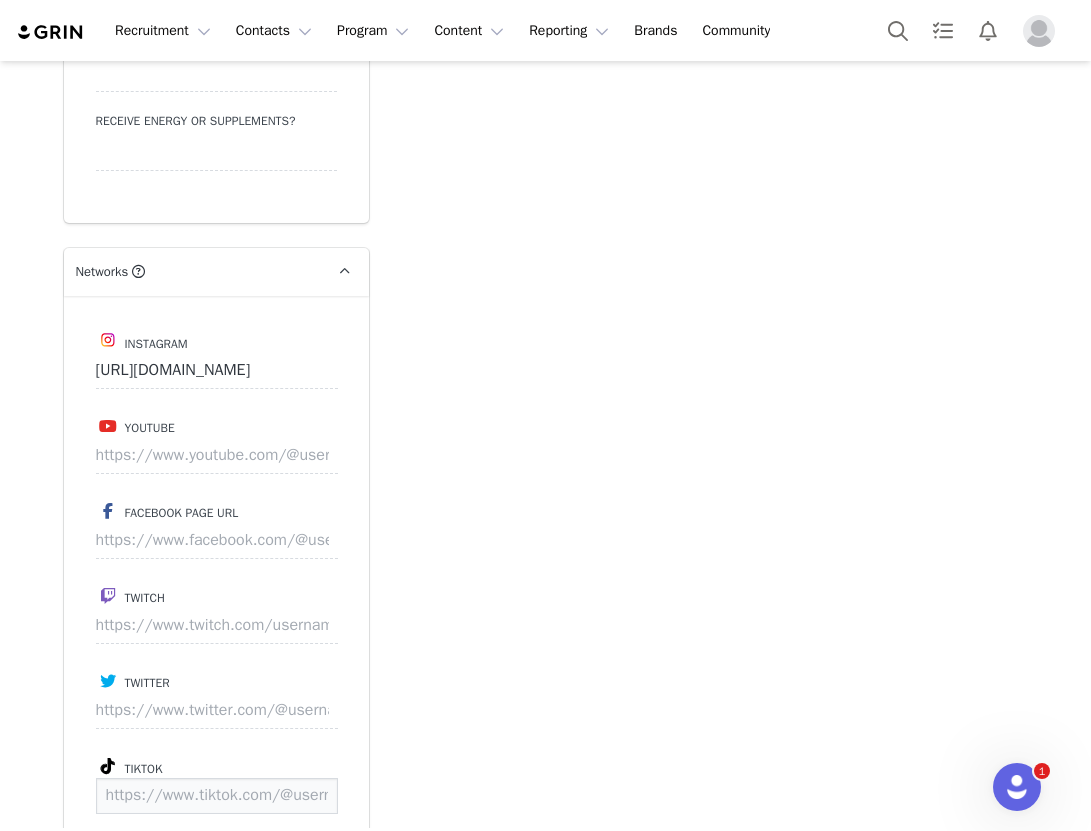 click at bounding box center [217, 796] 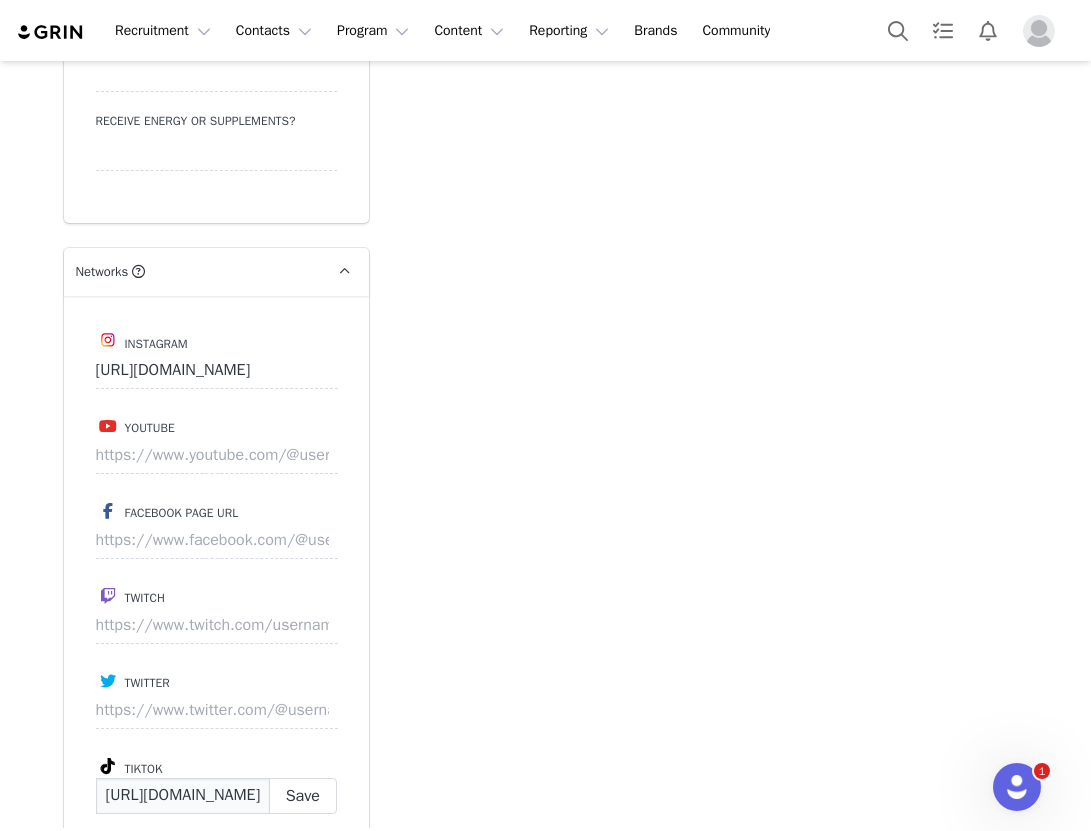 scroll, scrollTop: 0, scrollLeft: 160, axis: horizontal 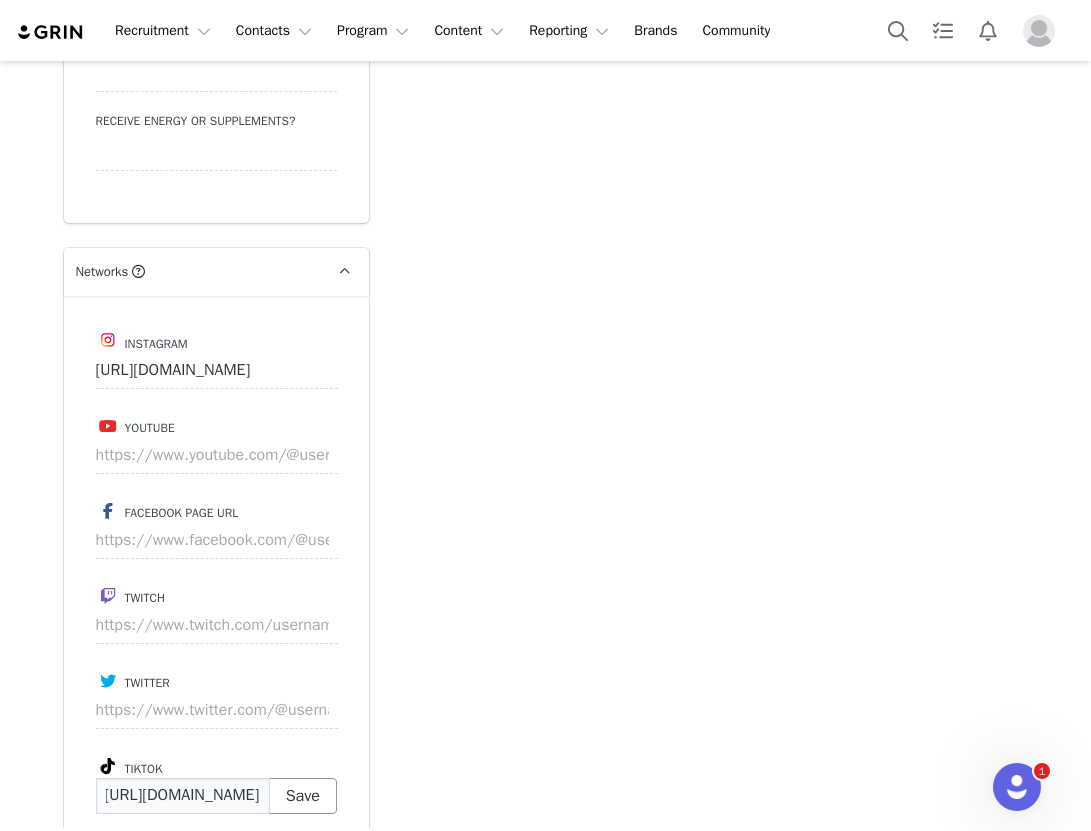 type on "https://www.tiktok.com/@happilyeverkinder" 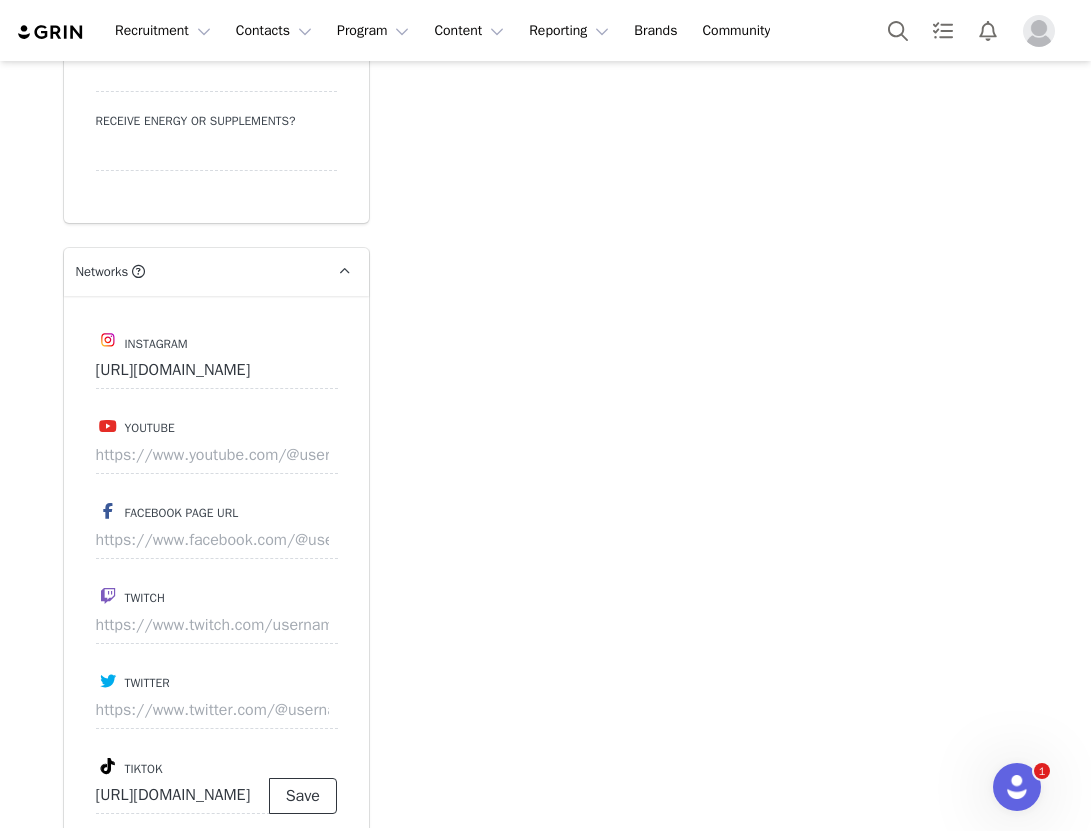 click on "Save" at bounding box center (303, 796) 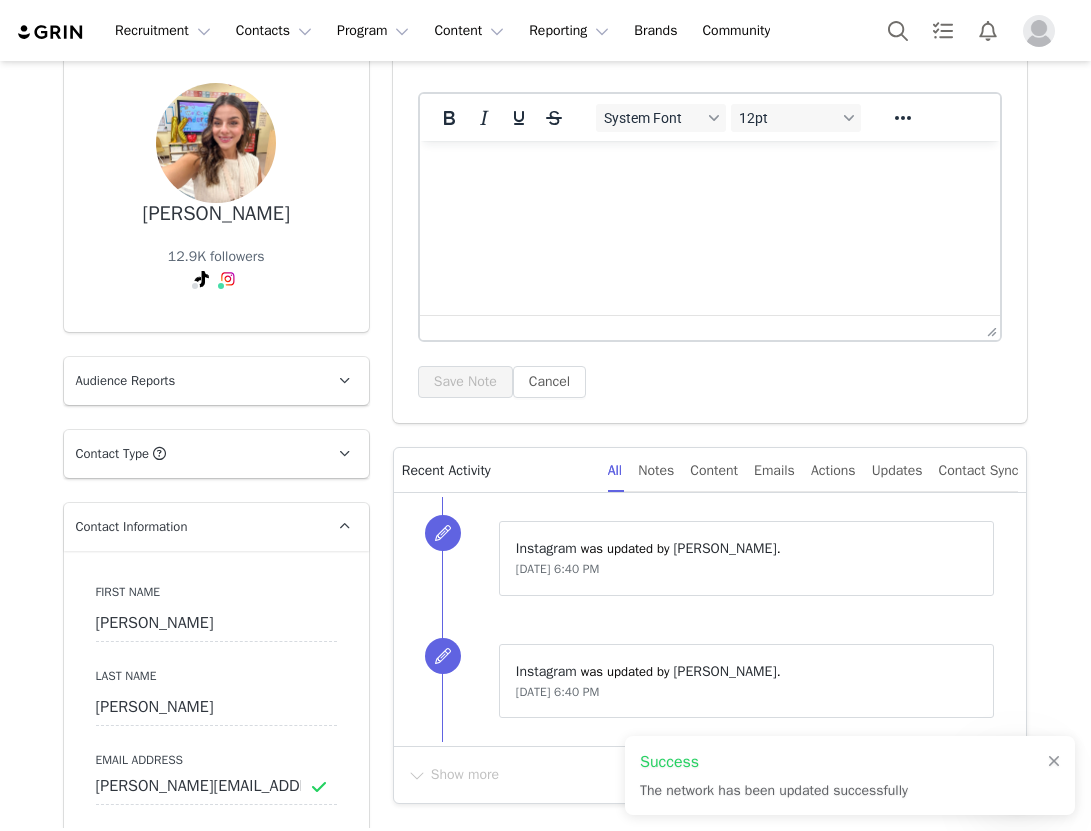 scroll, scrollTop: 0, scrollLeft: 0, axis: both 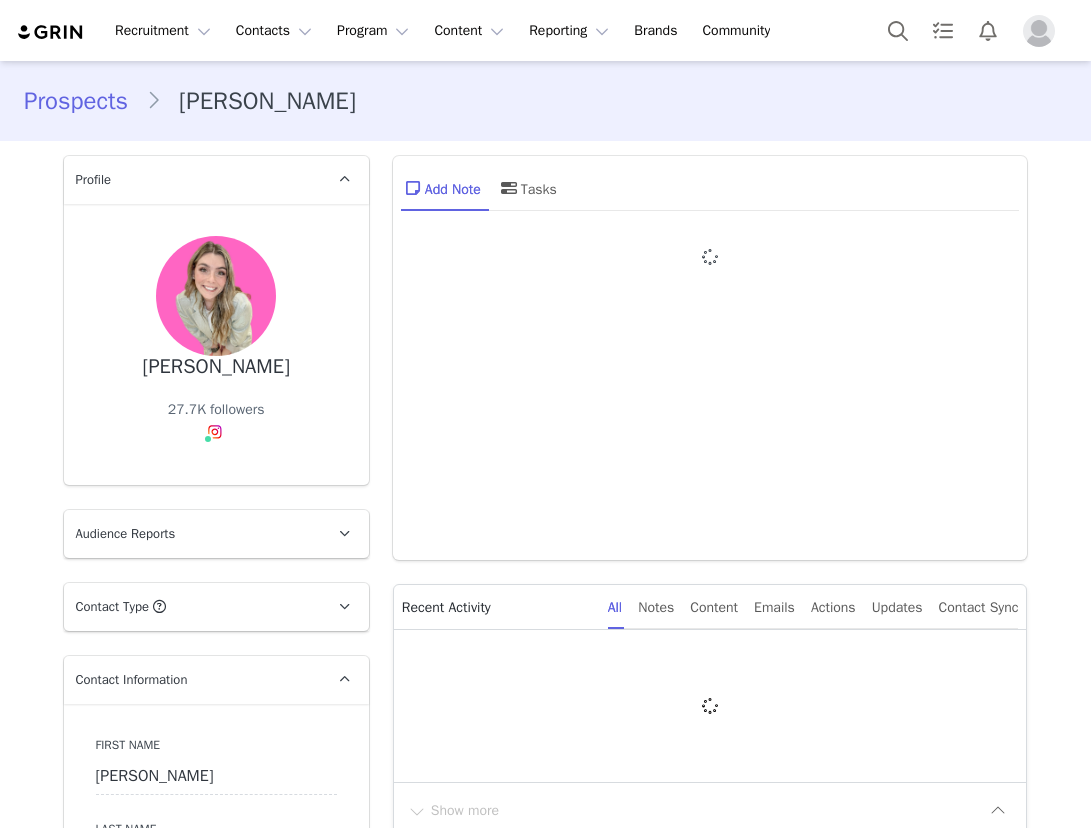 type on "+1 ([GEOGRAPHIC_DATA])" 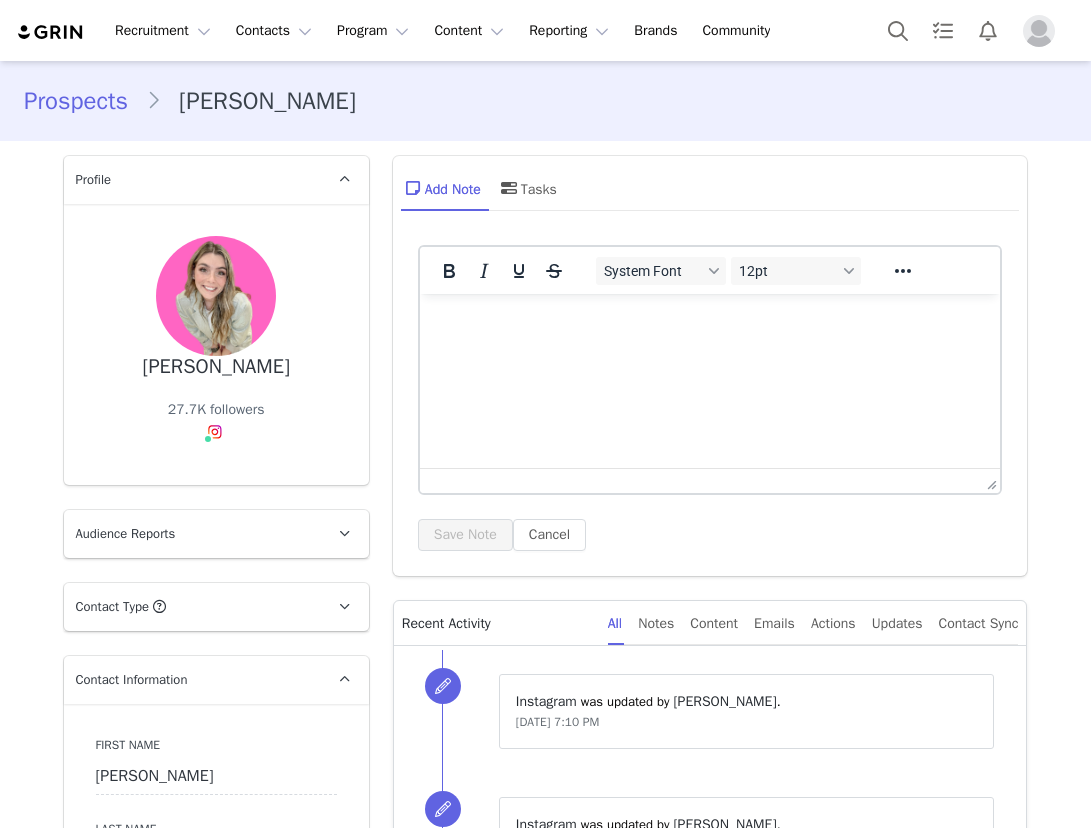 scroll, scrollTop: 0, scrollLeft: 0, axis: both 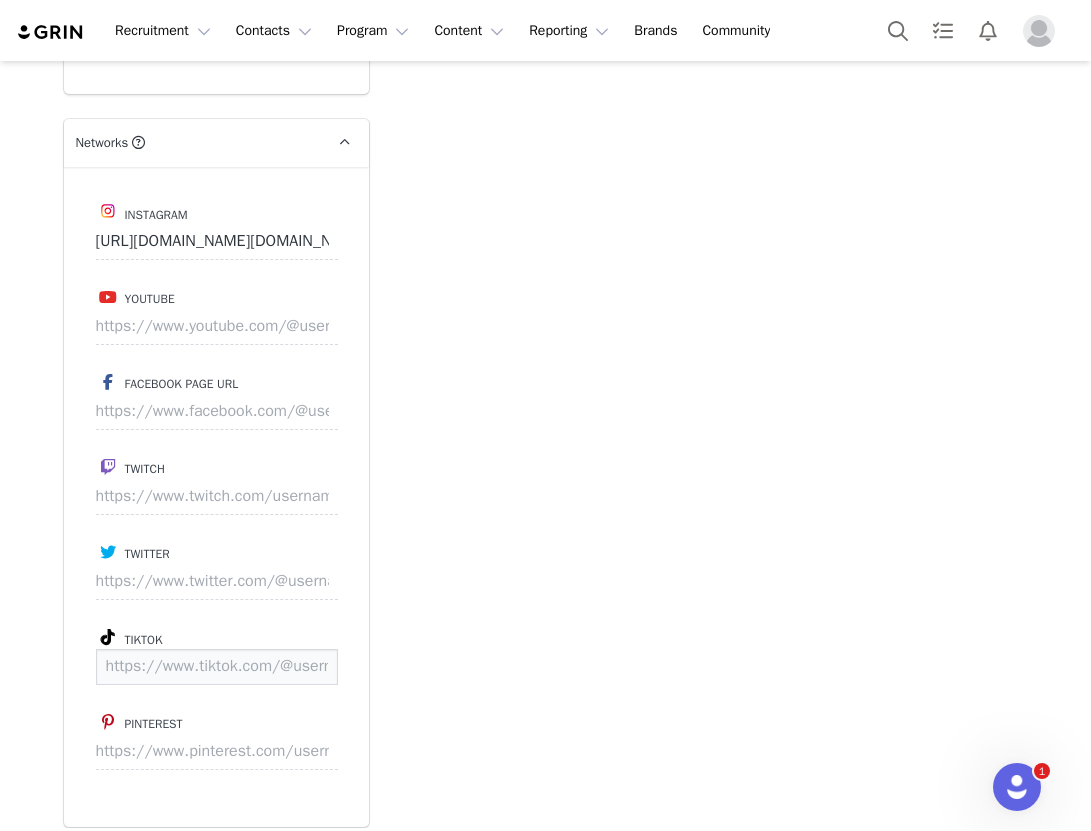 click at bounding box center [217, 667] 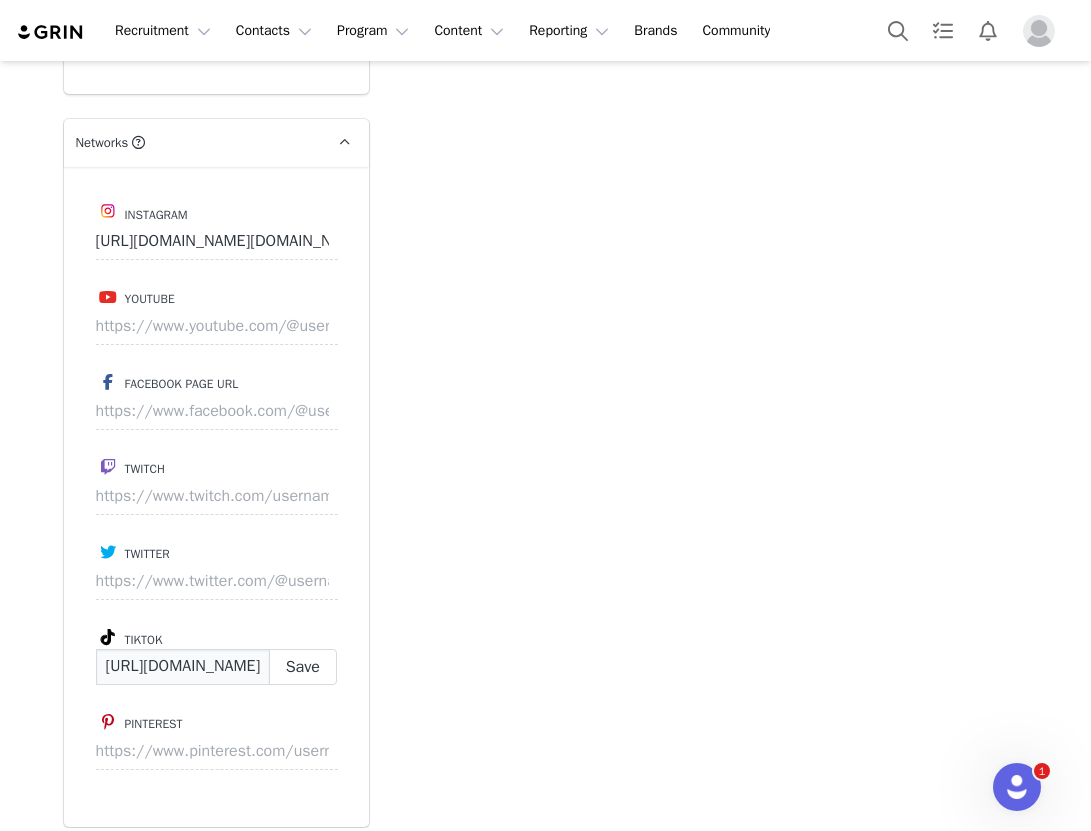 scroll, scrollTop: 0, scrollLeft: 152, axis: horizontal 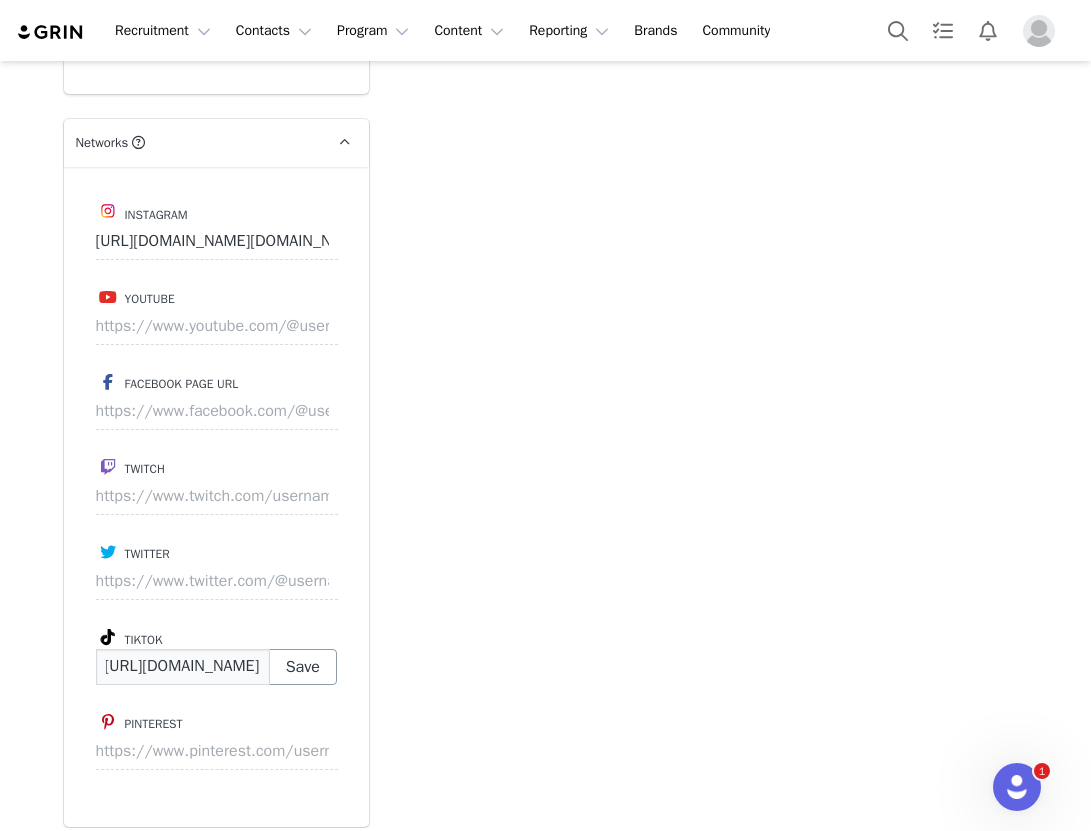type on "https://www.tiktok.com/@mrsrichiecreates" 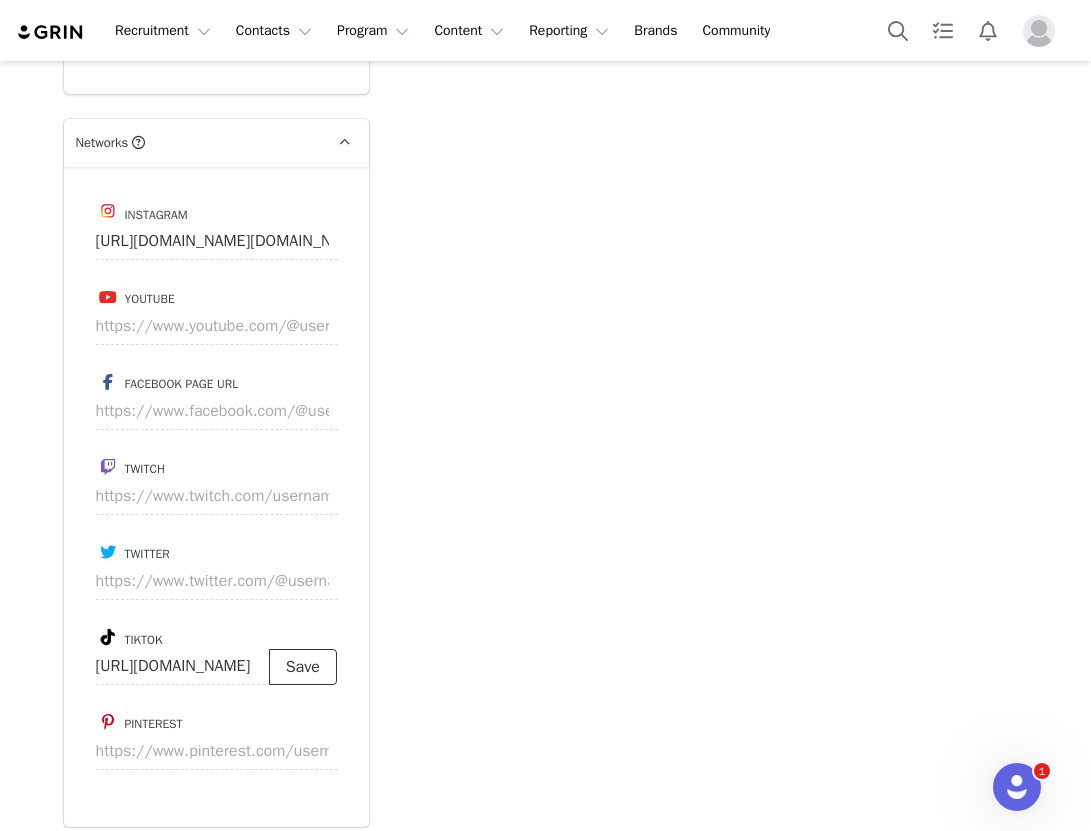 click on "Save" at bounding box center (303, 667) 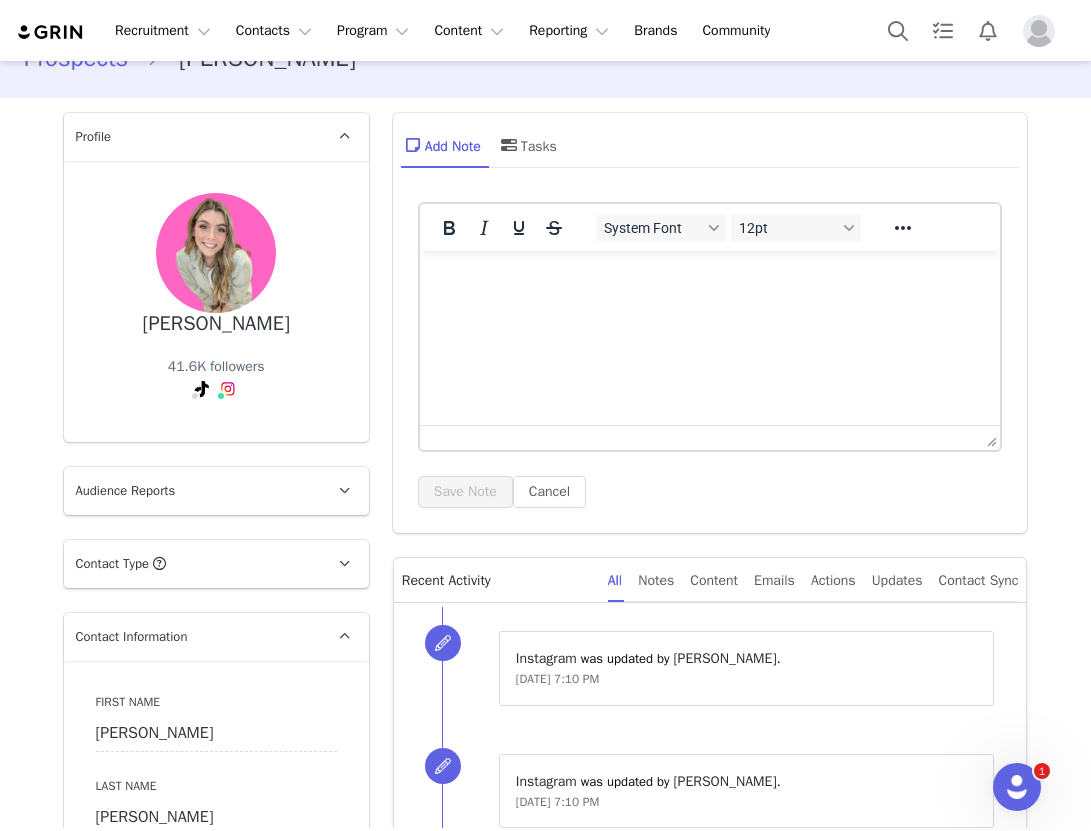 scroll, scrollTop: 0, scrollLeft: 0, axis: both 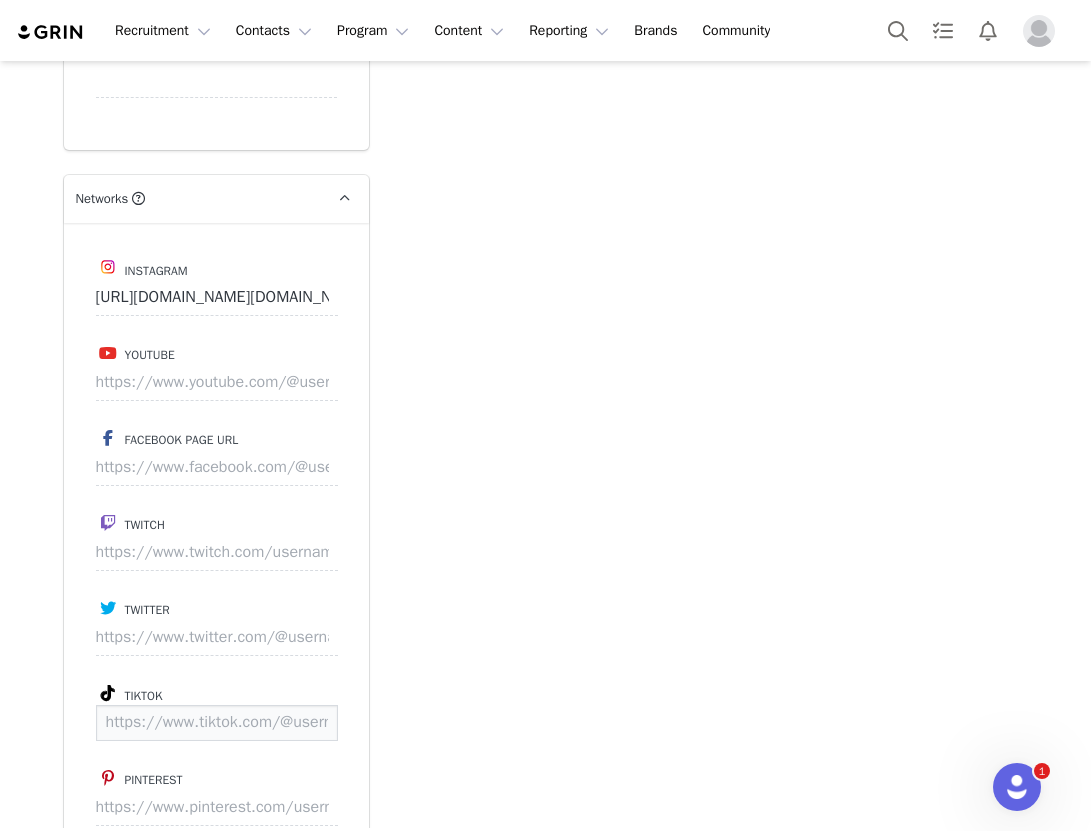 click at bounding box center (217, 723) 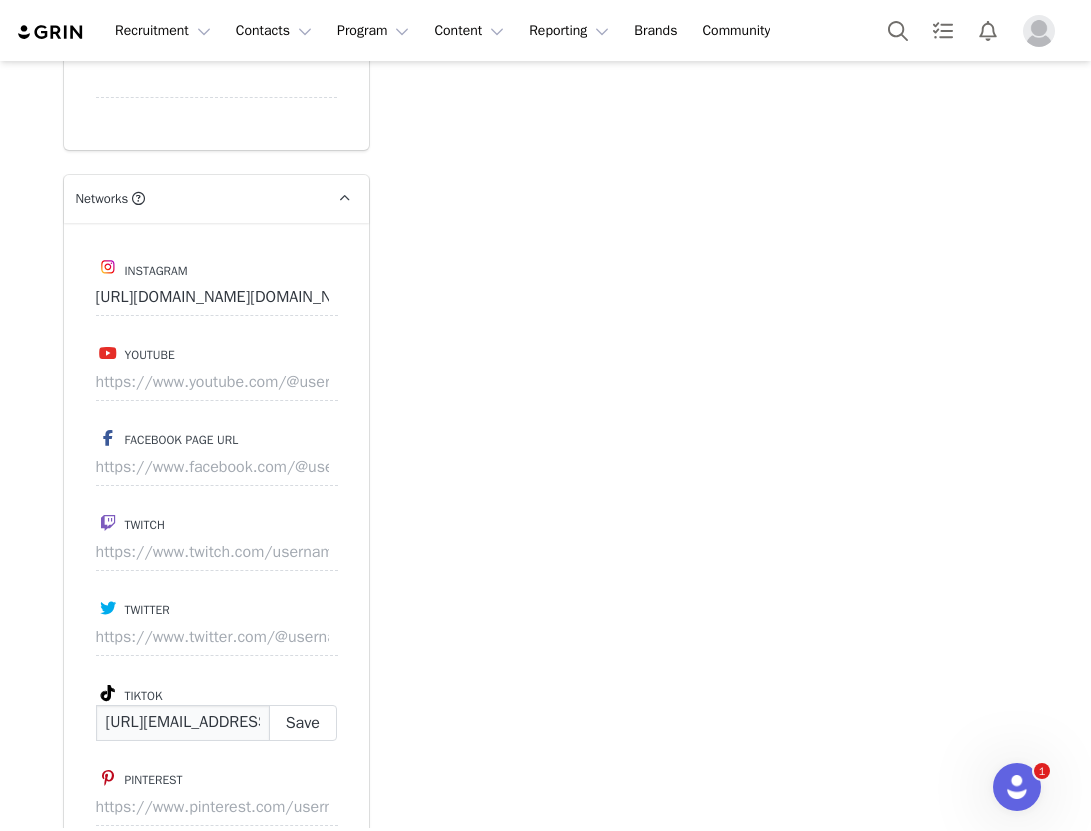 scroll, scrollTop: 0, scrollLeft: 136, axis: horizontal 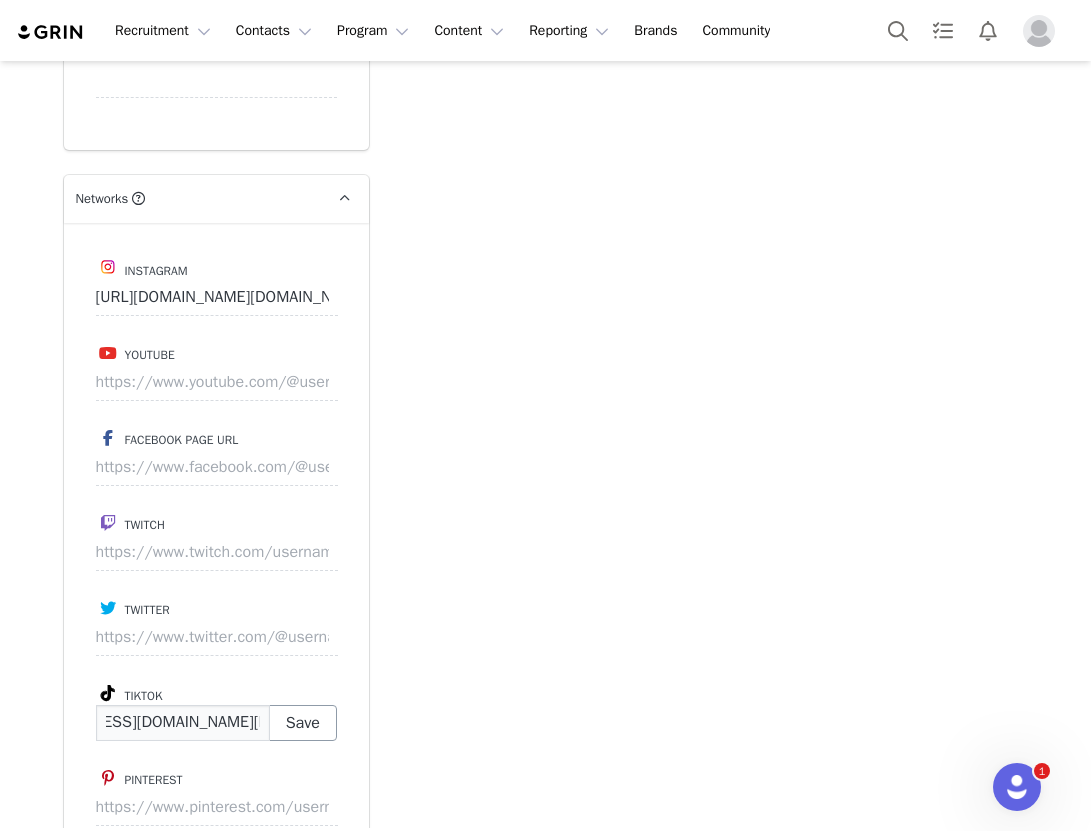 type on "https://www.tiktok.com/@ms.edukaytion" 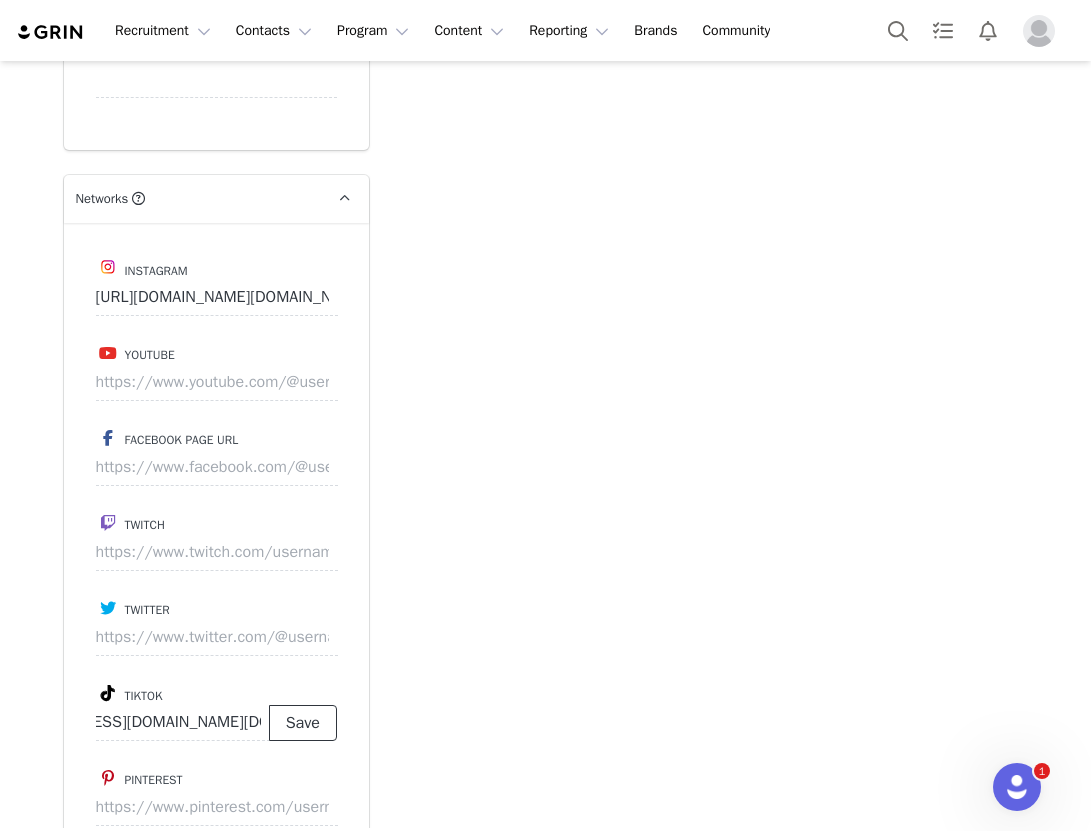 scroll, scrollTop: 0, scrollLeft: 0, axis: both 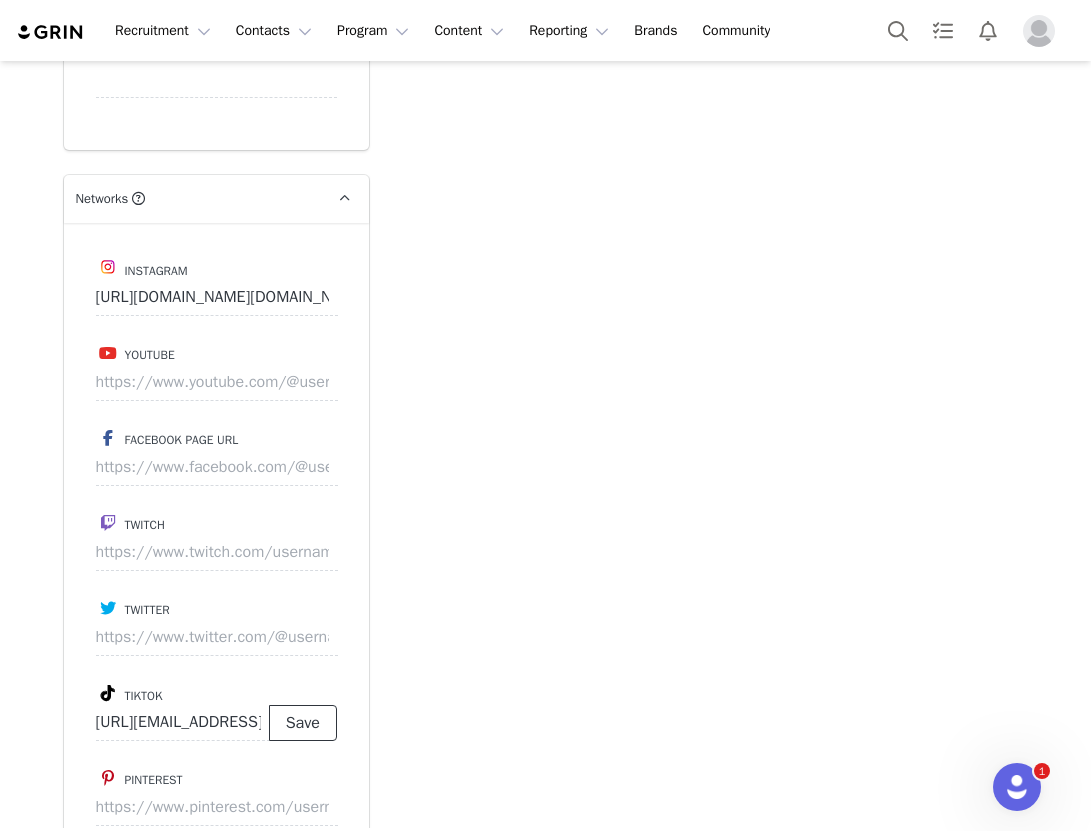 click on "Save" at bounding box center (303, 723) 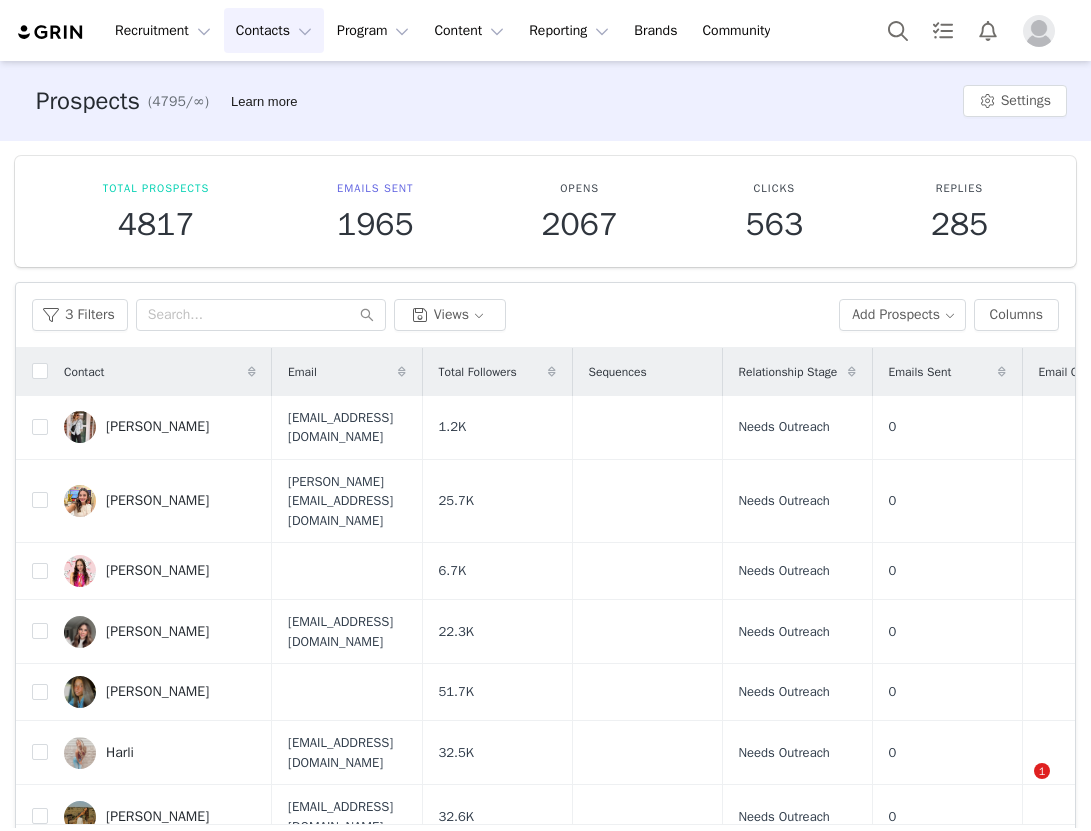 scroll, scrollTop: 0, scrollLeft: 0, axis: both 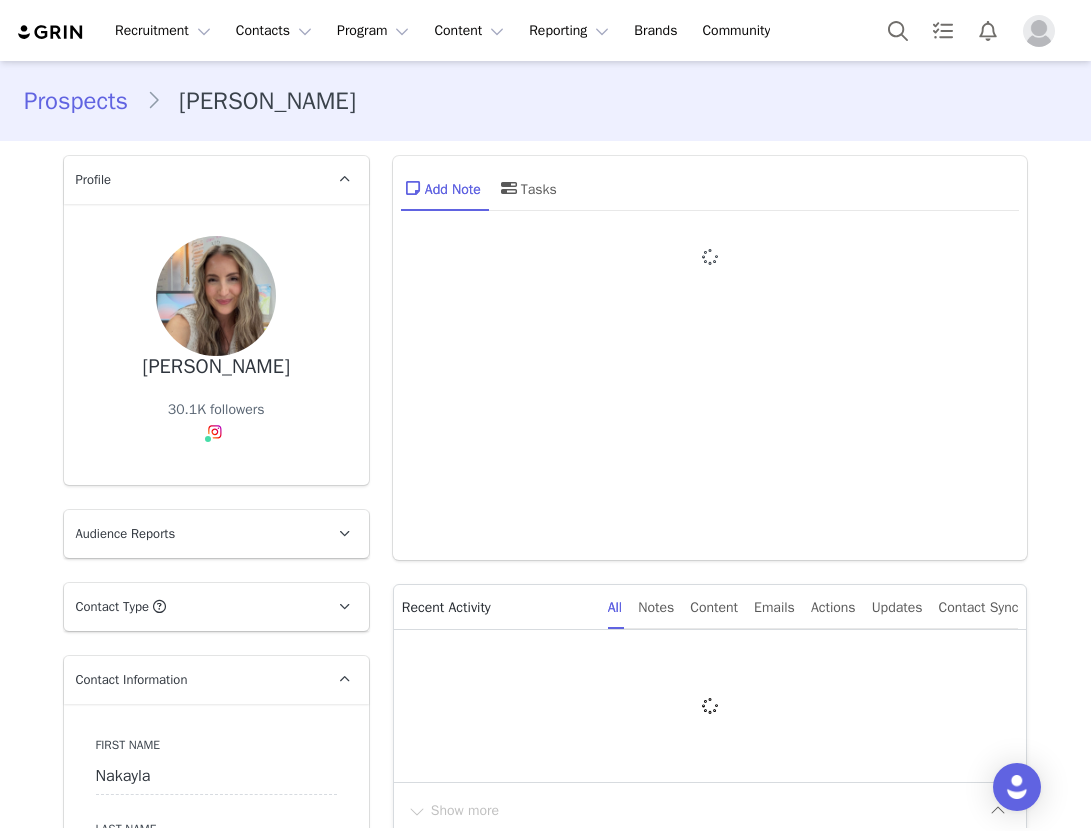 type on "+1 ([GEOGRAPHIC_DATA])" 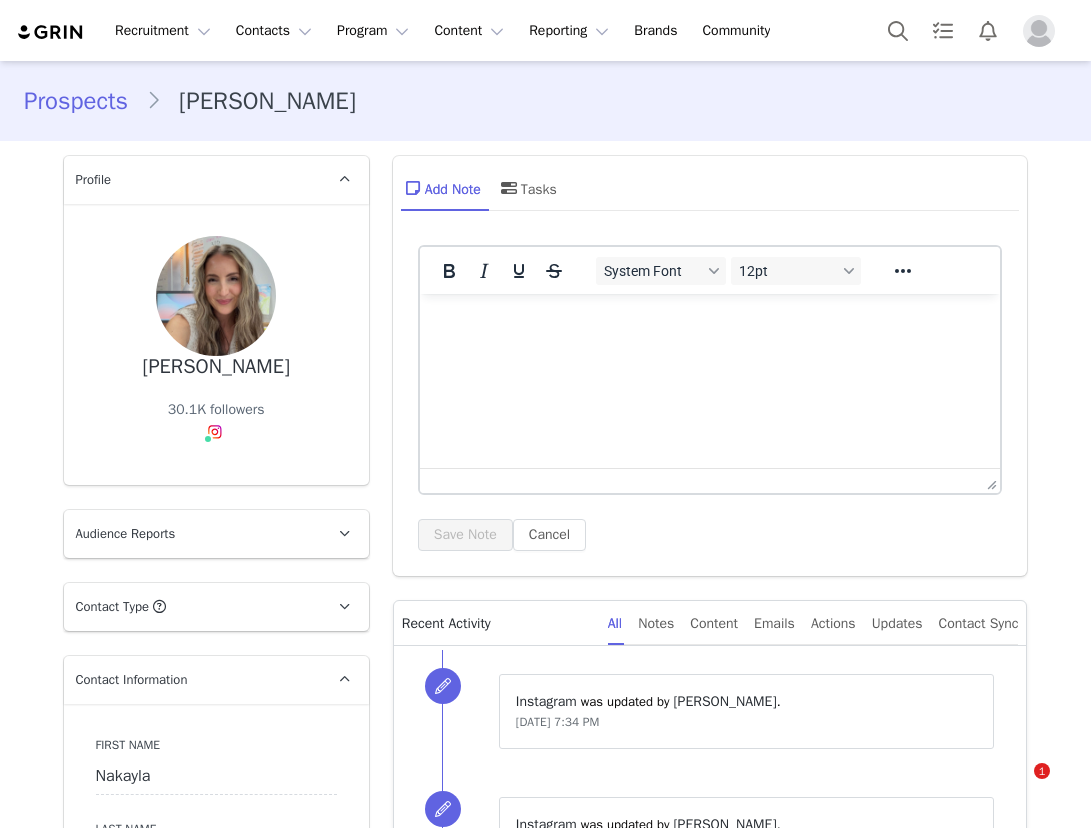 scroll, scrollTop: 0, scrollLeft: 0, axis: both 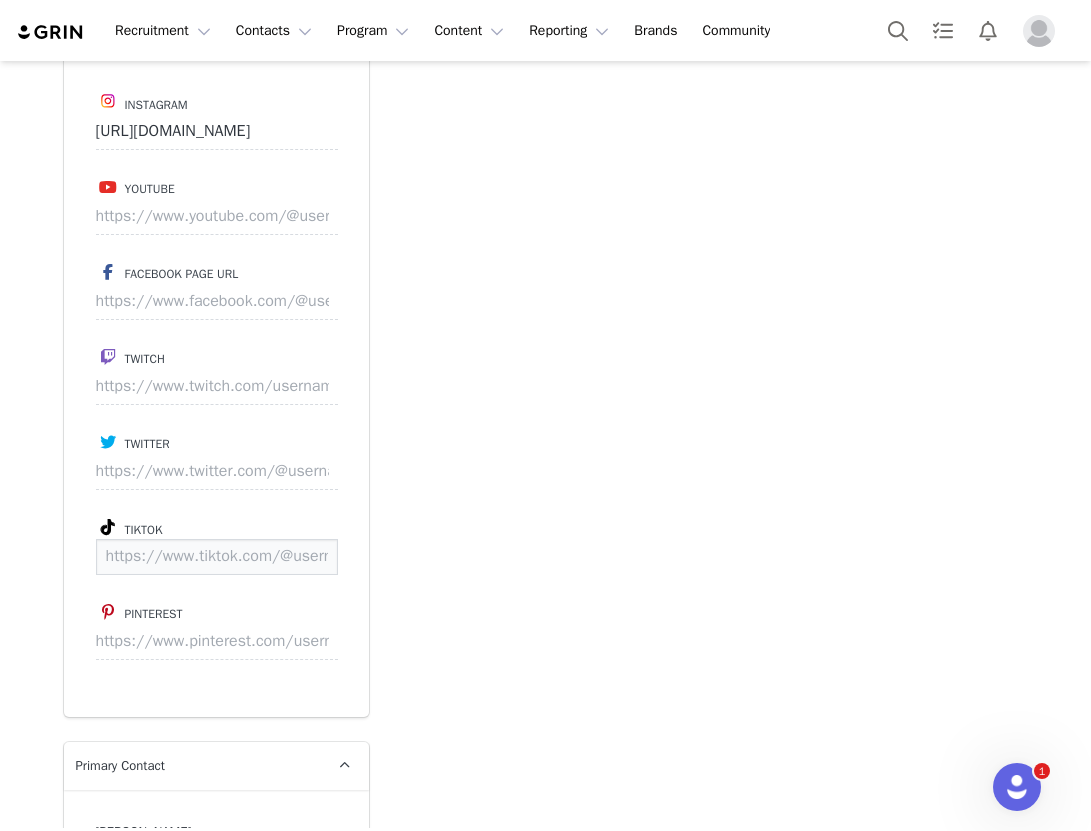 click at bounding box center (217, 557) 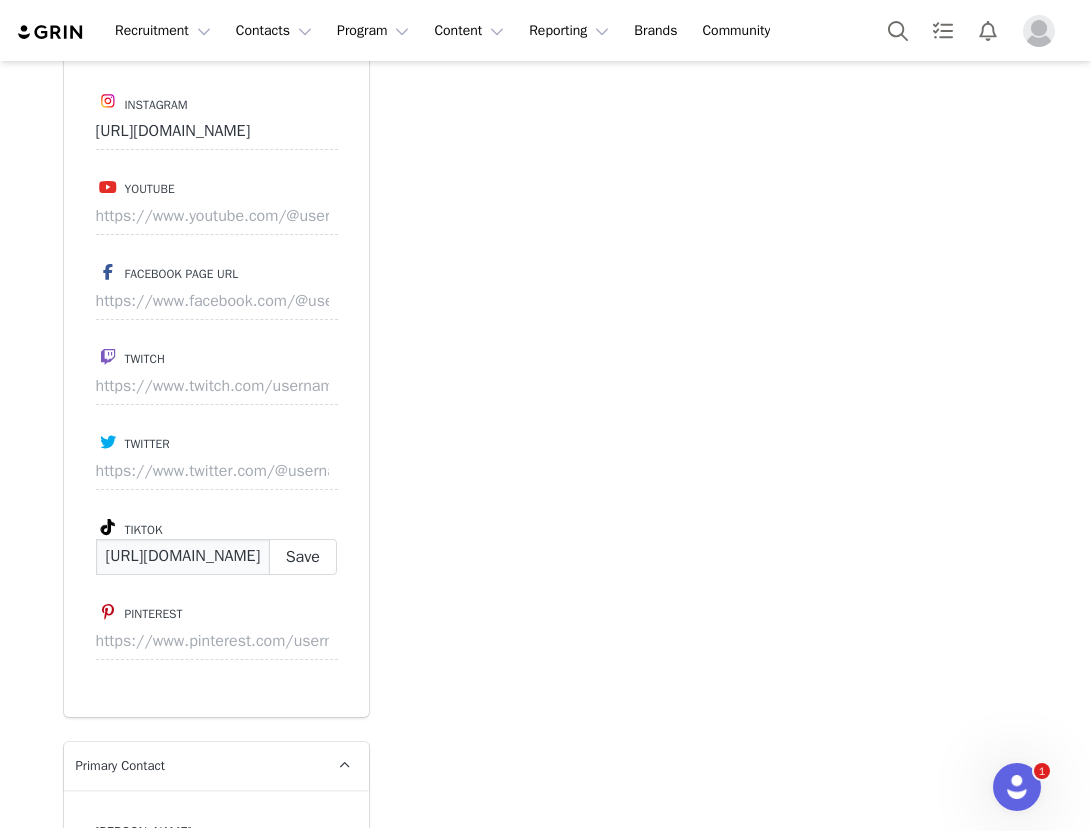 scroll, scrollTop: 0, scrollLeft: 133, axis: horizontal 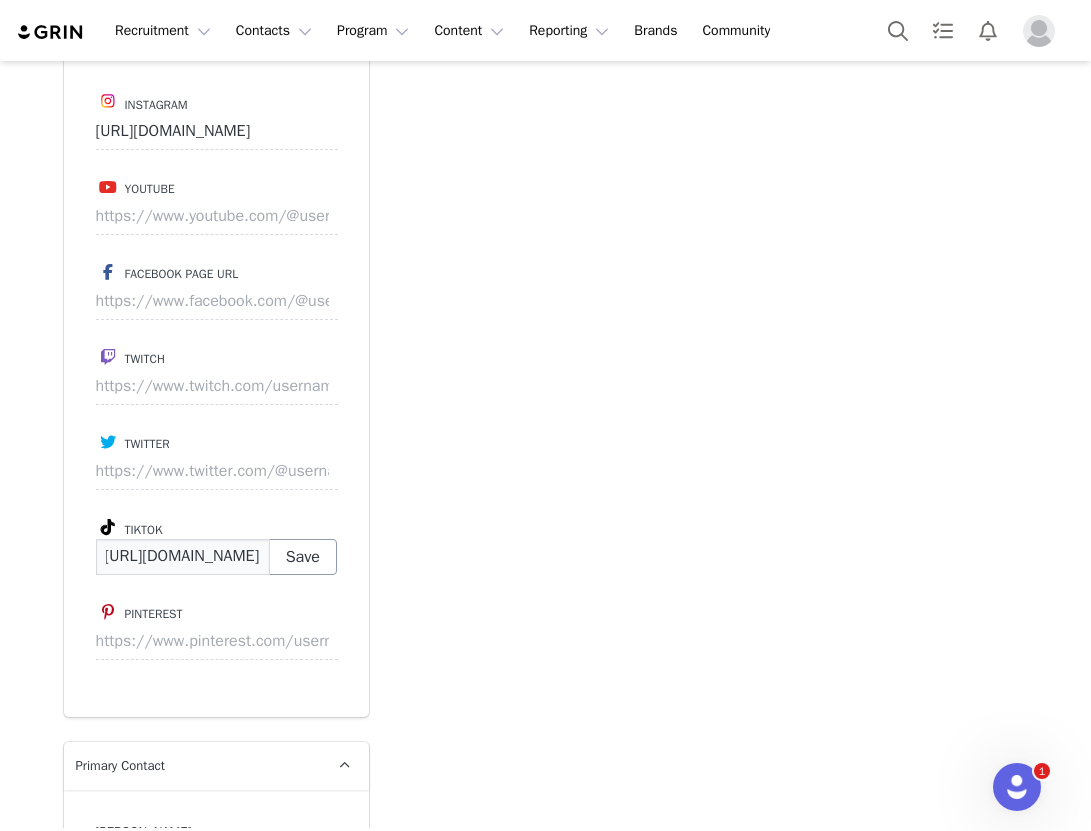 type on "[URL][DOMAIN_NAME]" 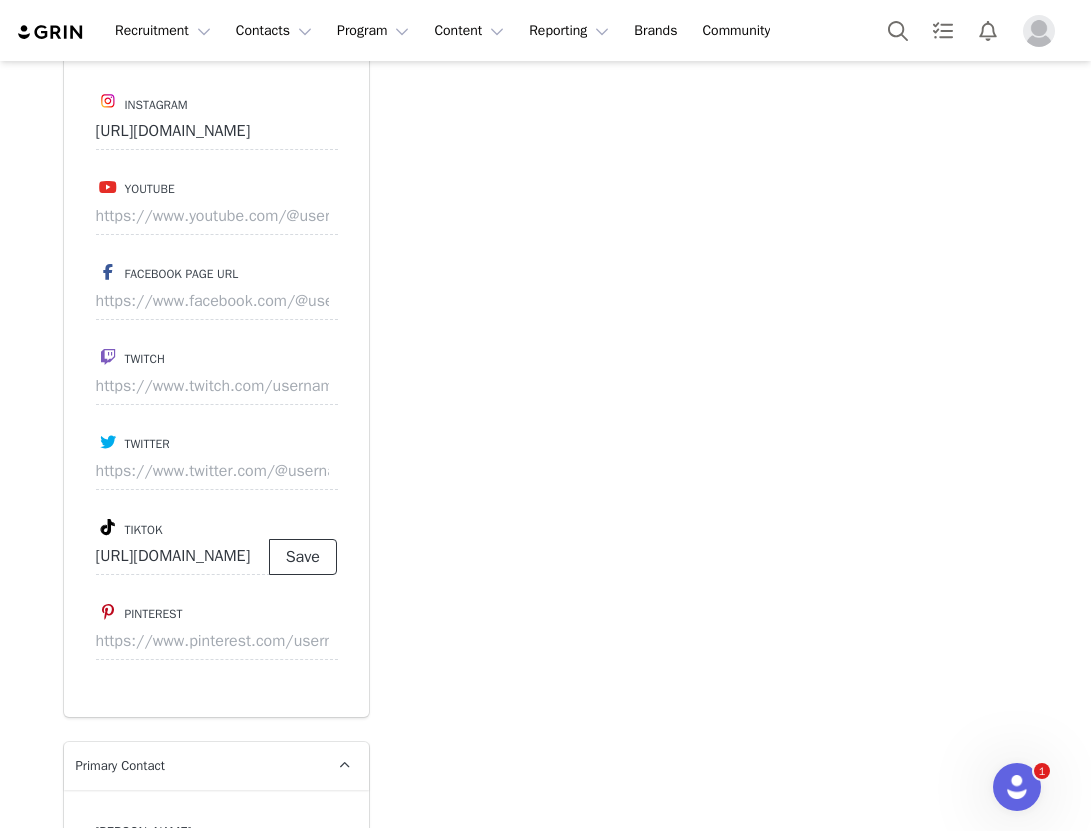 click on "Save" at bounding box center [303, 557] 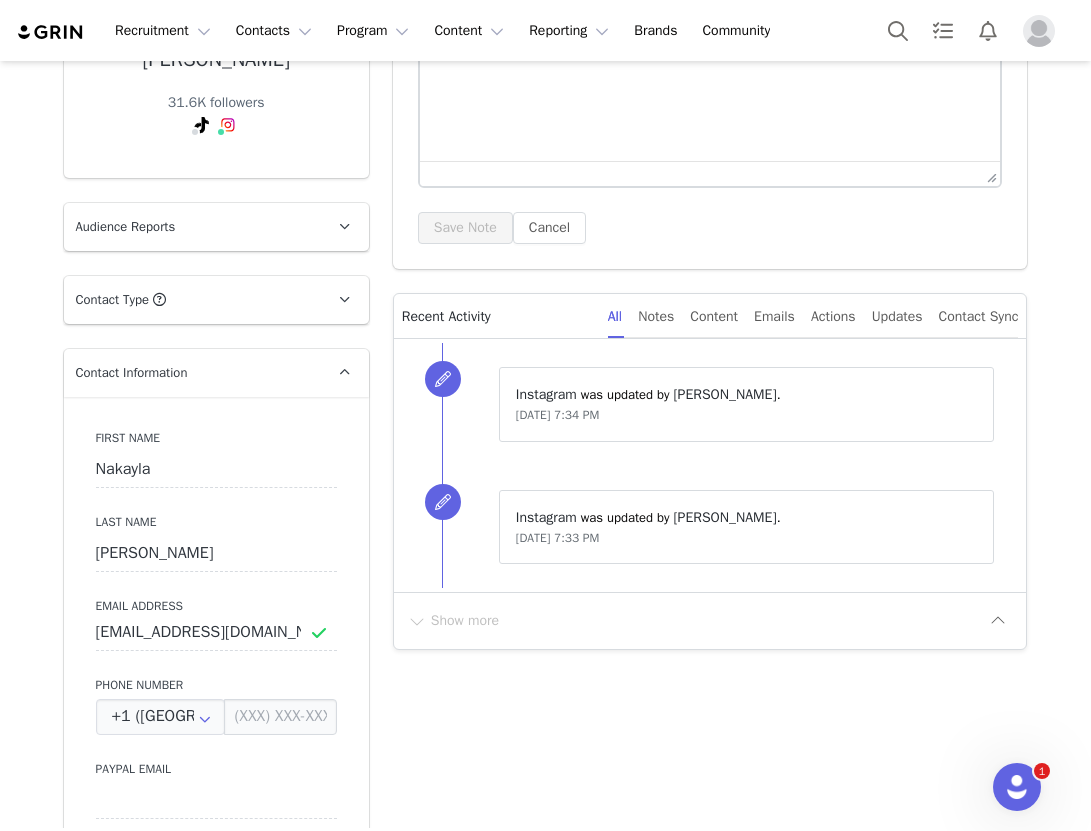 scroll, scrollTop: 12, scrollLeft: 0, axis: vertical 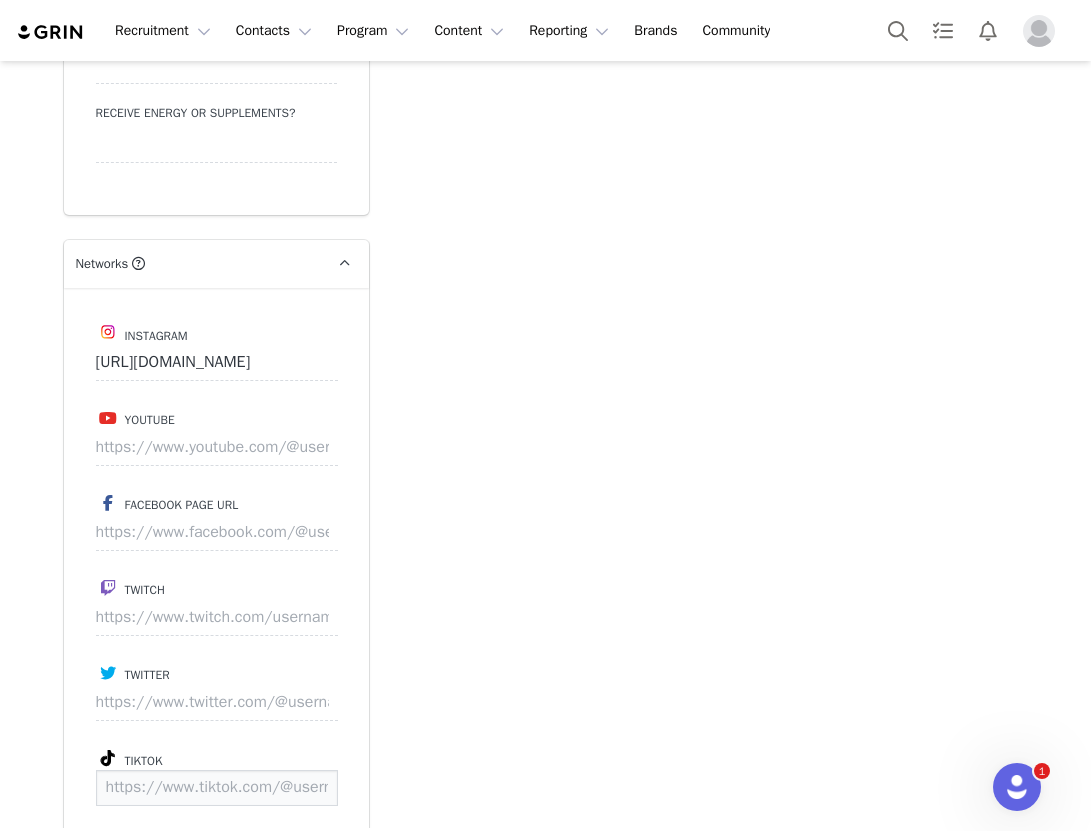 click at bounding box center [217, 788] 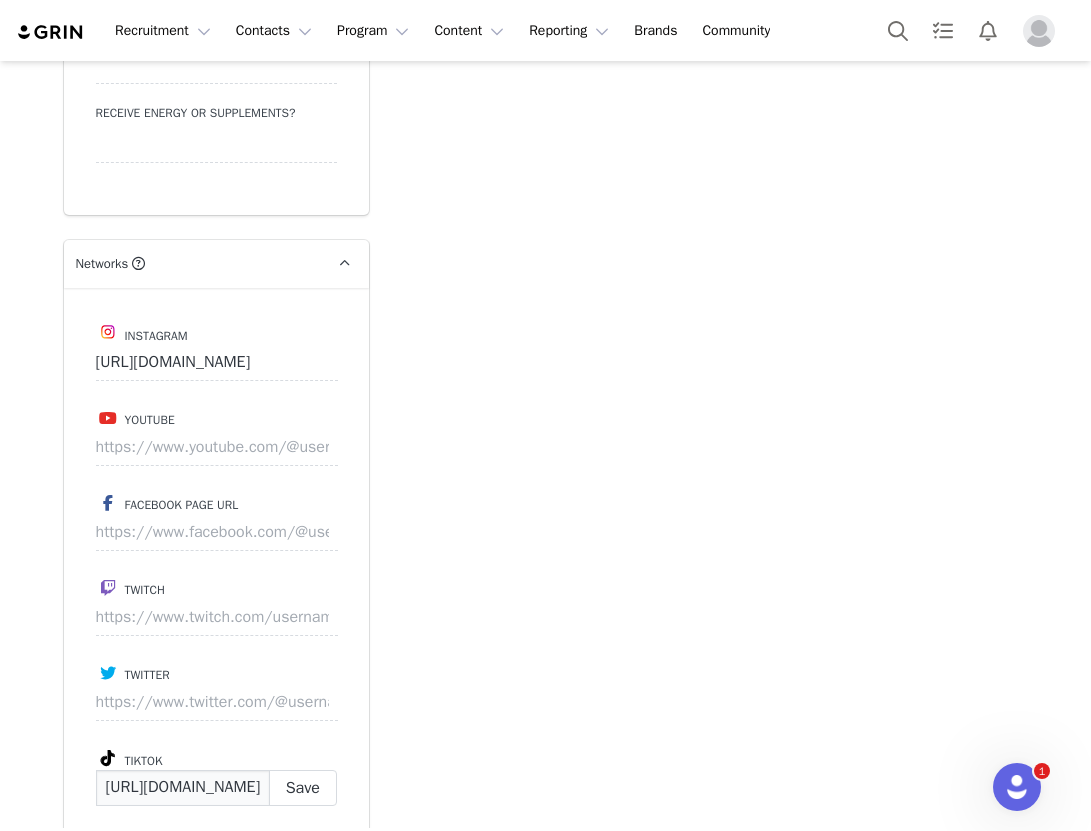 scroll, scrollTop: 0, scrollLeft: 159, axis: horizontal 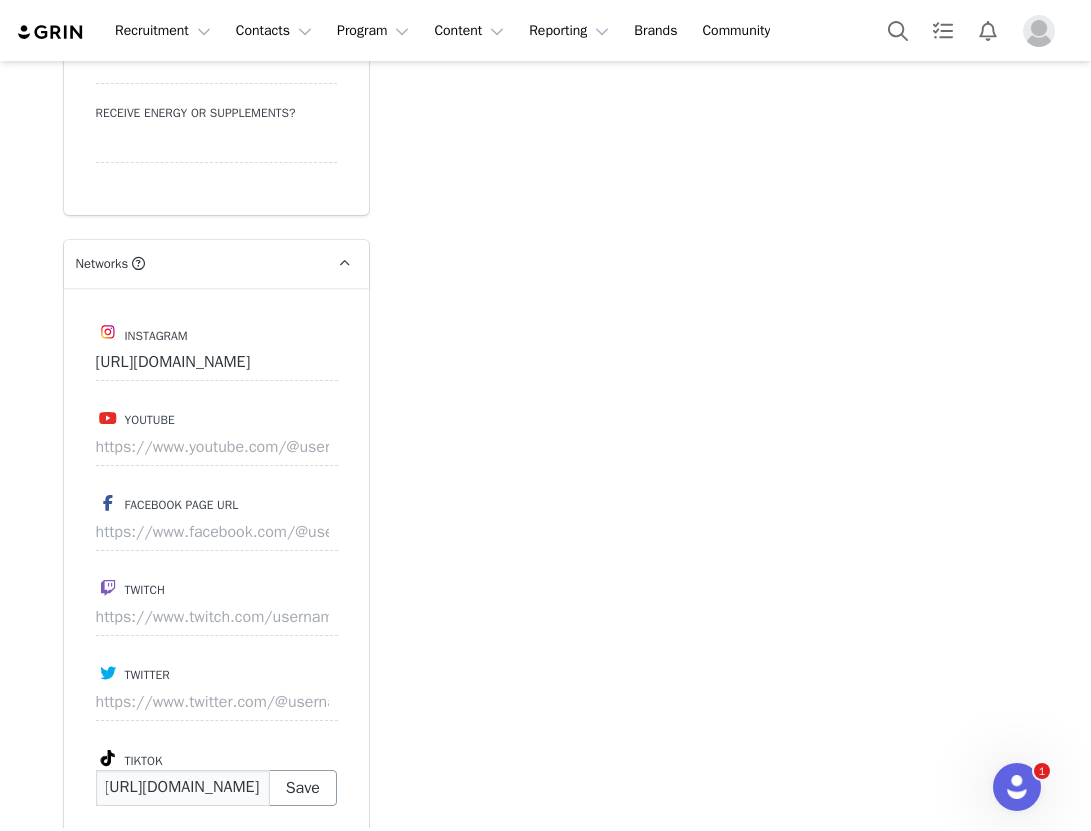 type on "https://www.tiktok.com/@kristaelisabettttth" 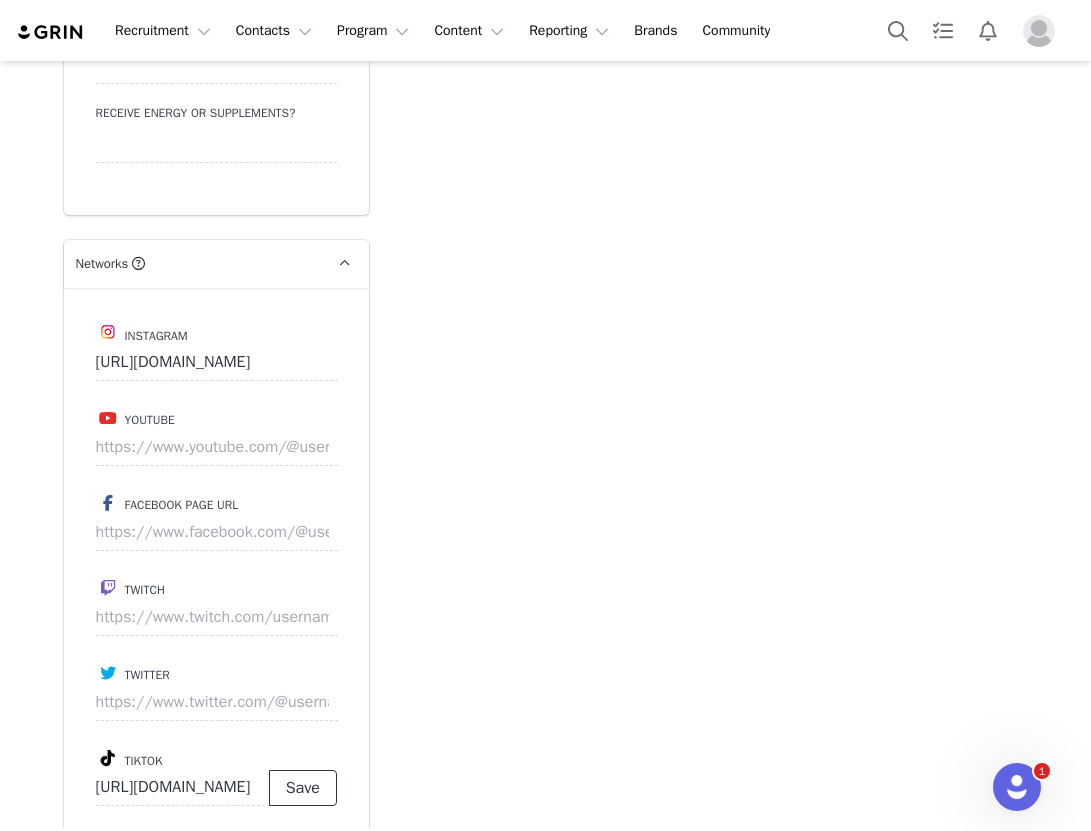 scroll, scrollTop: 0, scrollLeft: 0, axis: both 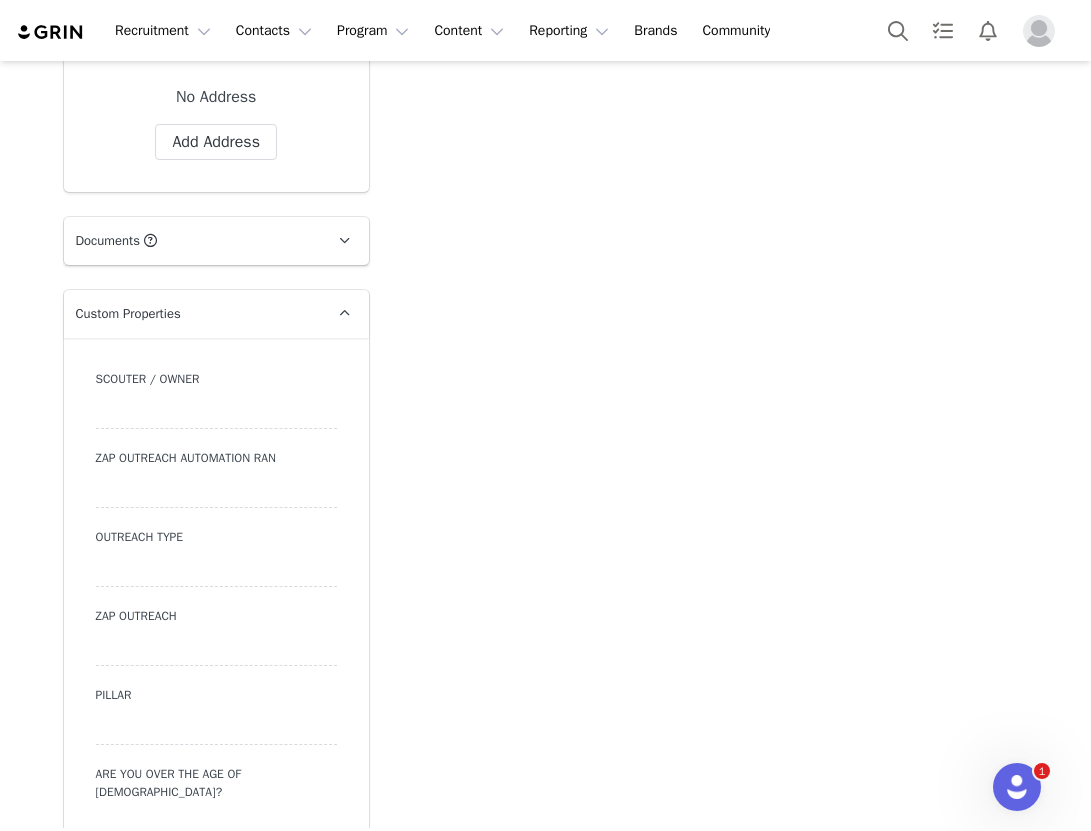 click at bounding box center (216, 569) 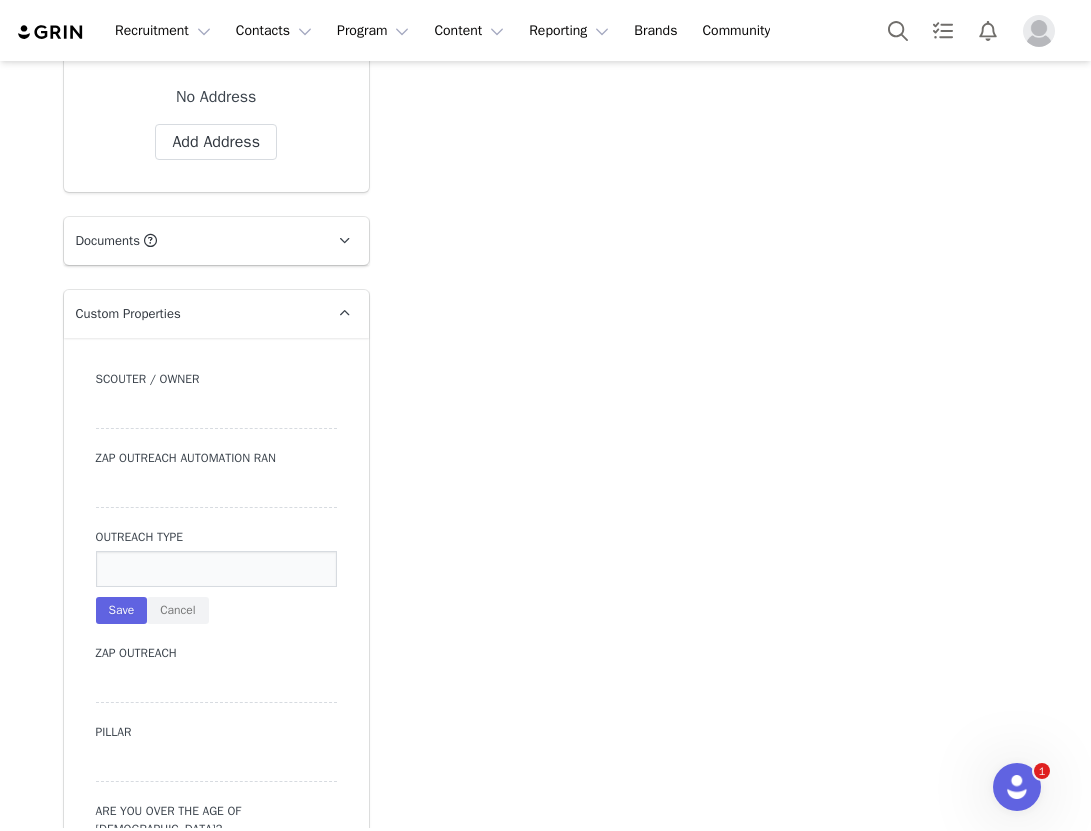 click at bounding box center [216, 569] 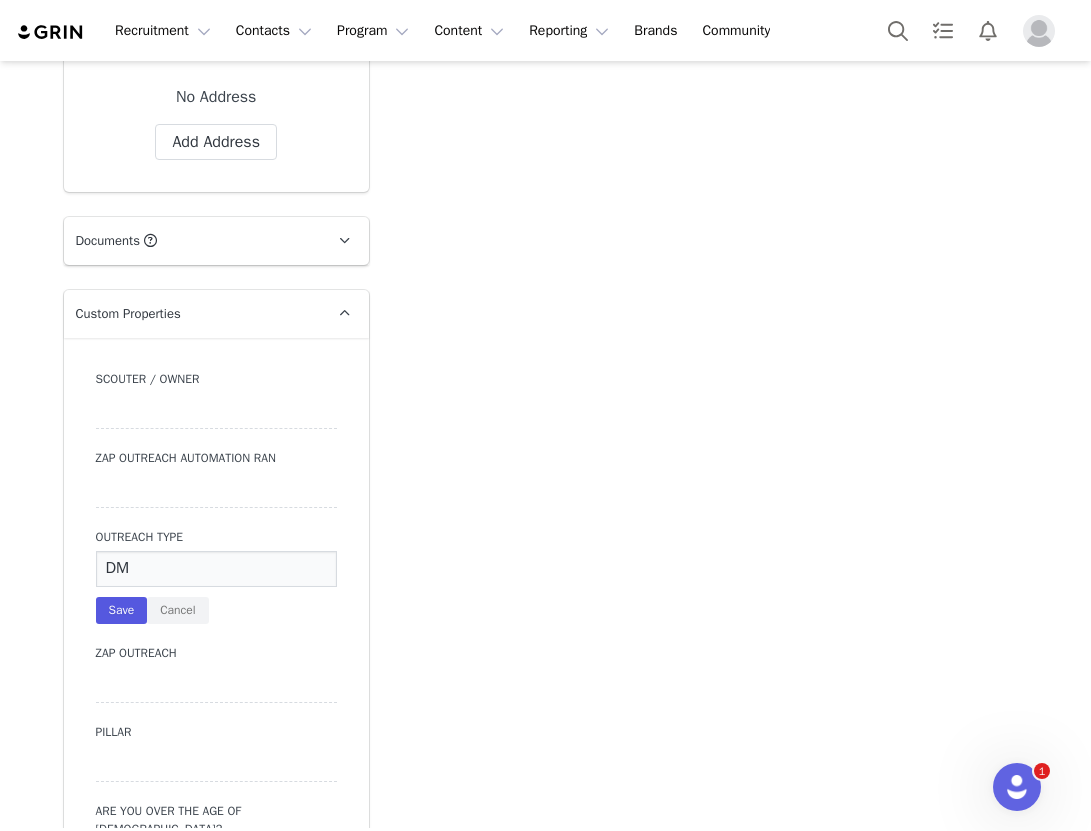 type on "DM" 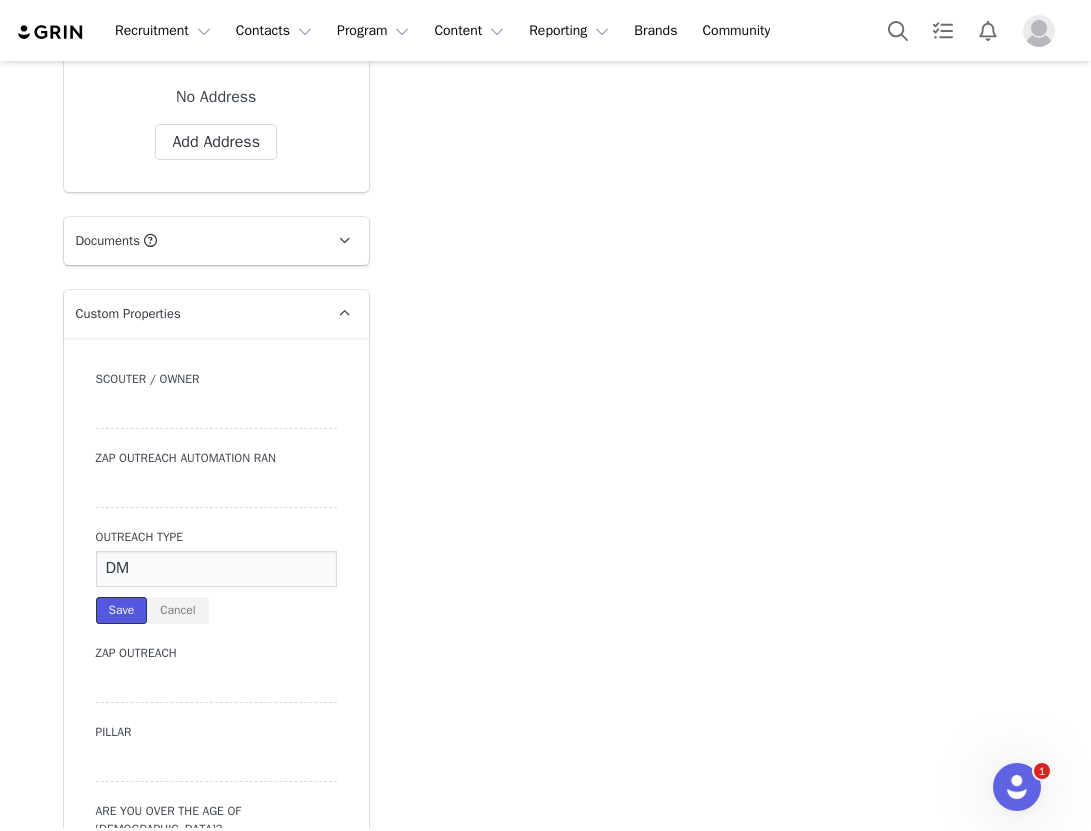 click on "Save" at bounding box center (122, 610) 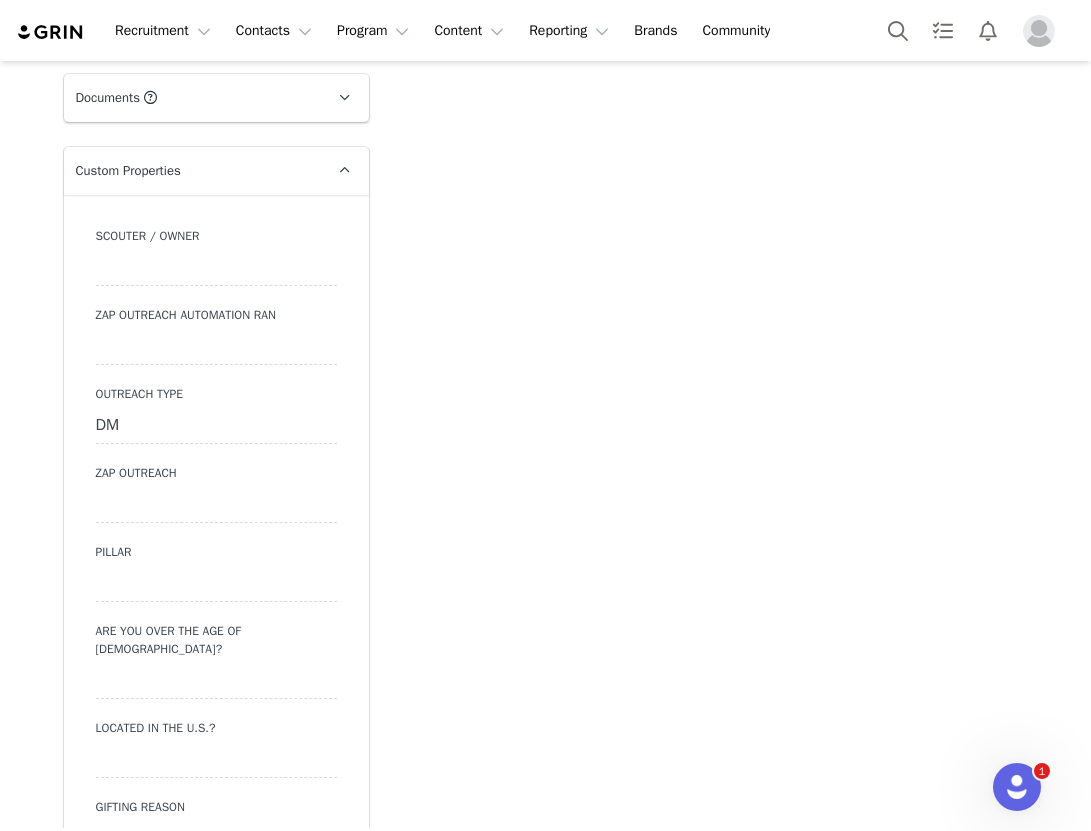 scroll, scrollTop: 586, scrollLeft: 0, axis: vertical 